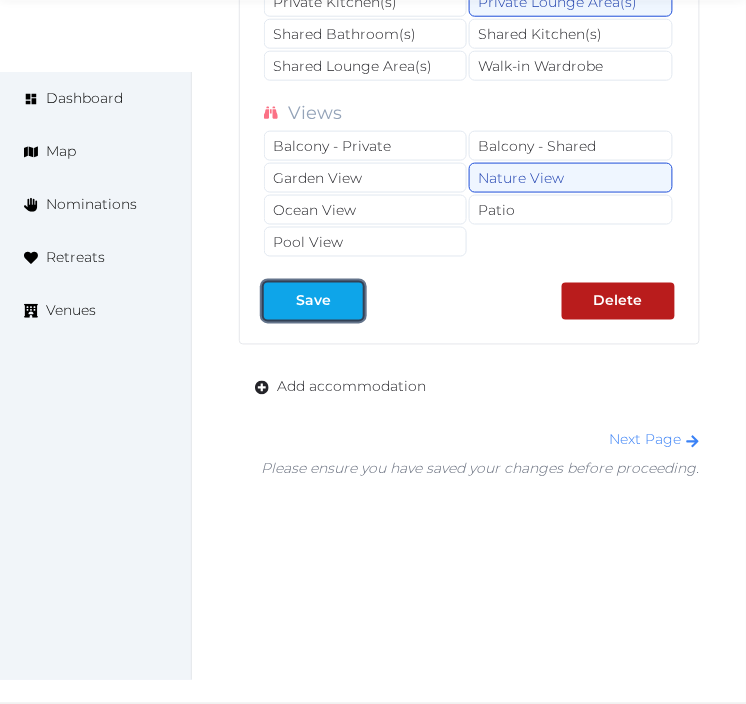 click on "Save" at bounding box center (313, 301) 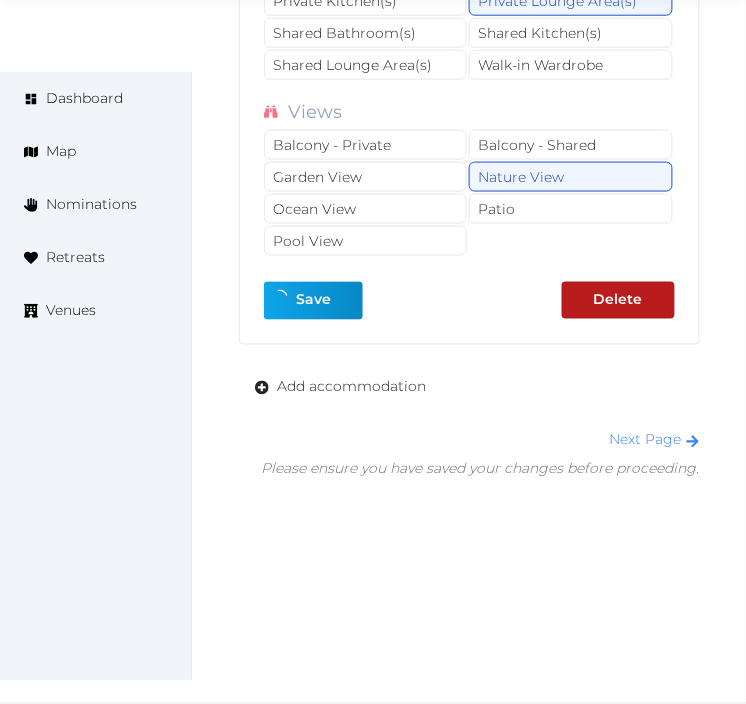 scroll, scrollTop: 8161, scrollLeft: 0, axis: vertical 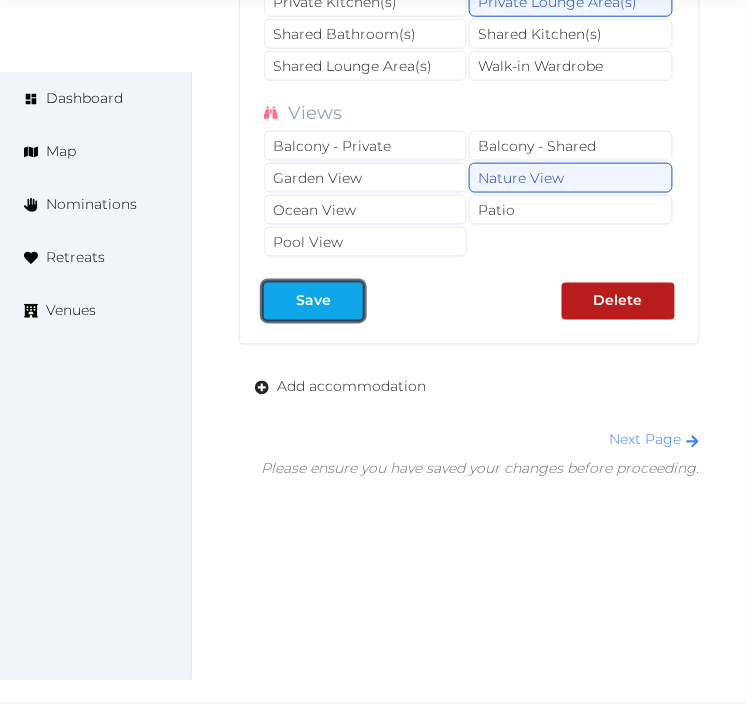 click on "Save" at bounding box center [313, 301] 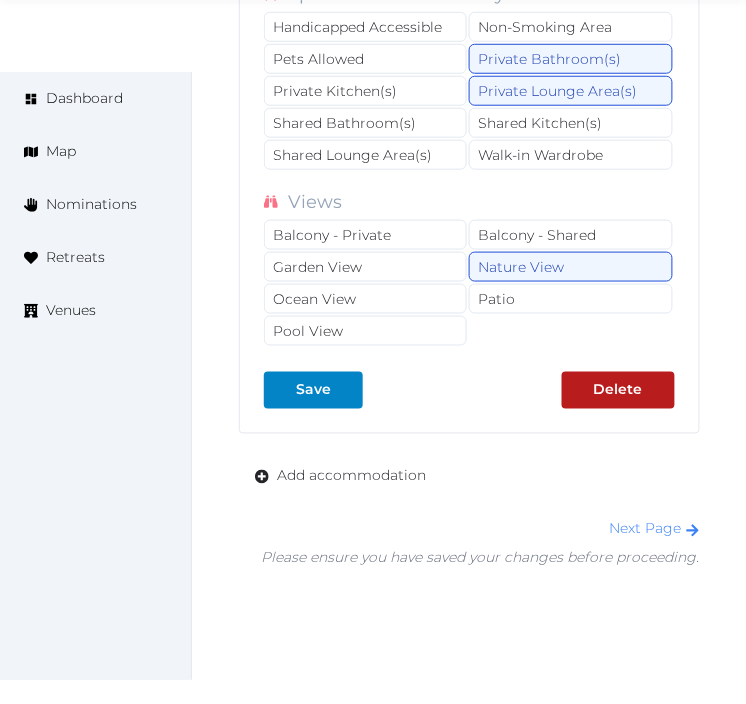 scroll, scrollTop: 8161, scrollLeft: 0, axis: vertical 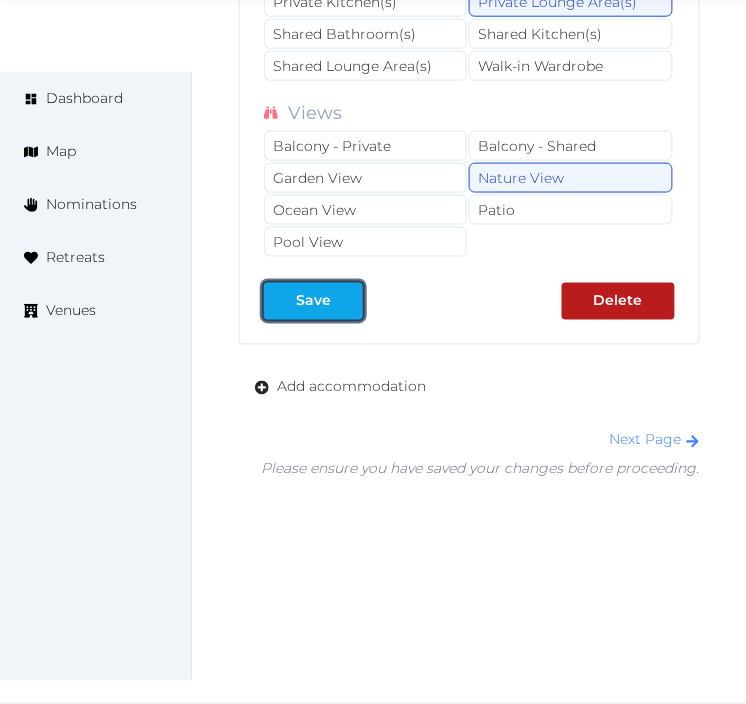 click on "Save" at bounding box center [313, 301] 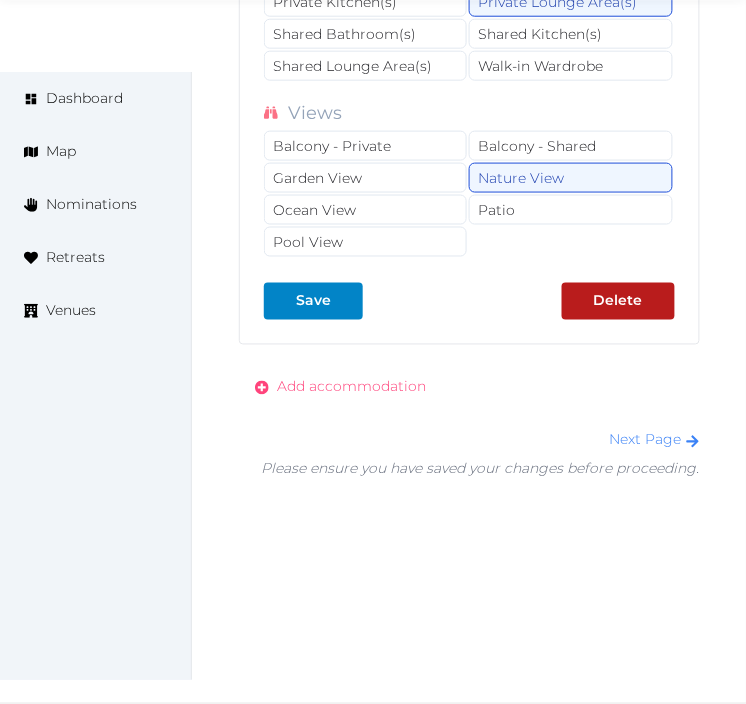 click on "Add accommodation" at bounding box center [351, 387] 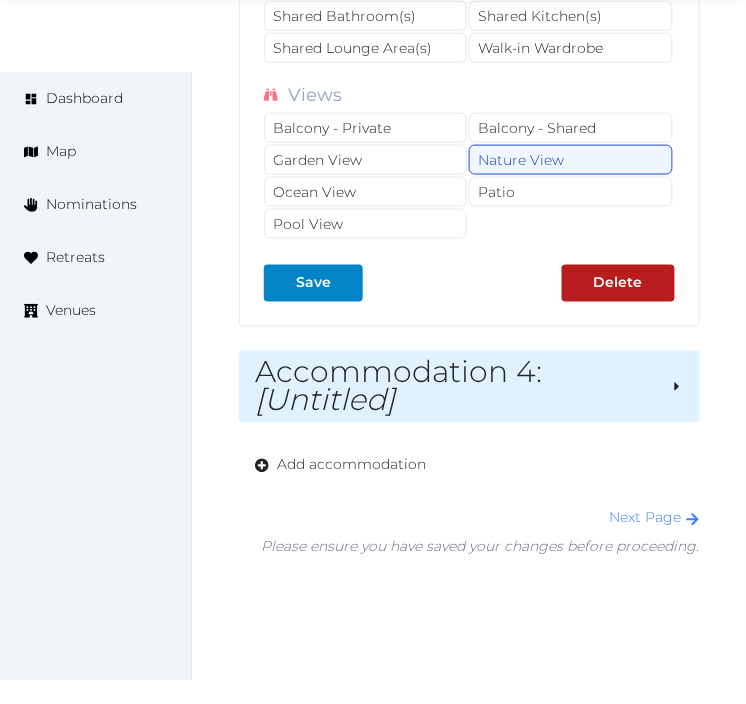click on "Accommodation 4 :  [Untitled]" at bounding box center (455, 387) 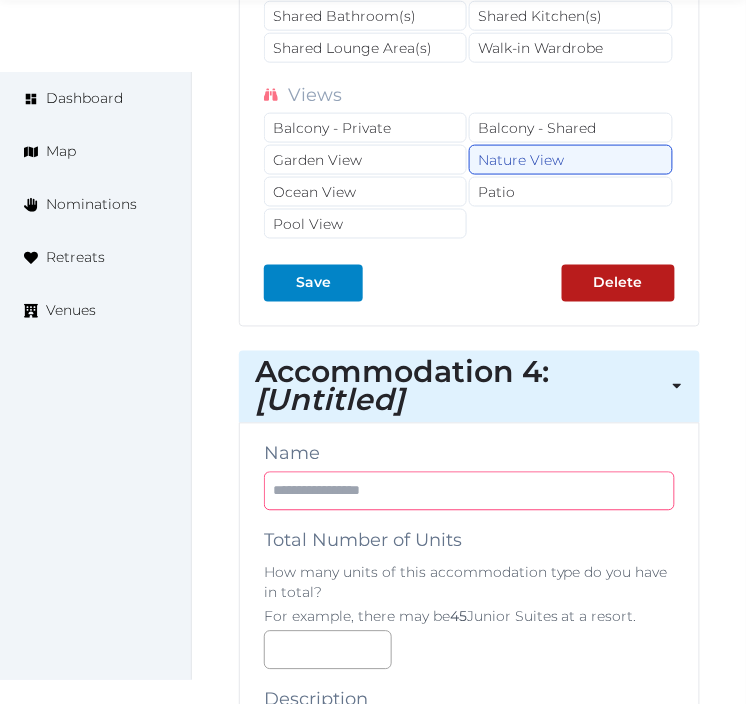 click at bounding box center [469, 491] 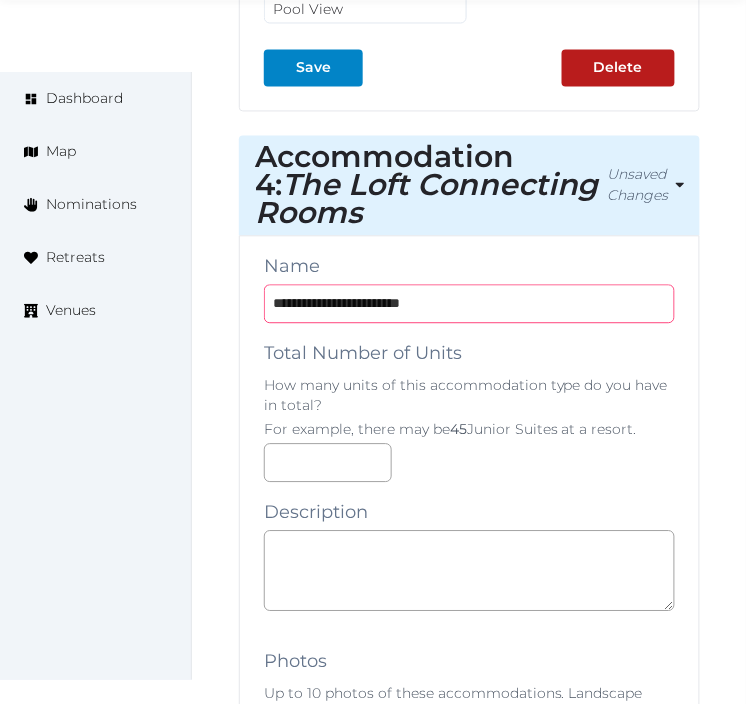 scroll, scrollTop: 8383, scrollLeft: 0, axis: vertical 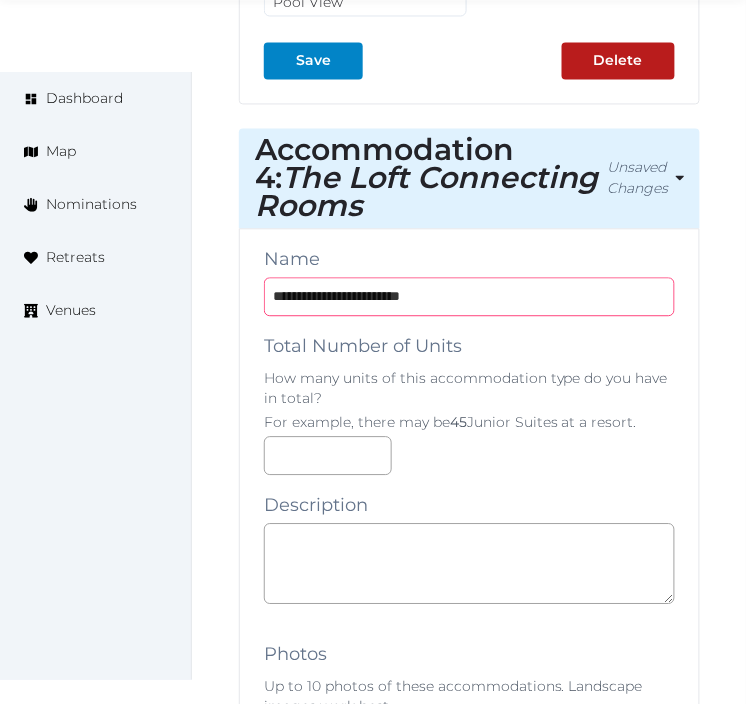 type on "**********" 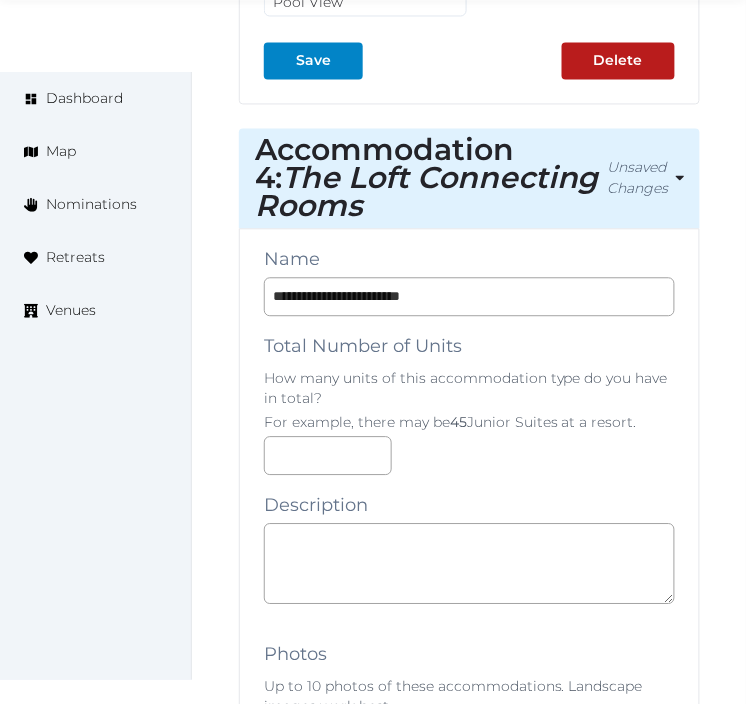 scroll, scrollTop: 8716, scrollLeft: 0, axis: vertical 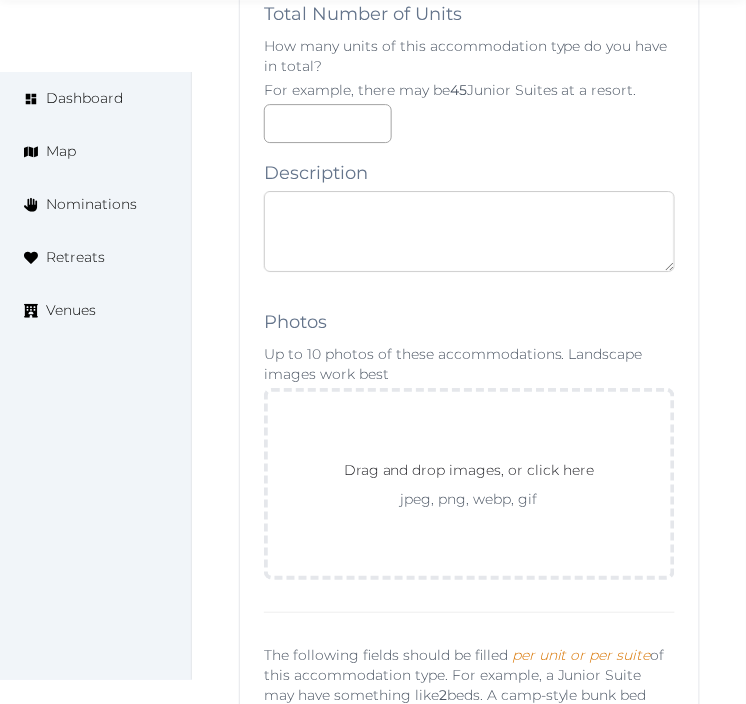 click at bounding box center (469, 231) 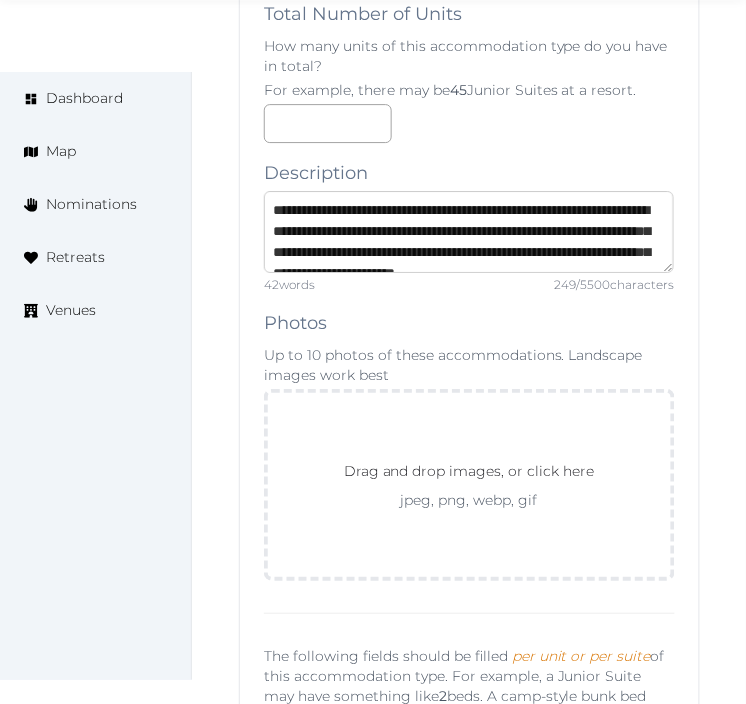 scroll, scrollTop: 73, scrollLeft: 0, axis: vertical 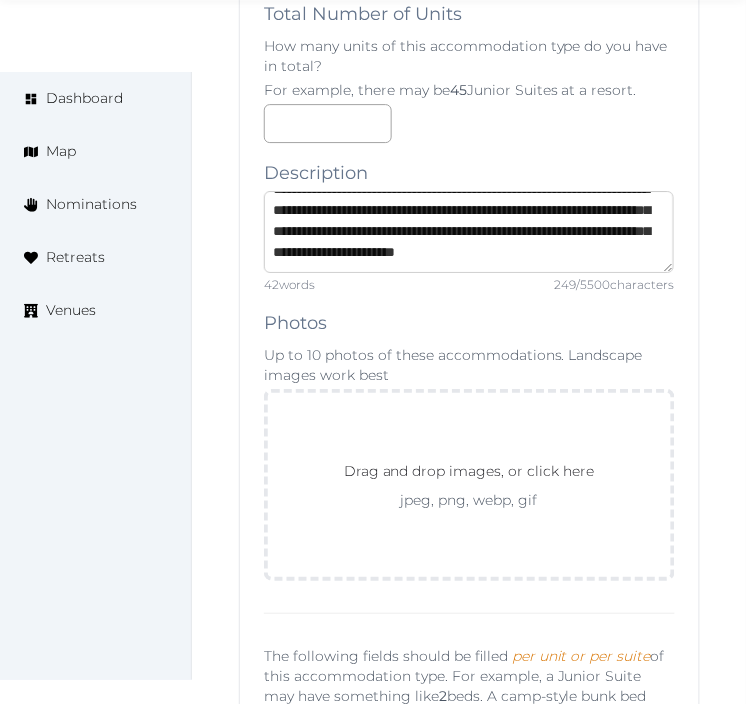 type on "**********" 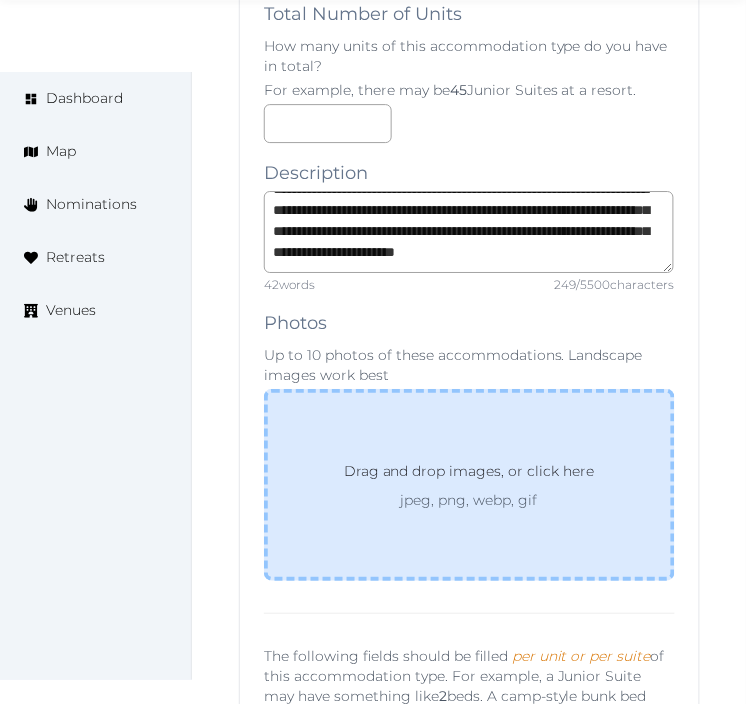 click on "Drag and drop images, or click here" at bounding box center (469, 475) 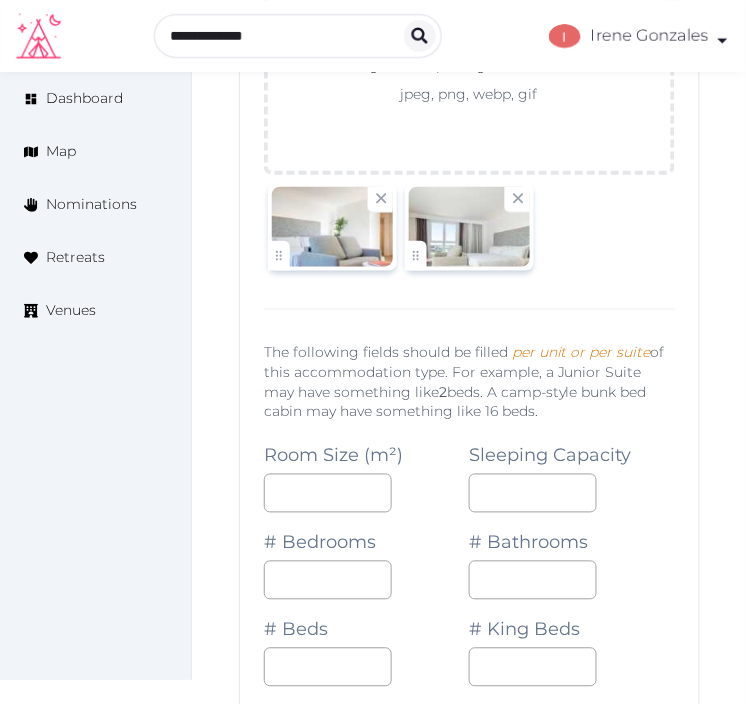 scroll, scrollTop: 9161, scrollLeft: 0, axis: vertical 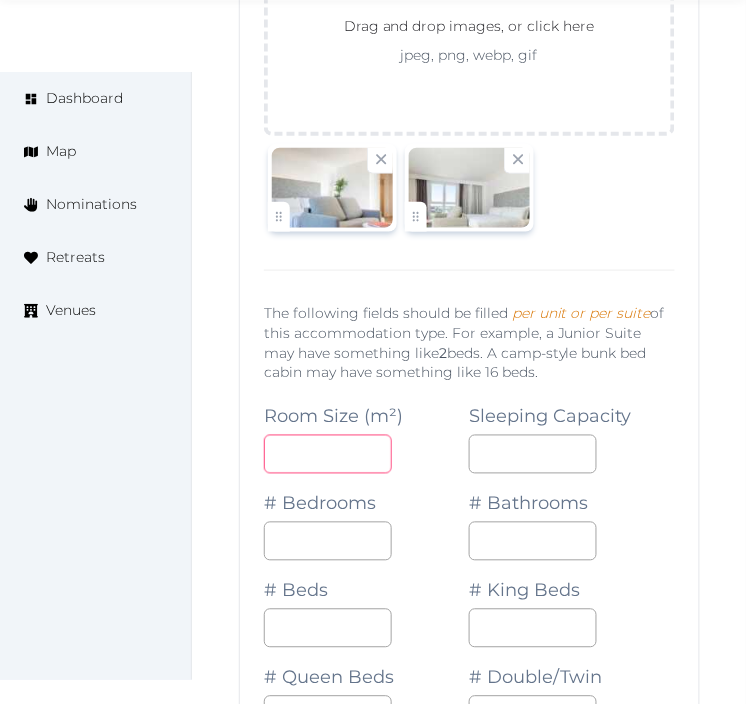 click at bounding box center (328, 454) 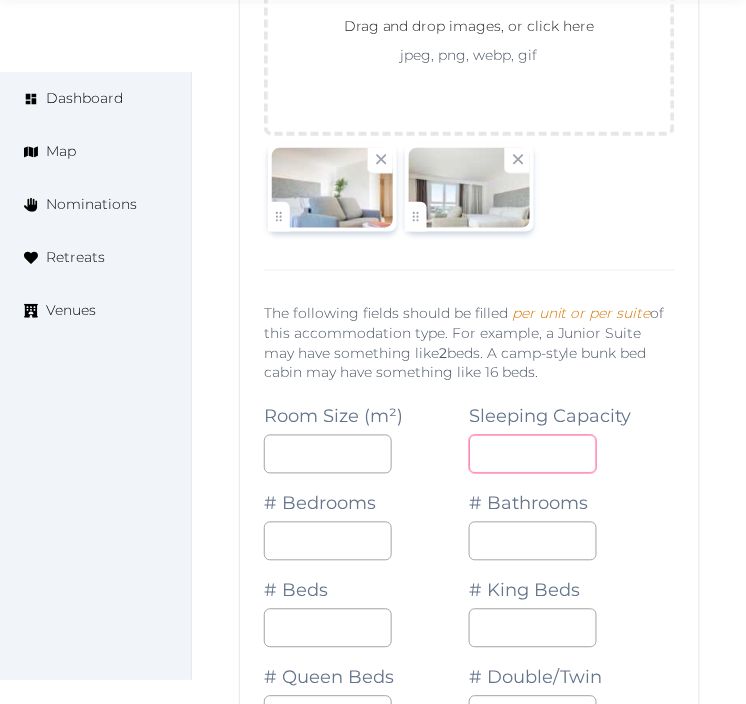 click at bounding box center (533, 454) 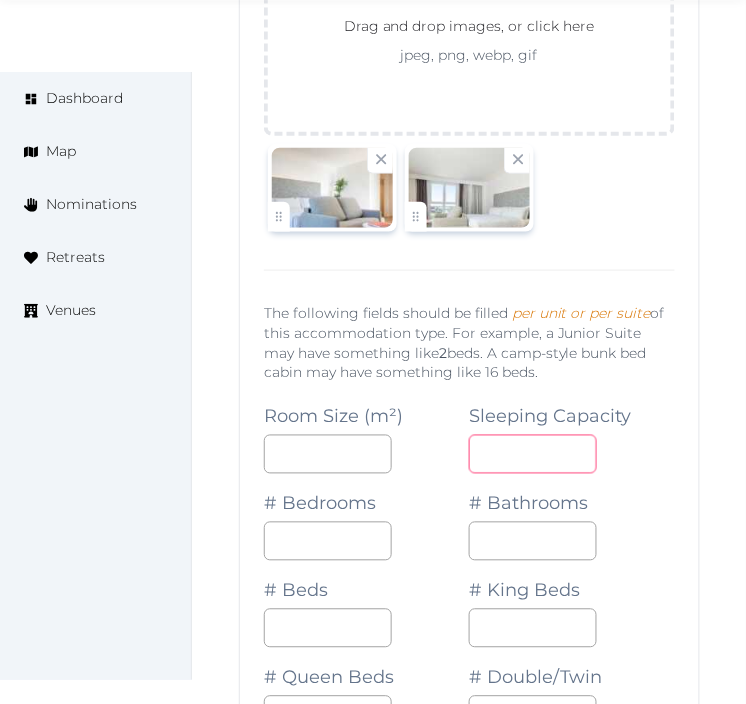 type on "*" 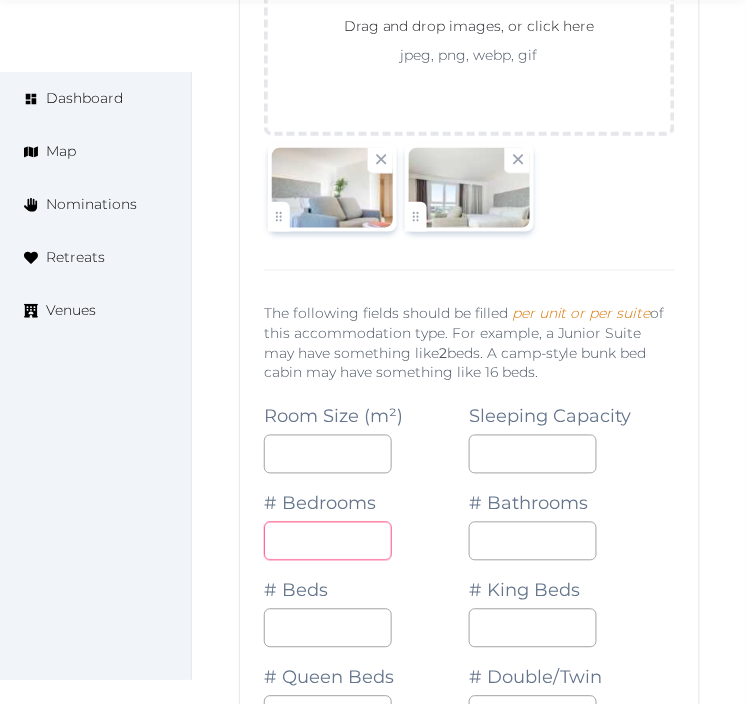 click at bounding box center [328, 541] 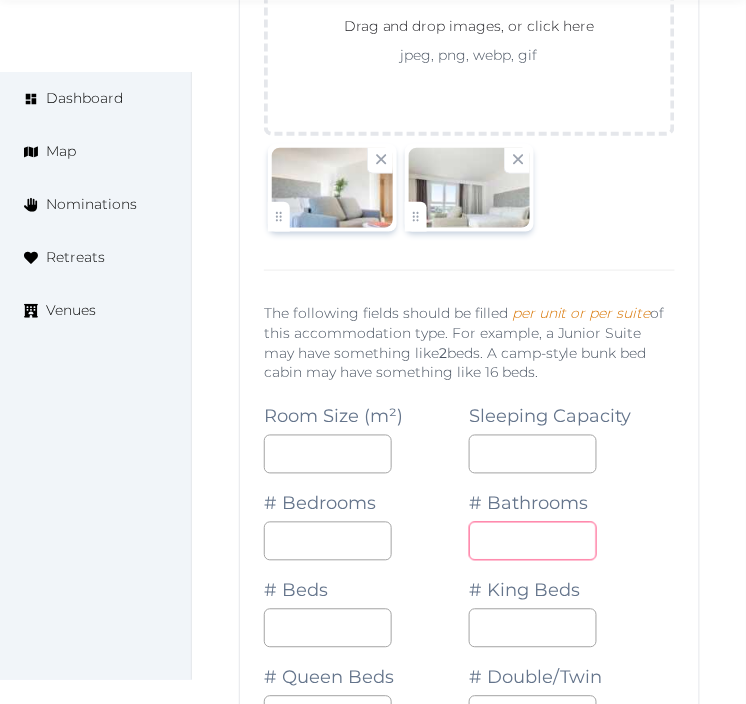 click on "*" at bounding box center (533, 541) 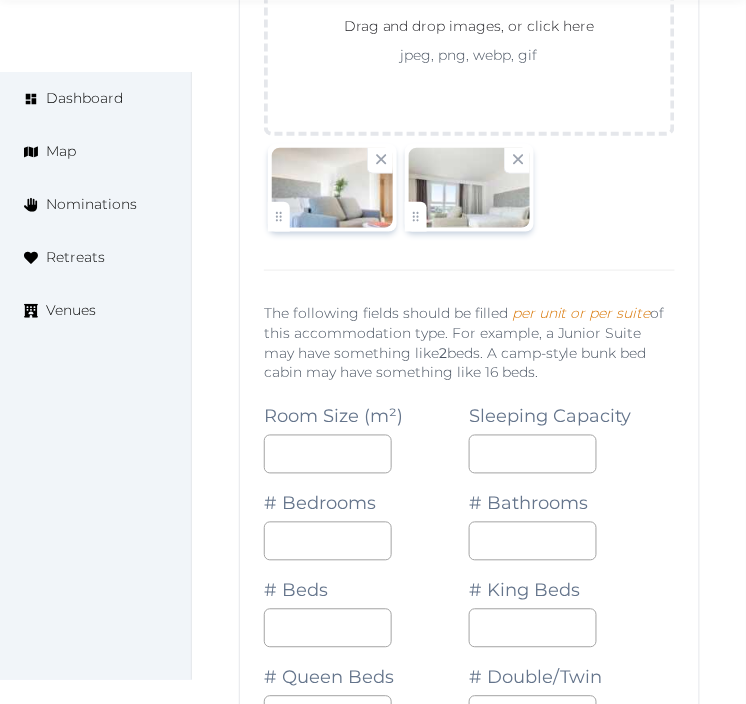click on "*" at bounding box center (571, 541) 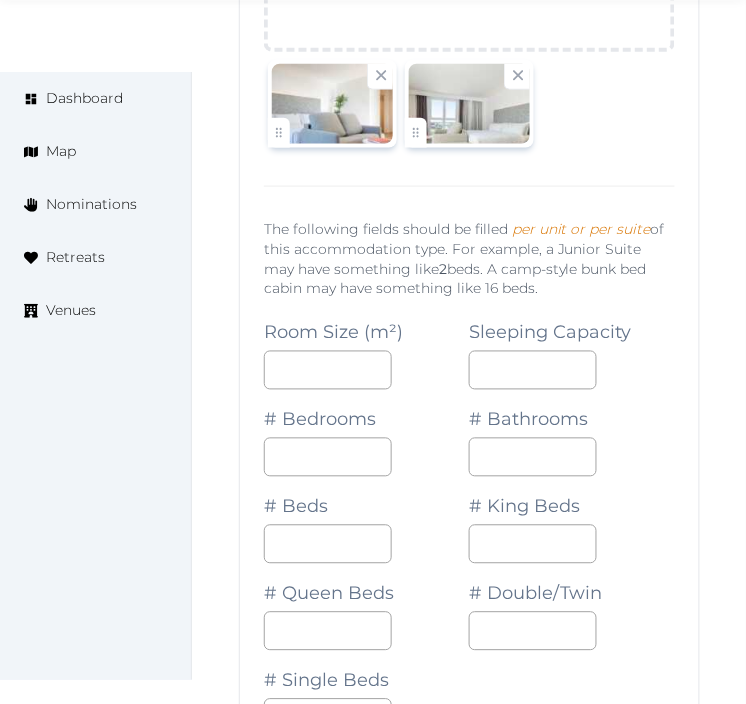 scroll, scrollTop: 9383, scrollLeft: 0, axis: vertical 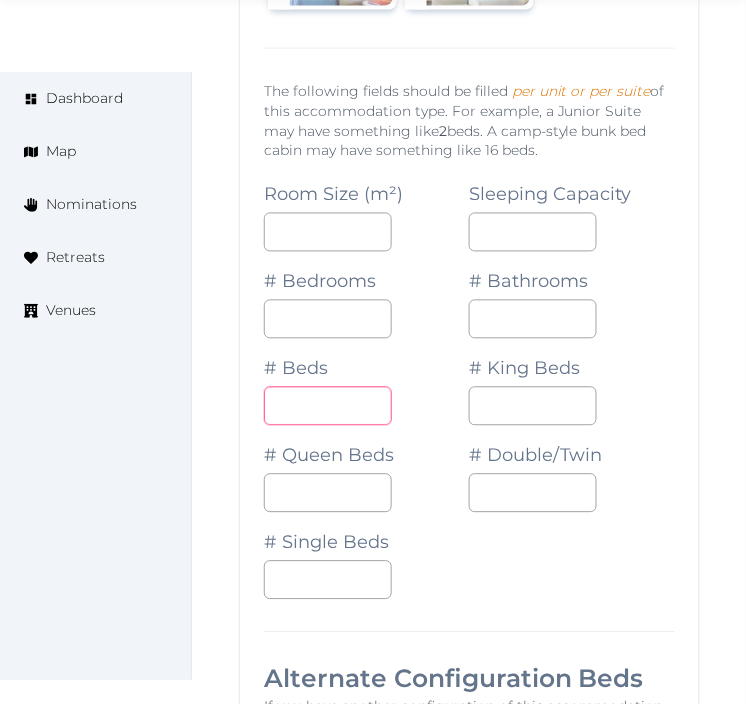 click on "*" at bounding box center (328, 406) 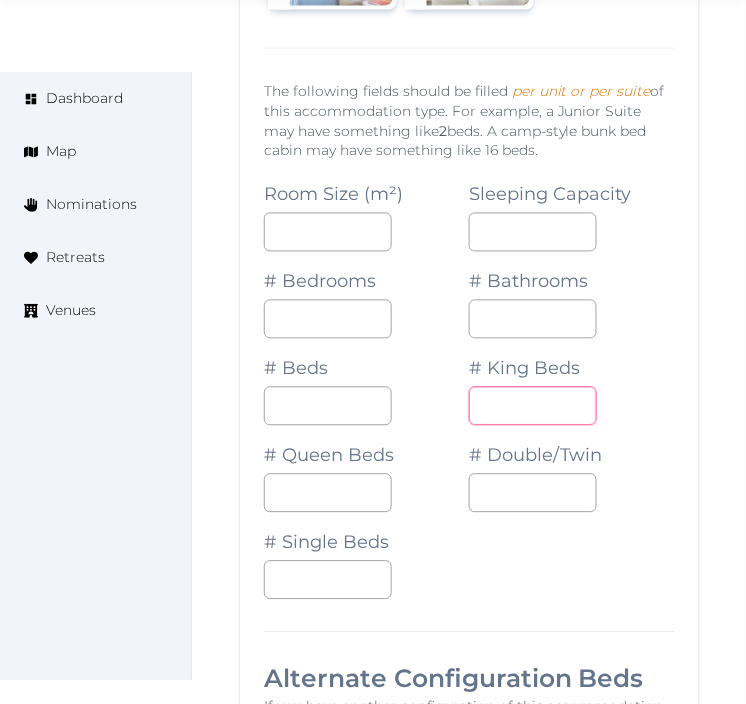 click at bounding box center [533, 406] 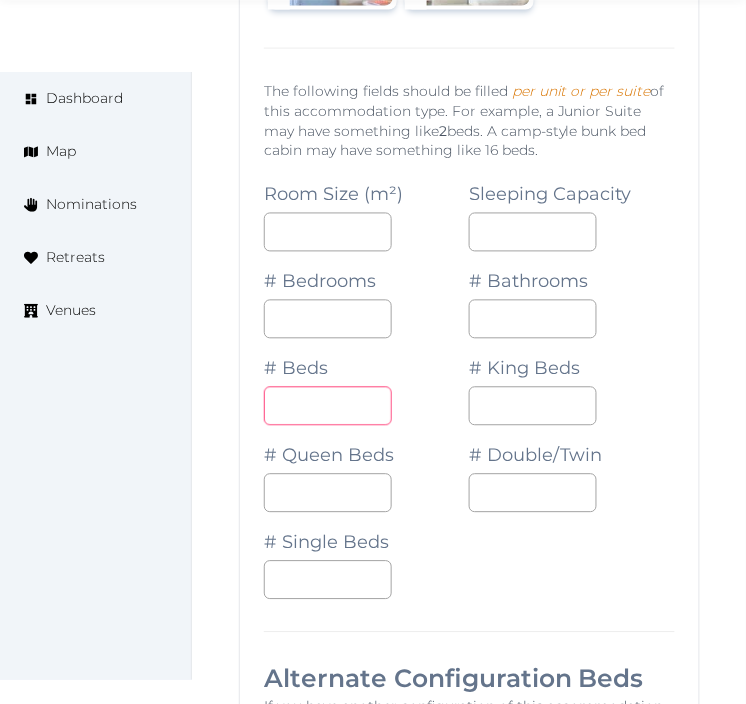 drag, startPoint x: 321, startPoint y: 434, endPoint x: 195, endPoint y: 430, distance: 126.06348 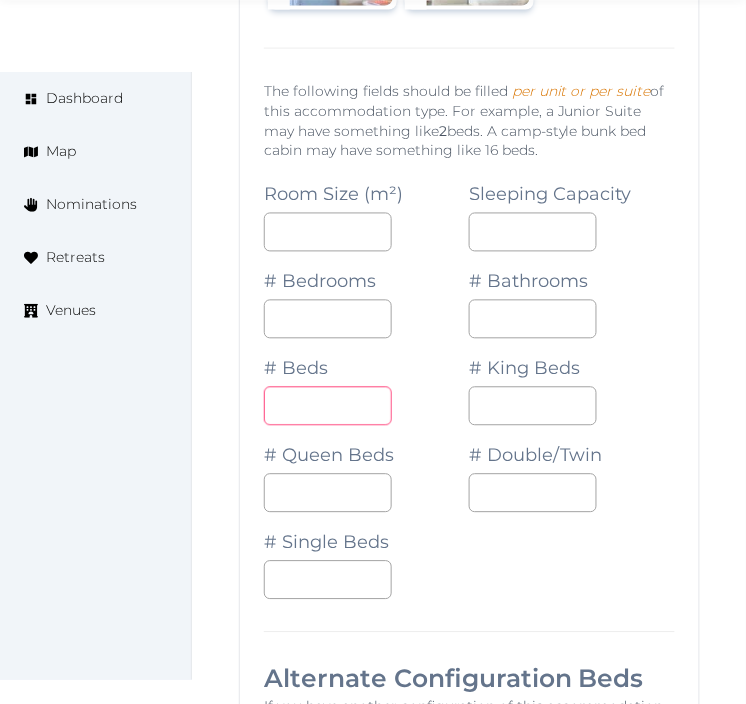 type on "*" 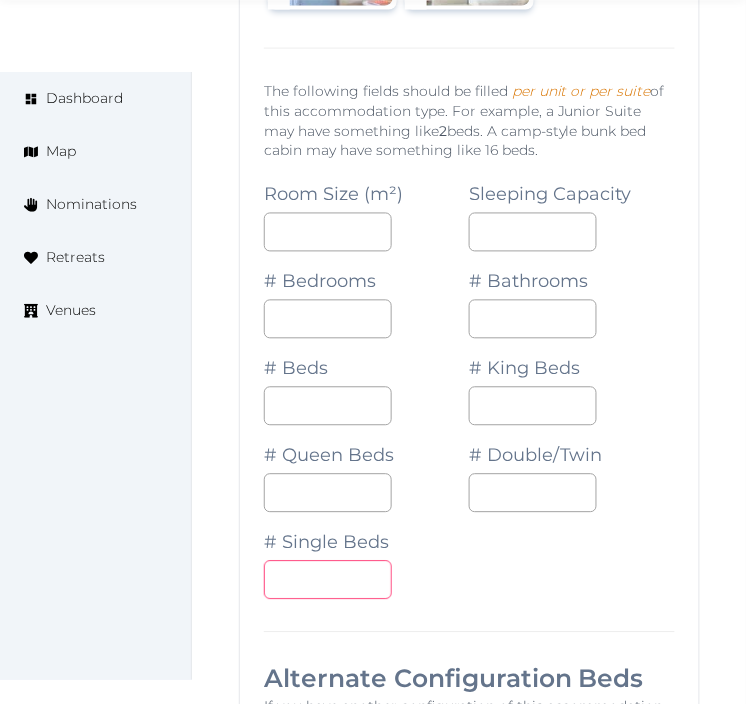 click on "*" at bounding box center (328, 580) 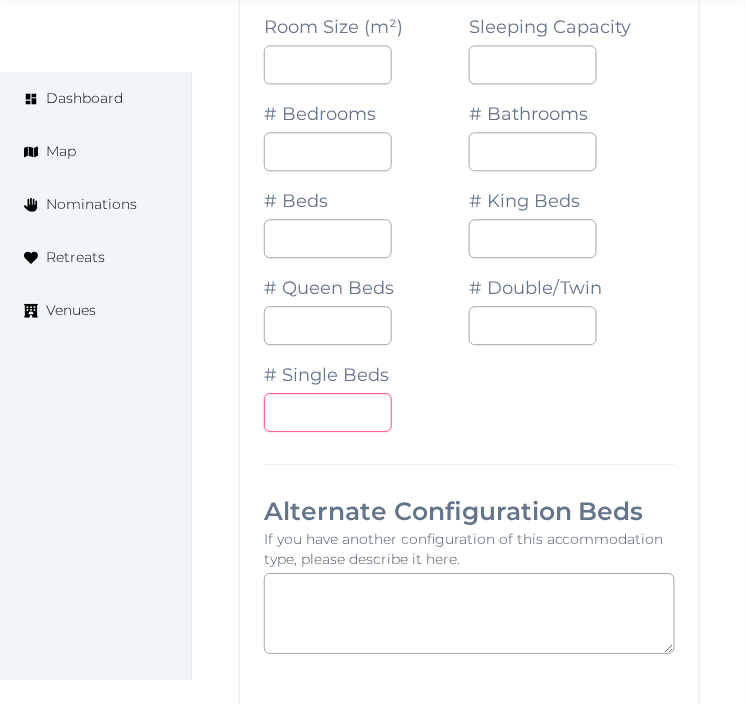 scroll, scrollTop: 9827, scrollLeft: 0, axis: vertical 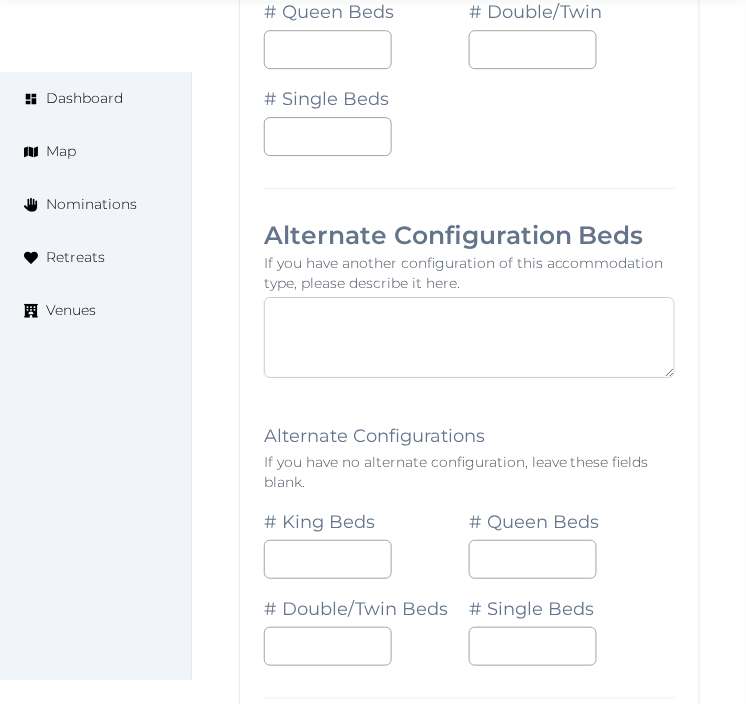 click at bounding box center [469, 337] 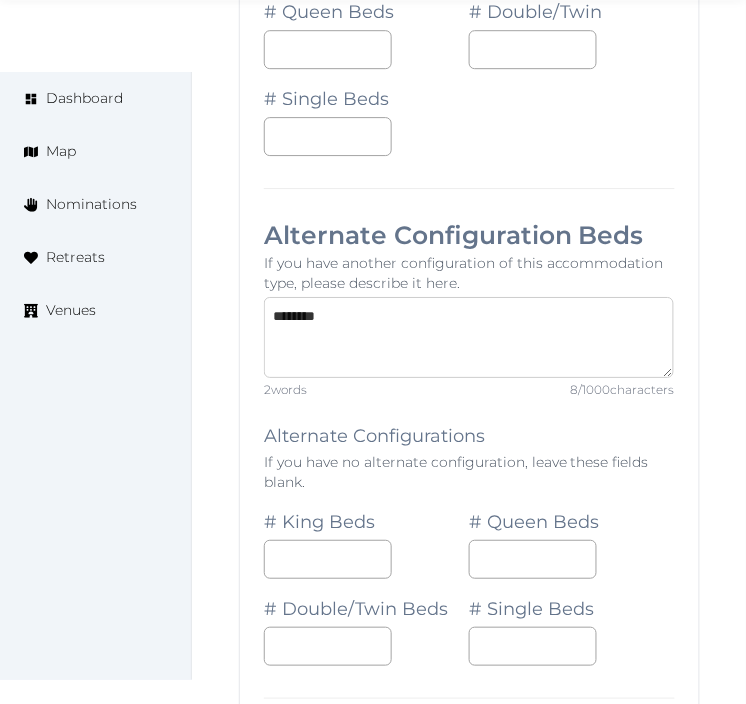type on "********" 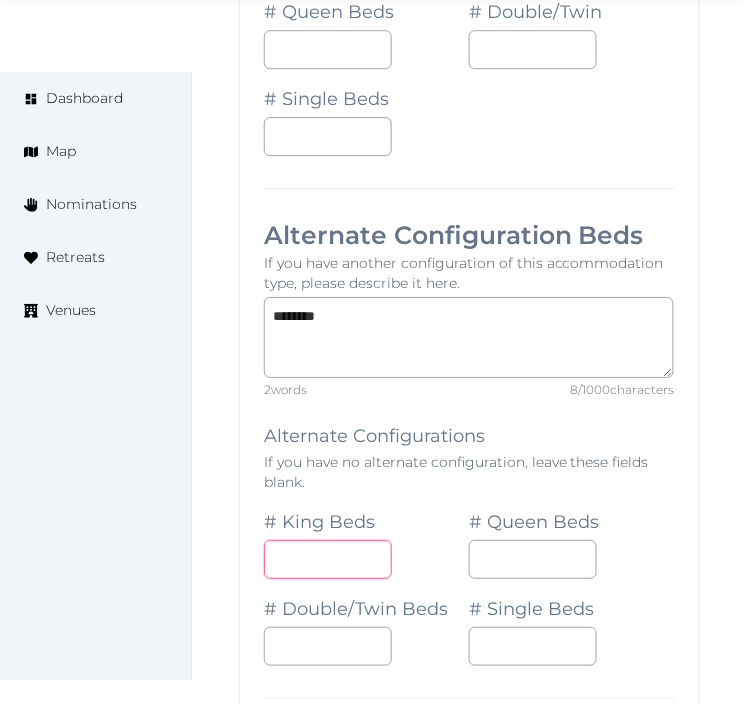 click at bounding box center (328, 559) 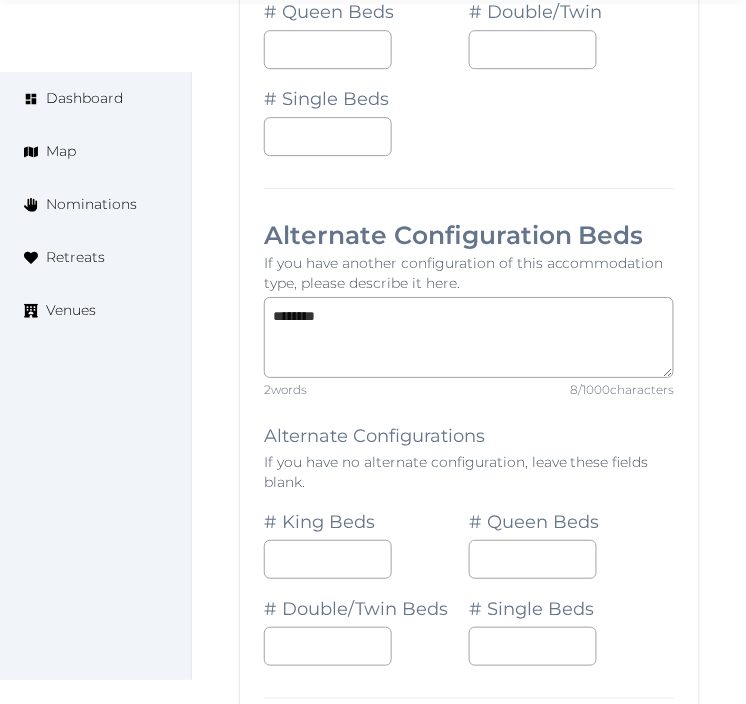 click on "Edit venue 72 %  complete Fill out all the fields in your listing to increase its completion percentage.   A higher completion percentage will make your listing more attractive and result in better matches. INNSiDE Madrid Valdebebas & Conference Center   View  listing   Open  &nbsp; Close CRM Lead Basic details Pricing and policies Retreat spaces Meeting spaces Accommodations Amenities Food and dining Activities and experiences Location Environment Types of retreats Brochures Notes Ownership Administration Activity This venue is live and visible to the public Mark draft Archive Venue owned by esther.sanchez esther.sanchez@[example.com] Copy update link Share this link with venue owners to encourage them to update their venue details. Copy recommended link Share this link with venue owners to let them know they have been recommended. Copy shortlist link Share this link with venue owners to let them know that they have been shortlisted. Capacity across your entire venue Max sleeping capacity Number of beds *** Save  :" at bounding box center [469, -3711] 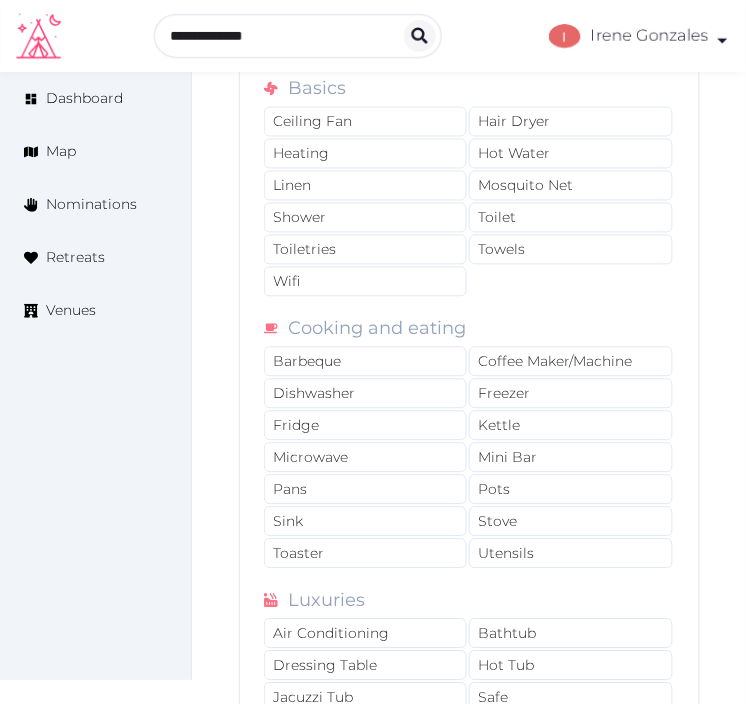 scroll, scrollTop: 10545, scrollLeft: 0, axis: vertical 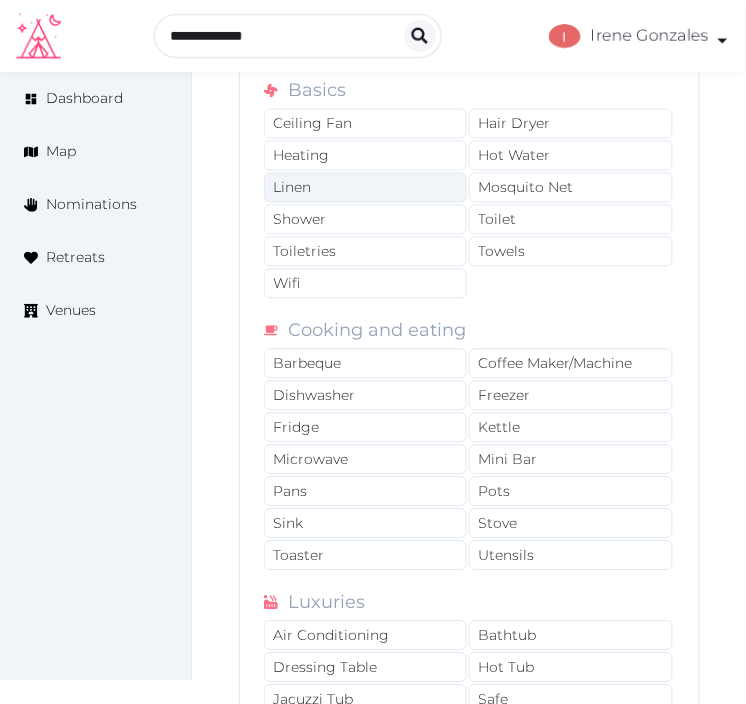 click on "Linen" at bounding box center (365, 188) 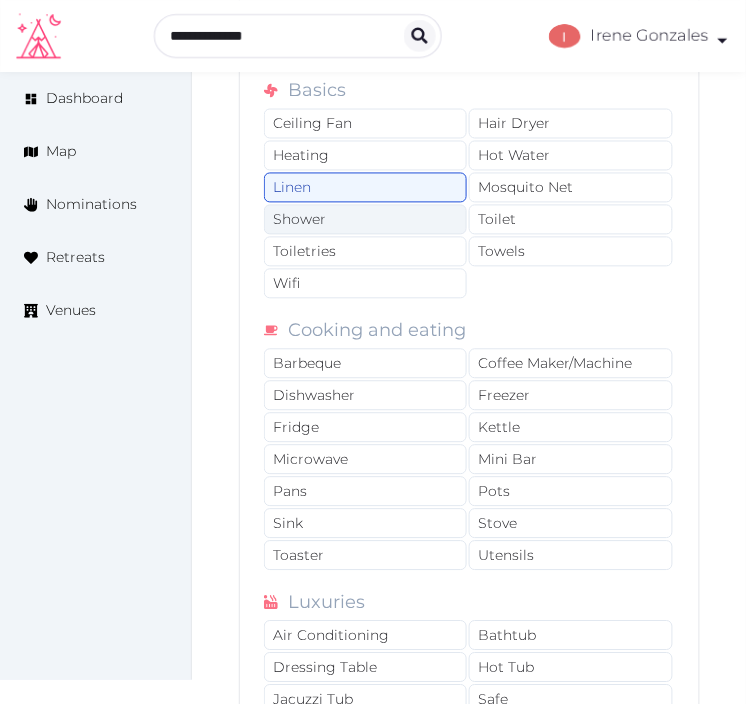 click on "Shower" at bounding box center (365, 220) 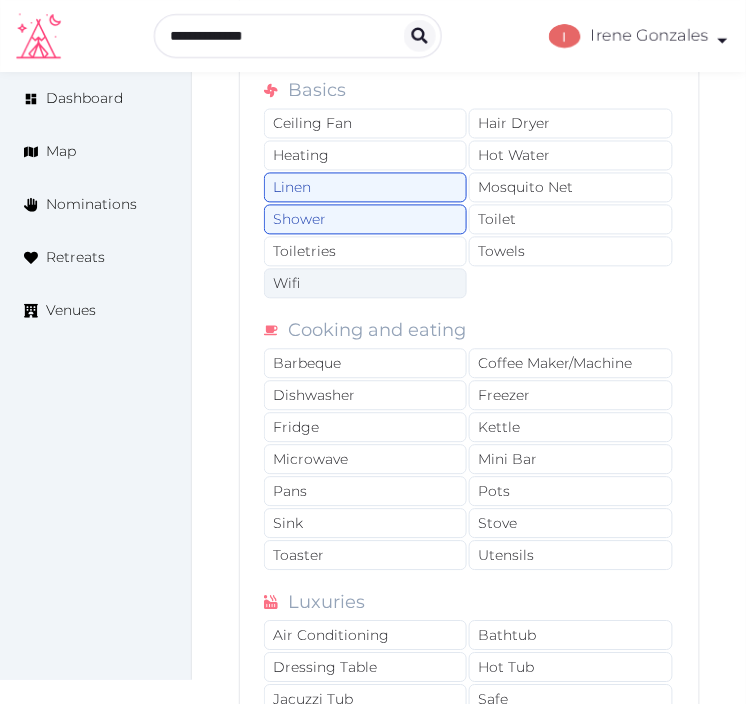 drag, startPoint x: 353, startPoint y: 258, endPoint x: 351, endPoint y: 296, distance: 38.052597 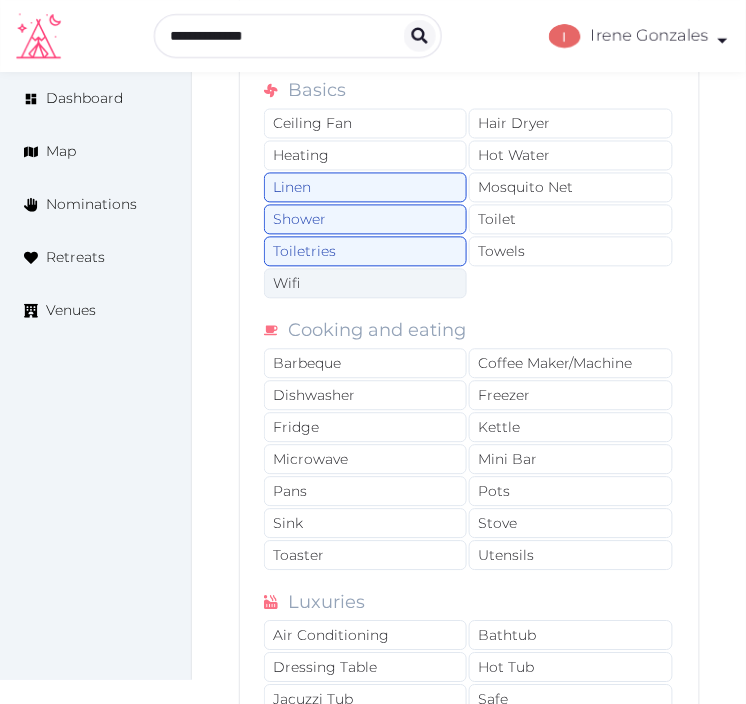click on "Wifi" at bounding box center [365, 284] 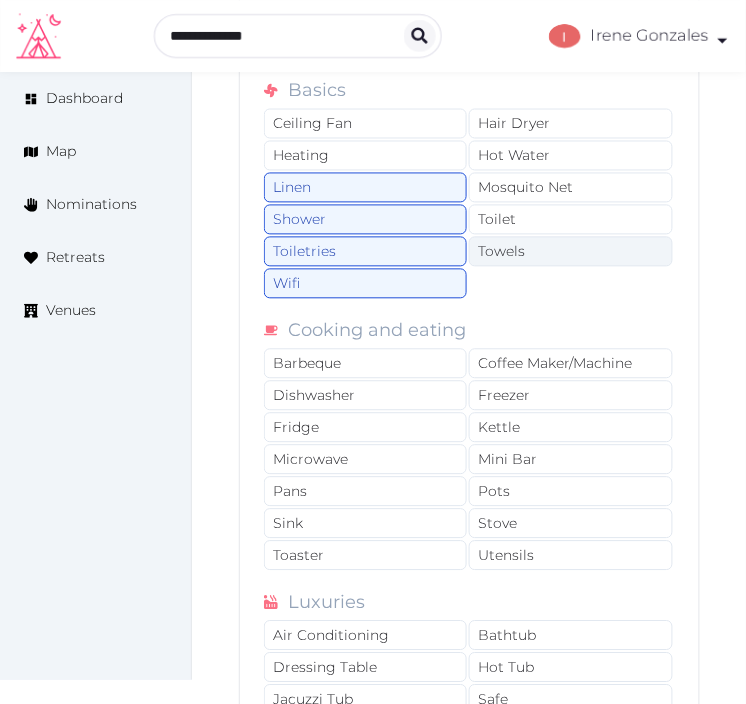 click on "Towels" at bounding box center [570, 252] 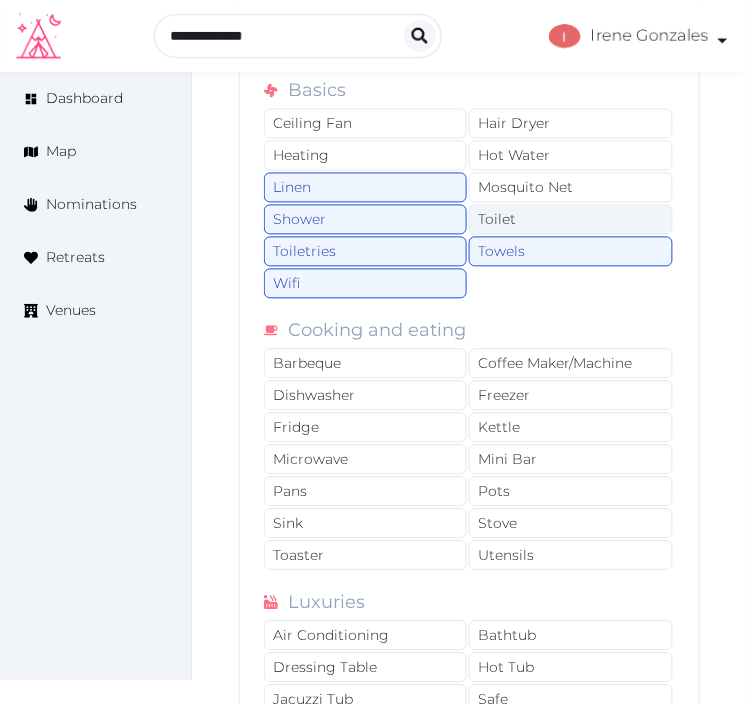 click on "Toilet" at bounding box center [570, 220] 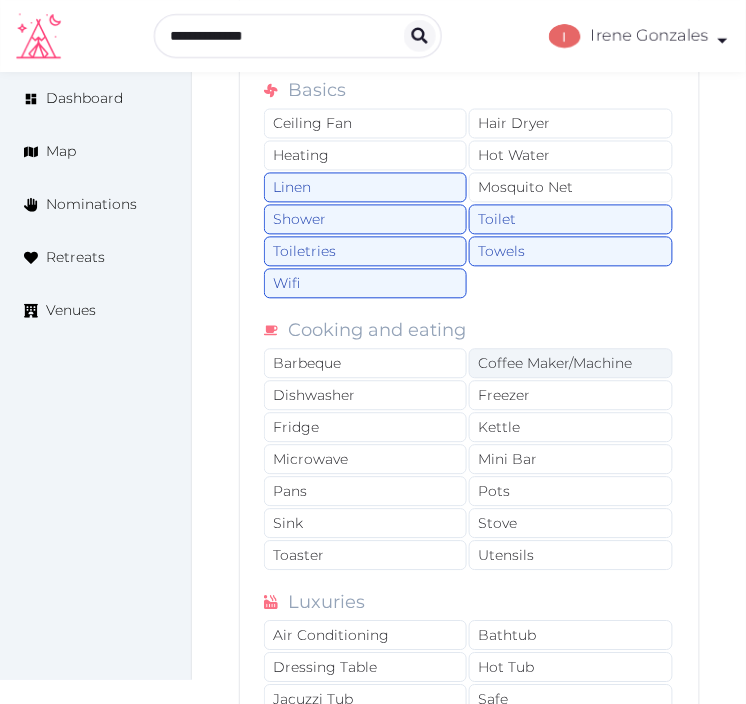 click on "Coffee Maker/Machine" at bounding box center [570, 364] 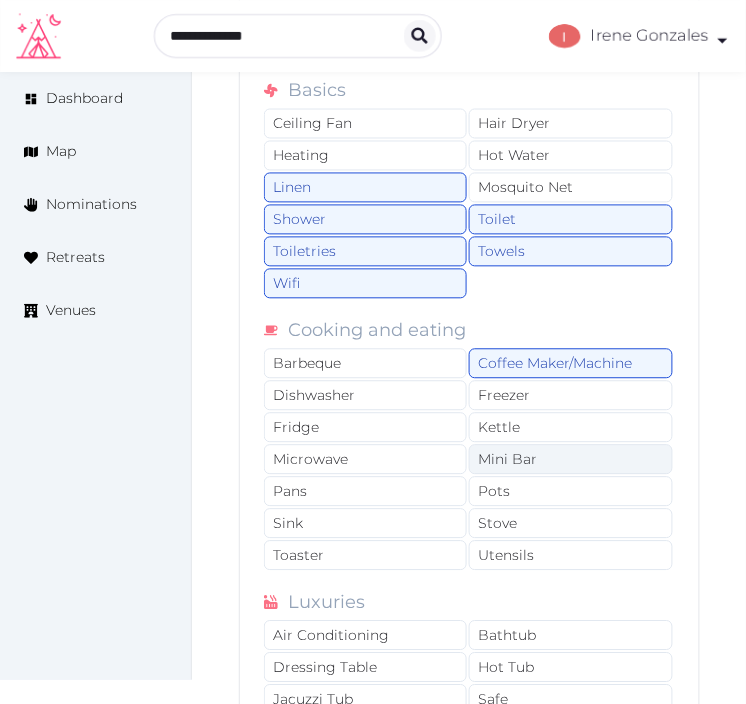 click on "Mini Bar" at bounding box center [570, 460] 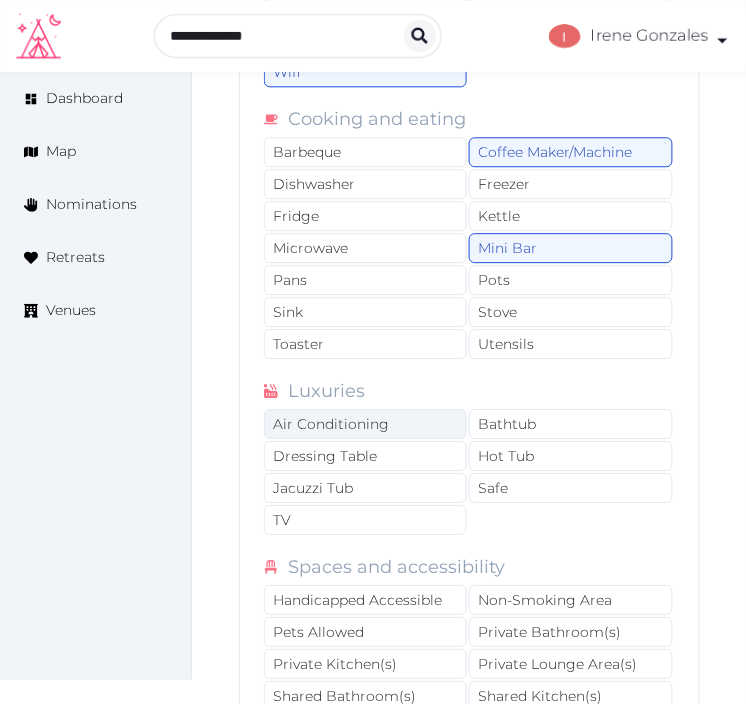 scroll, scrollTop: 10767, scrollLeft: 0, axis: vertical 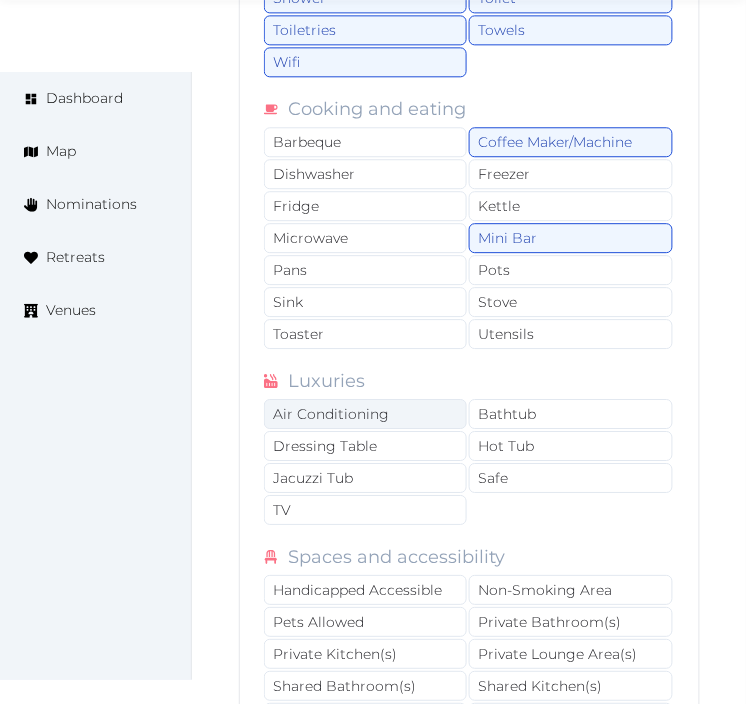 click on "Air Conditioning" at bounding box center (365, 414) 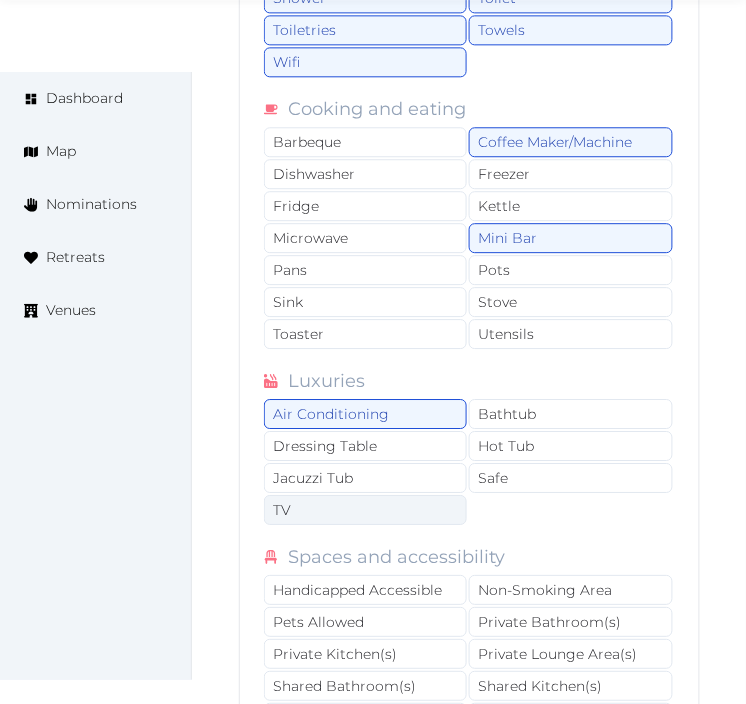 click on "TV" at bounding box center [365, 510] 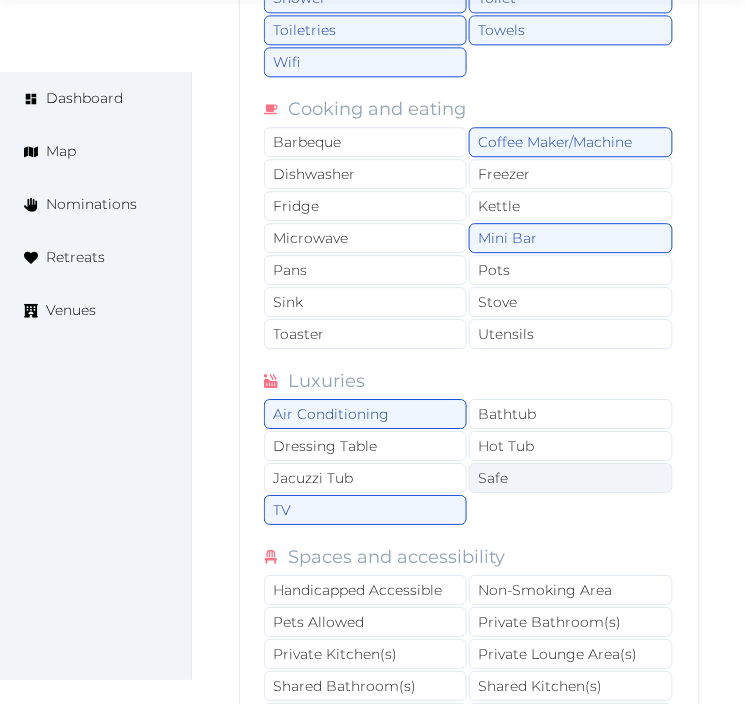 click on "Safe" at bounding box center (570, 478) 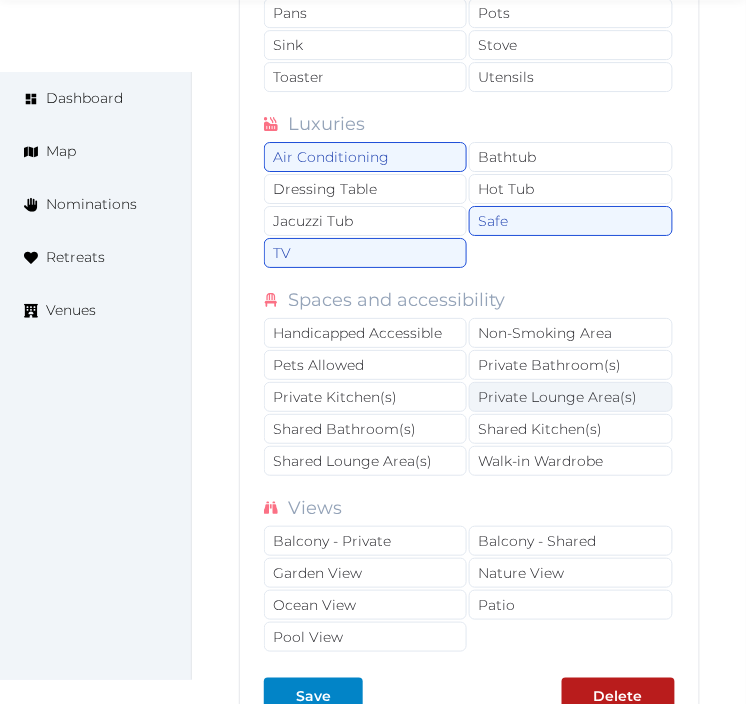 scroll, scrollTop: 11101, scrollLeft: 0, axis: vertical 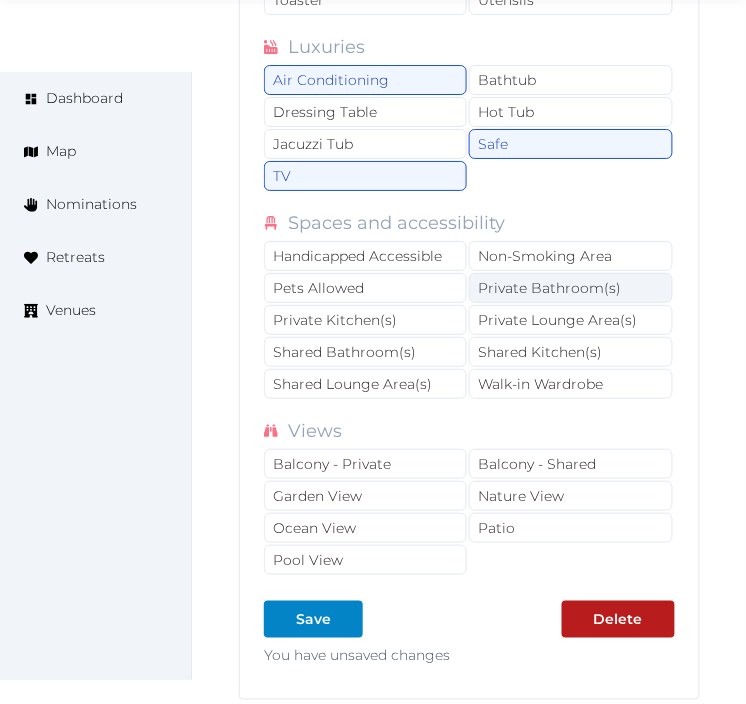 click on "Private Bathroom(s)" at bounding box center [570, 288] 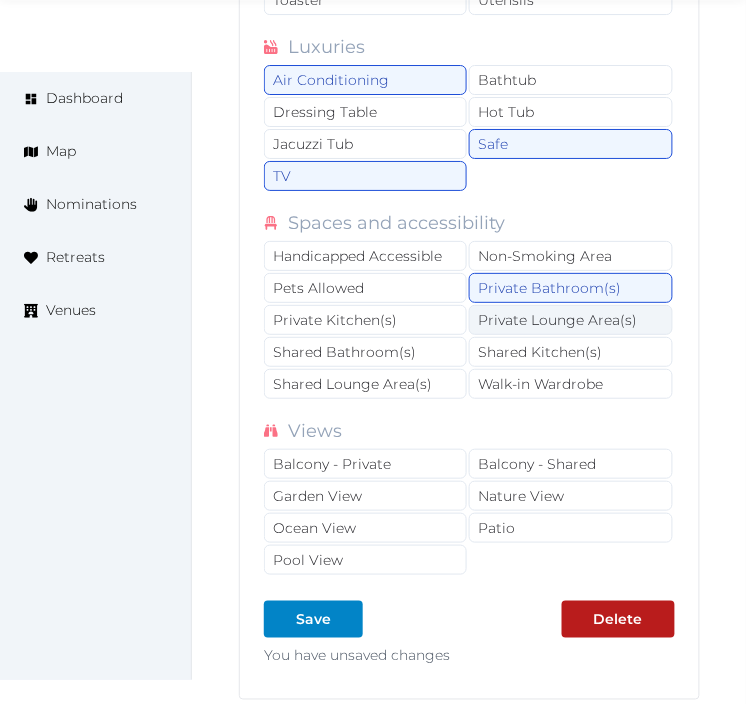 click on "Private Lounge Area(s)" at bounding box center (570, 320) 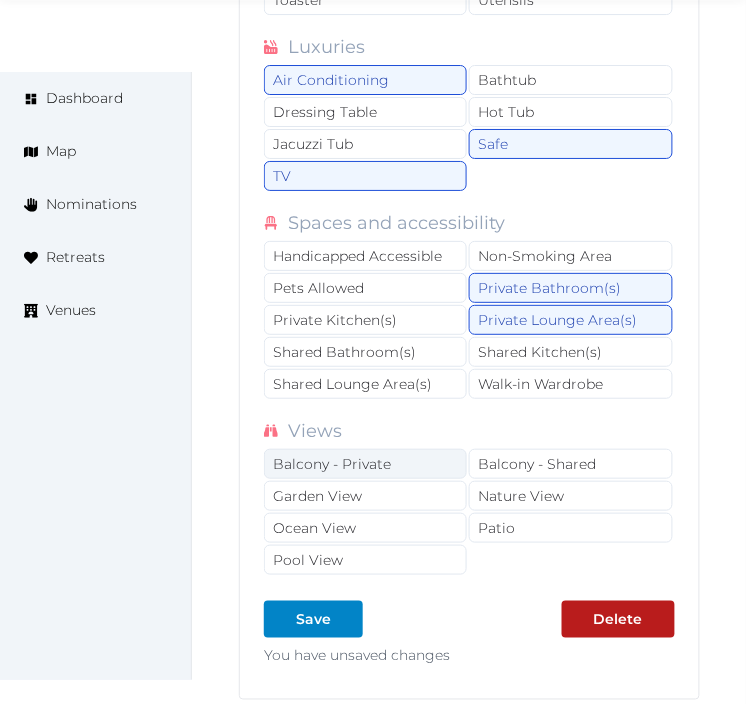click on "Balcony - Private" at bounding box center (365, 464) 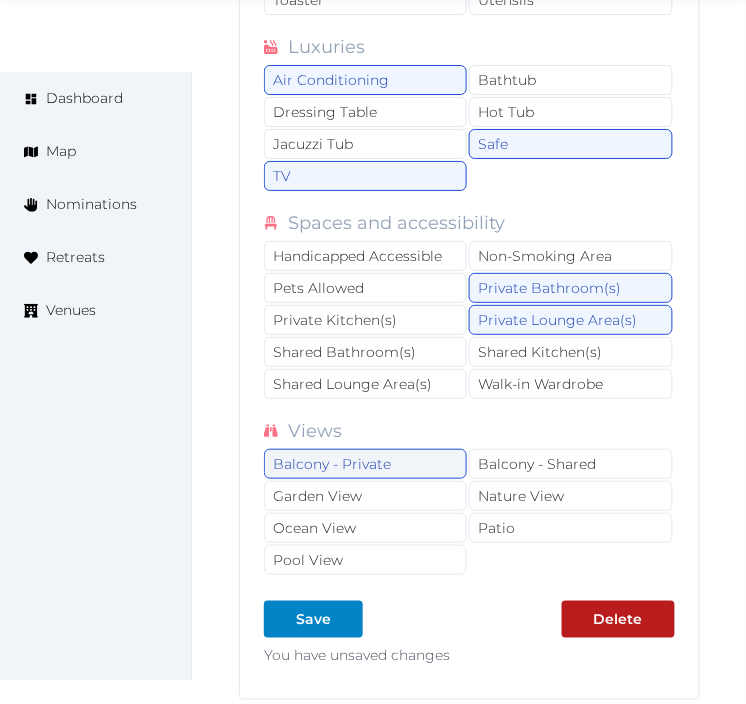 click on "Balcony - Private" at bounding box center [365, 464] 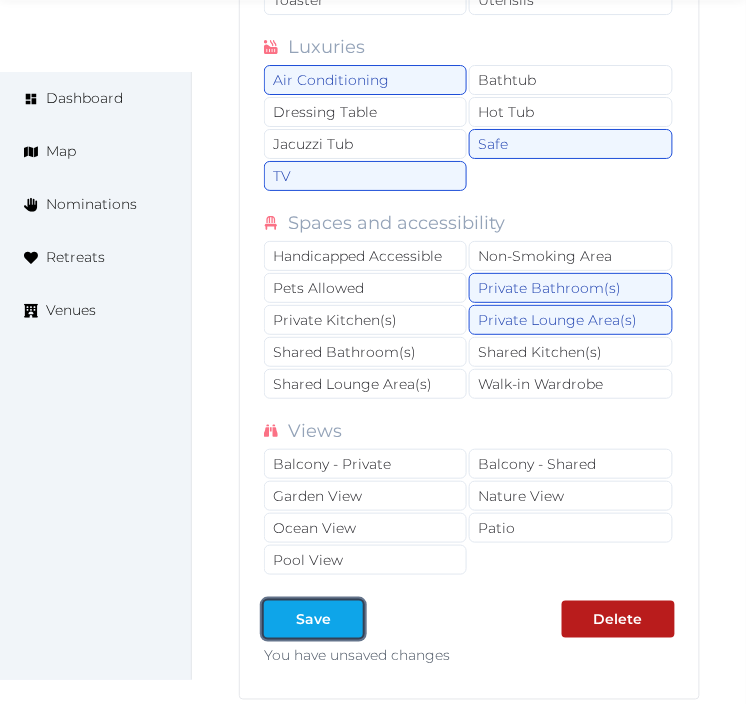click at bounding box center (347, 619) 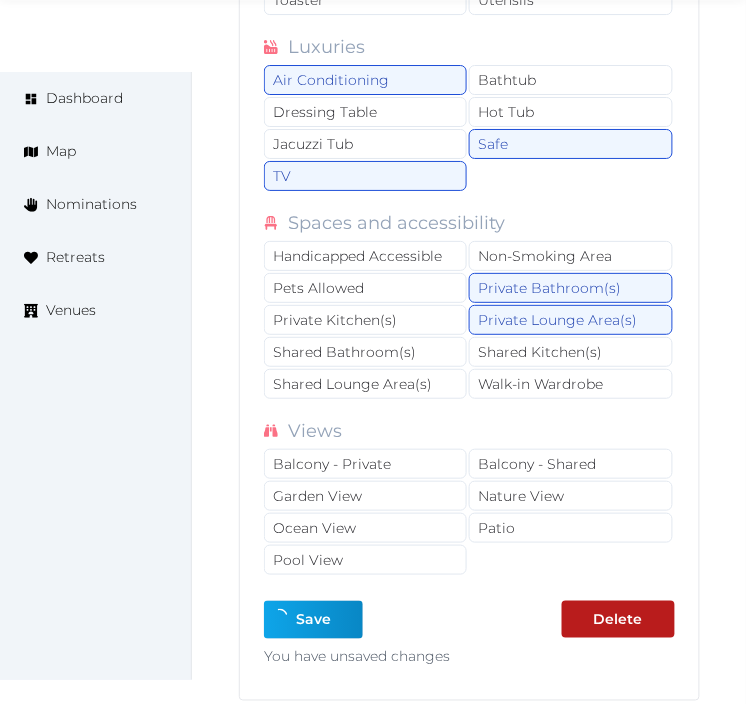 type on "*" 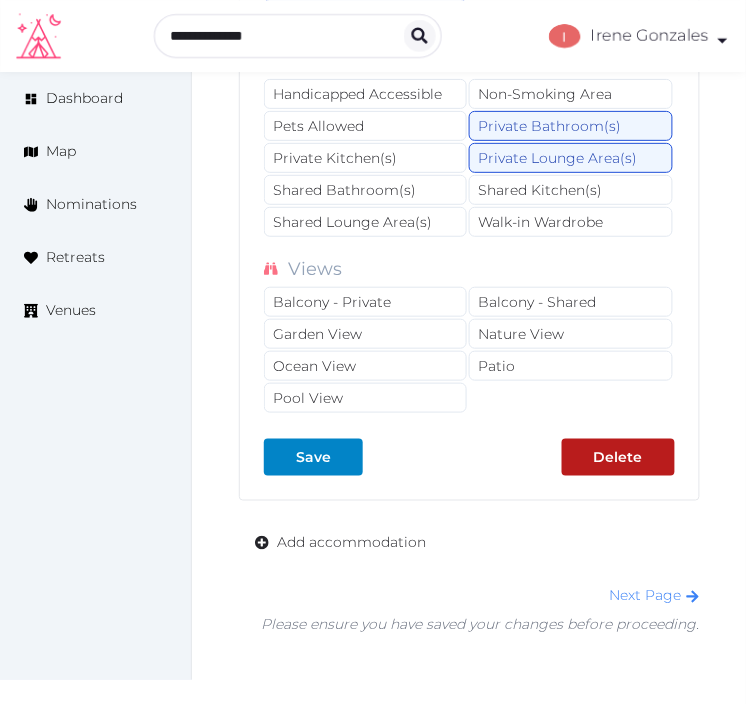 scroll, scrollTop: 11406, scrollLeft: 0, axis: vertical 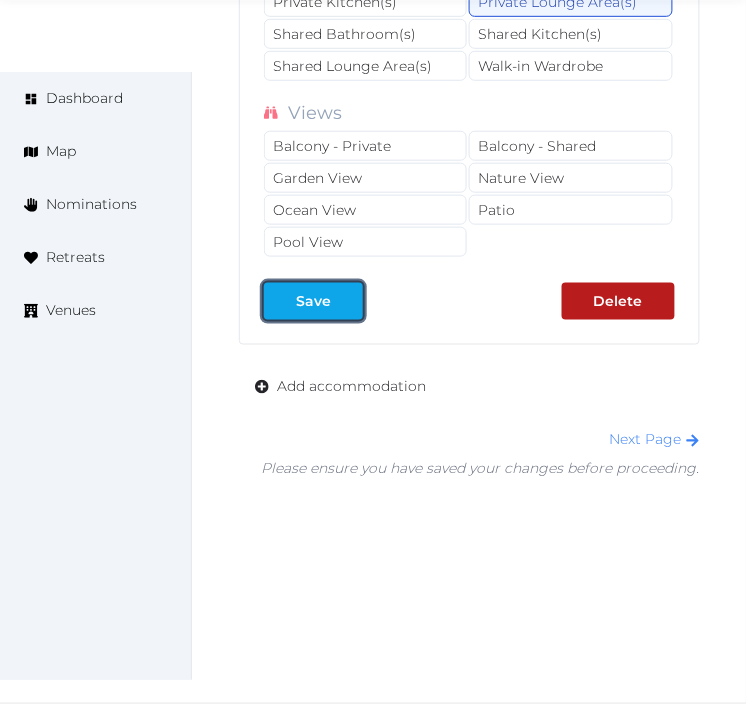 drag, startPoint x: 290, startPoint y: 327, endPoint x: 305, endPoint y: 331, distance: 15.524175 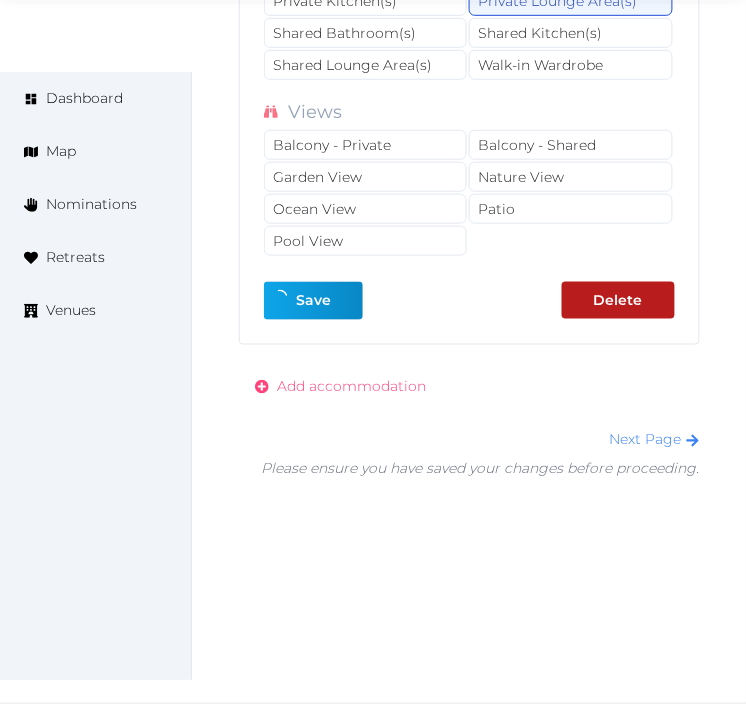 click on "Add accommodation" at bounding box center [351, 387] 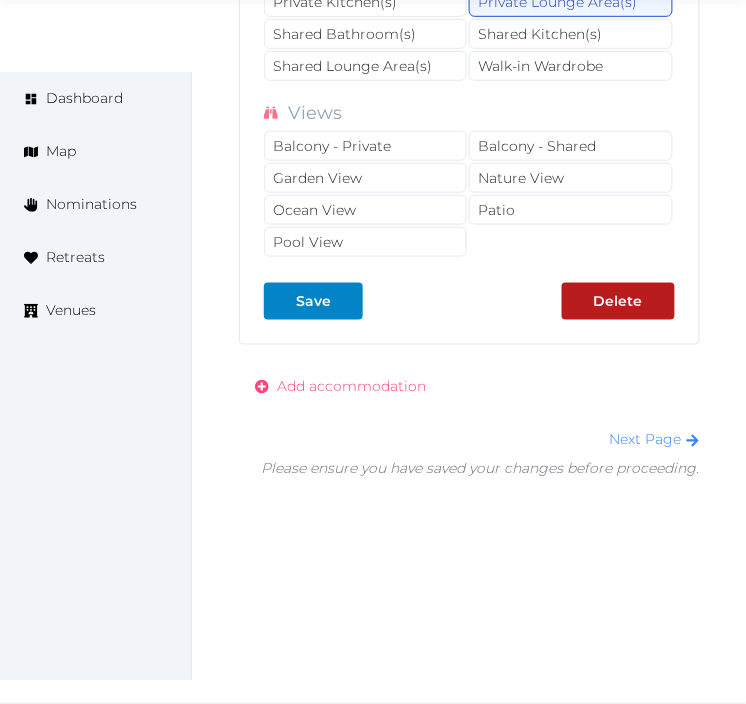 click on "Add accommodation" at bounding box center (340, 387) 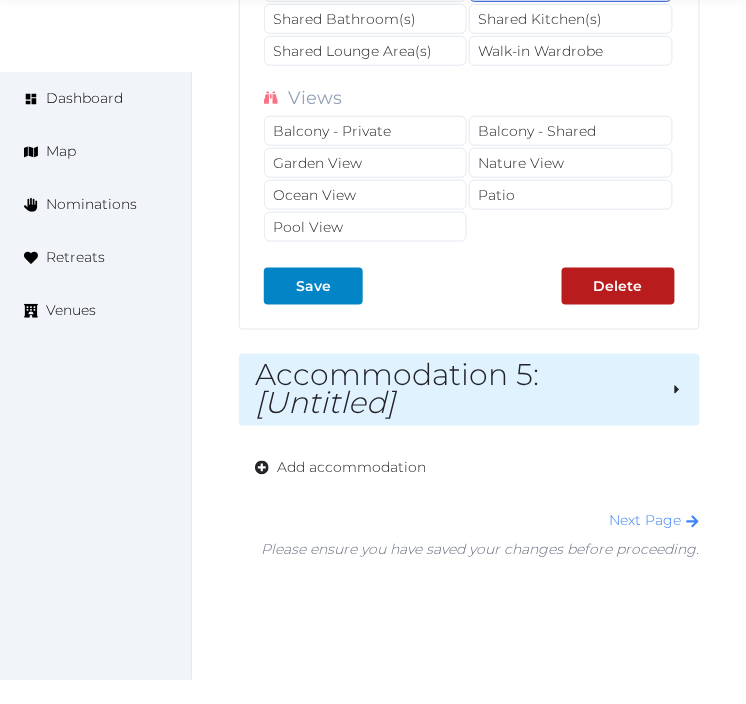 click on "Accommodation 5 :  [Untitled]" at bounding box center [455, 390] 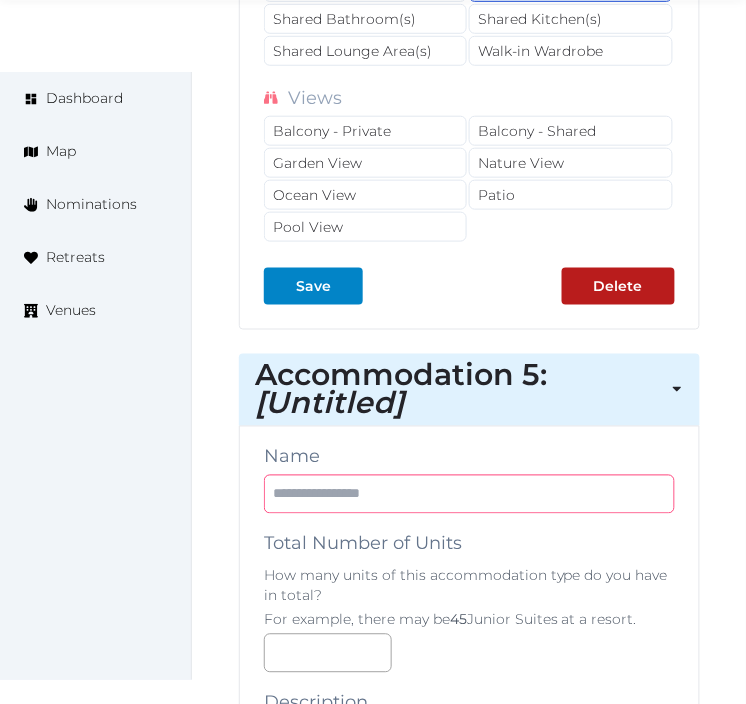 click at bounding box center [469, 494] 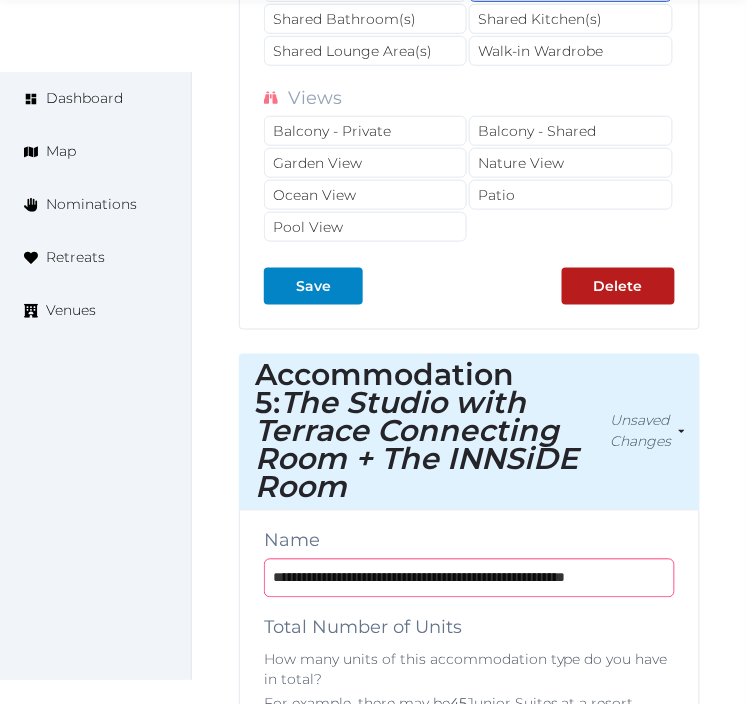 scroll, scrollTop: 0, scrollLeft: 51, axis: horizontal 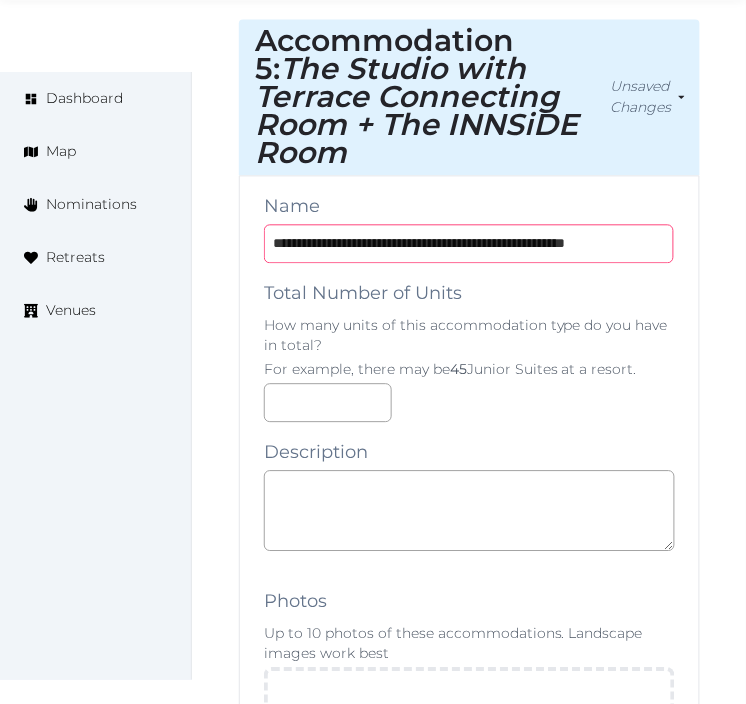 type on "**********" 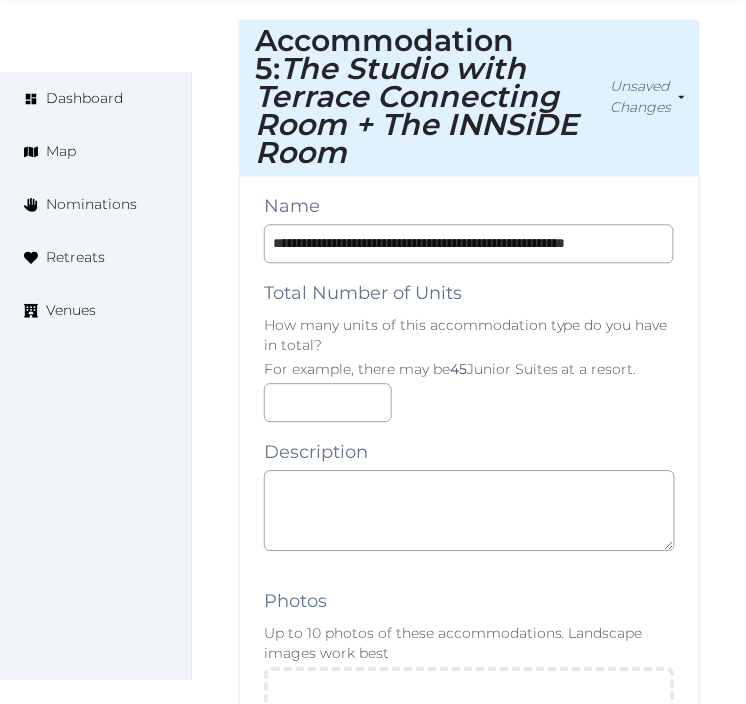 scroll, scrollTop: 0, scrollLeft: 0, axis: both 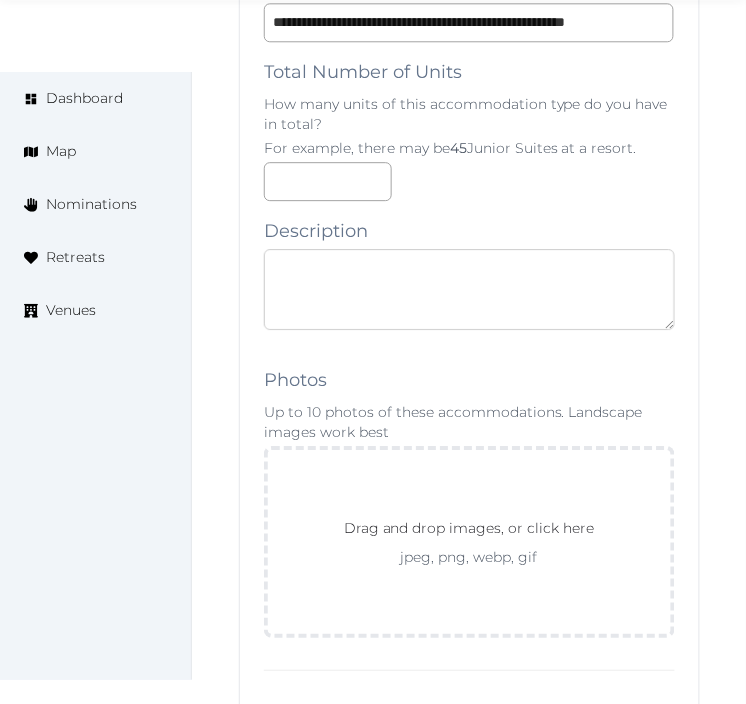 click at bounding box center (469, 289) 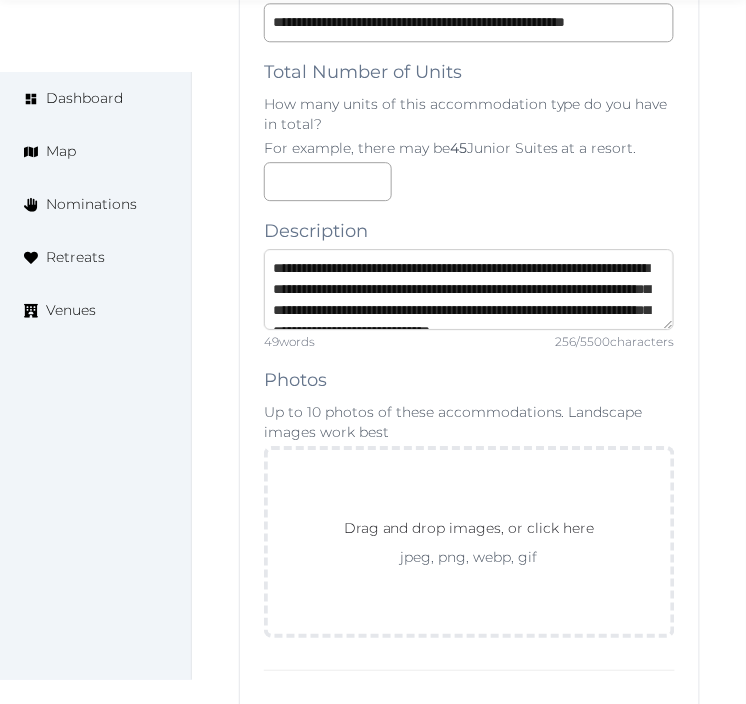 scroll, scrollTop: 73, scrollLeft: 0, axis: vertical 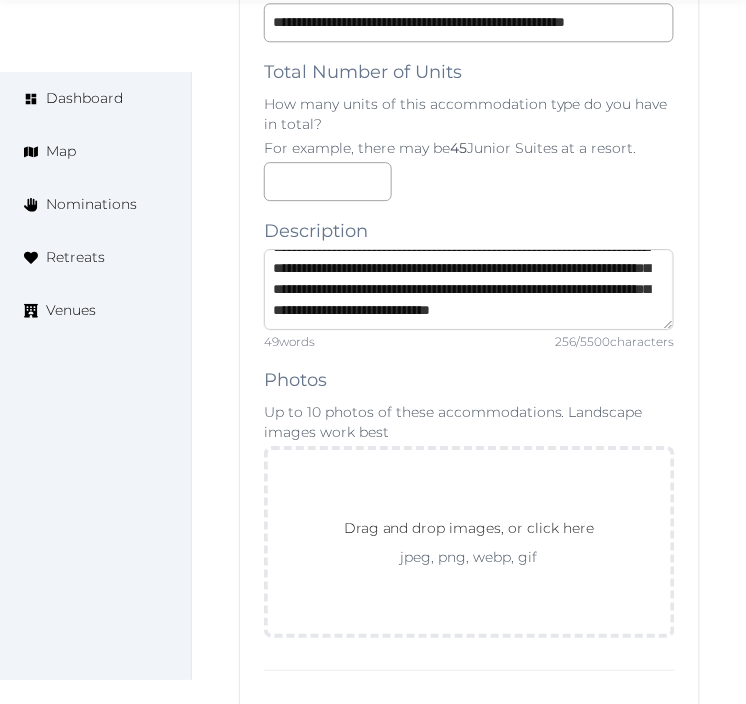 type on "**********" 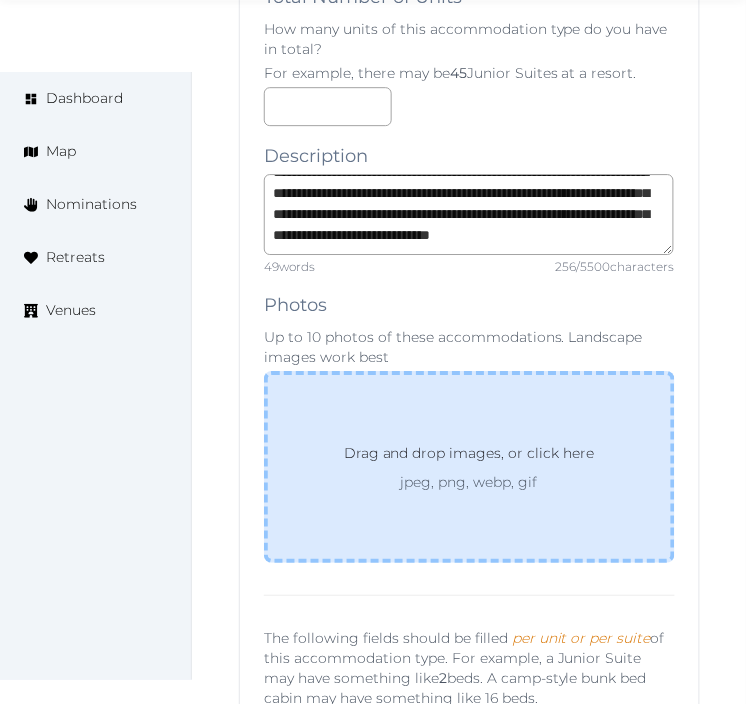 scroll, scrollTop: 12184, scrollLeft: 0, axis: vertical 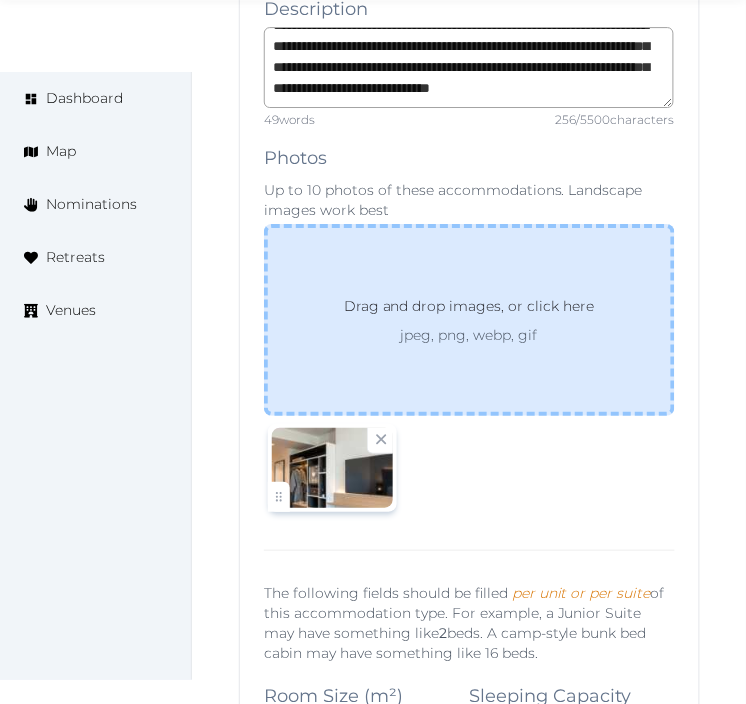click on "jpeg, png, webp, gif" at bounding box center [469, 335] 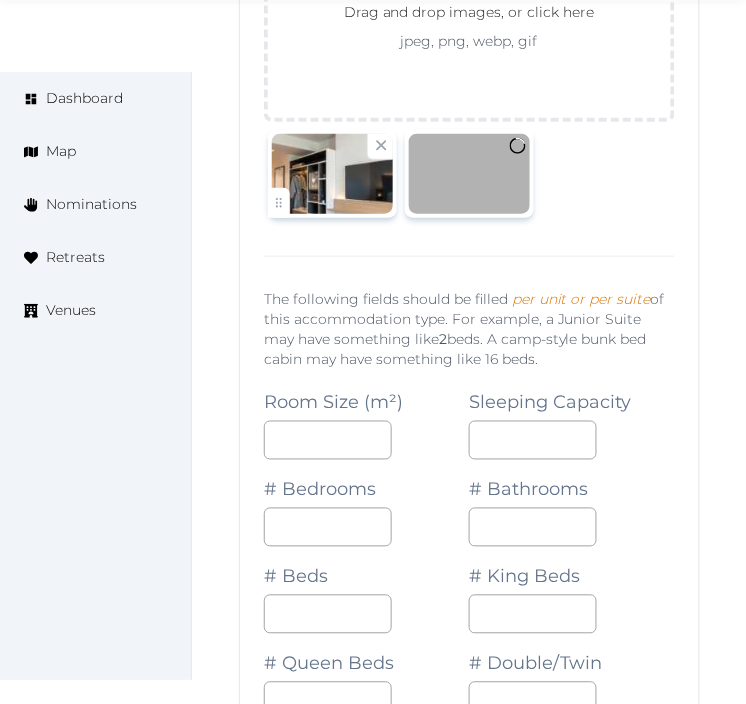 scroll, scrollTop: 12517, scrollLeft: 0, axis: vertical 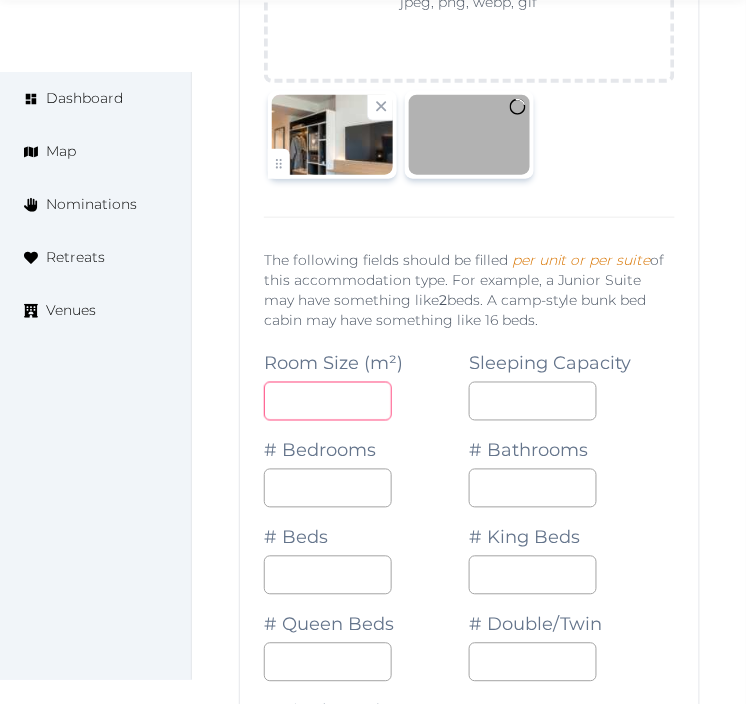click at bounding box center (328, 401) 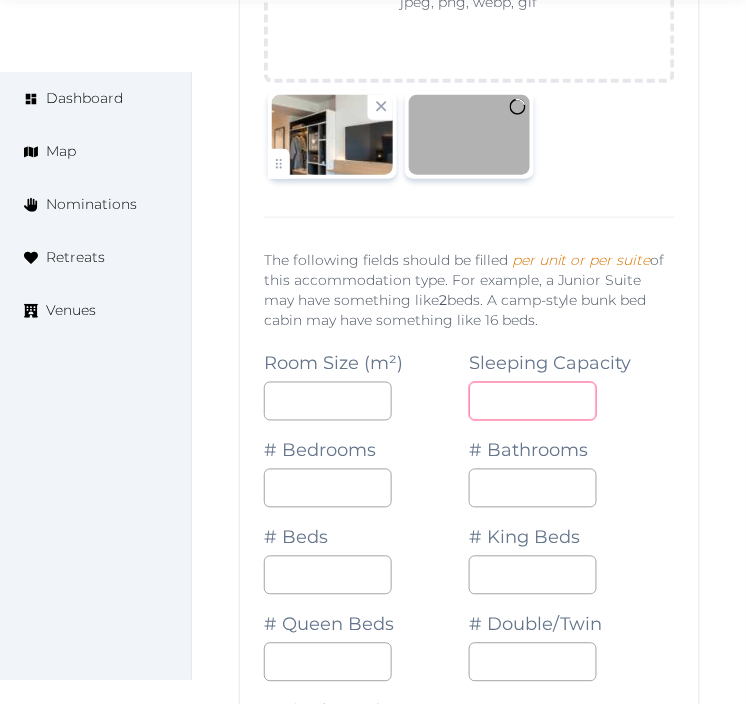 click at bounding box center (533, 401) 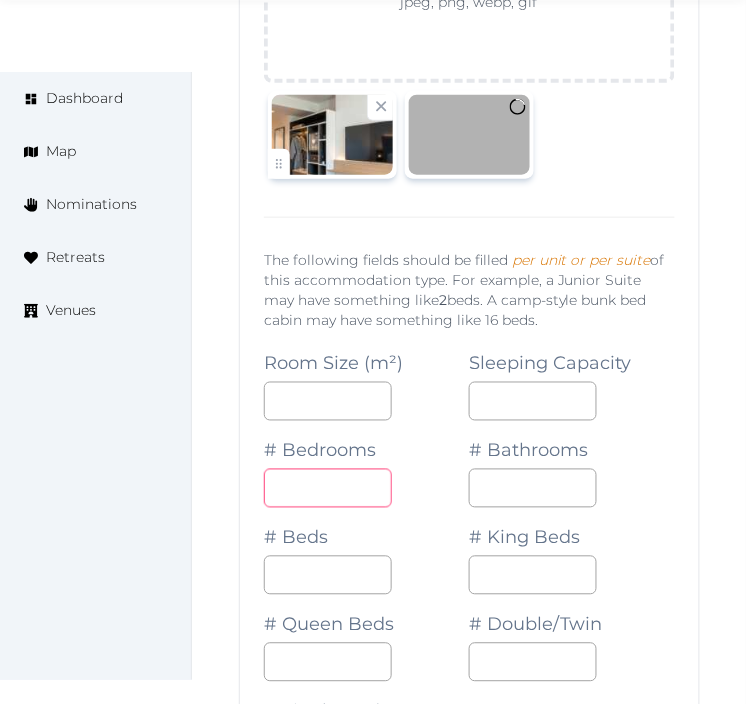 click on "*" at bounding box center [328, 488] 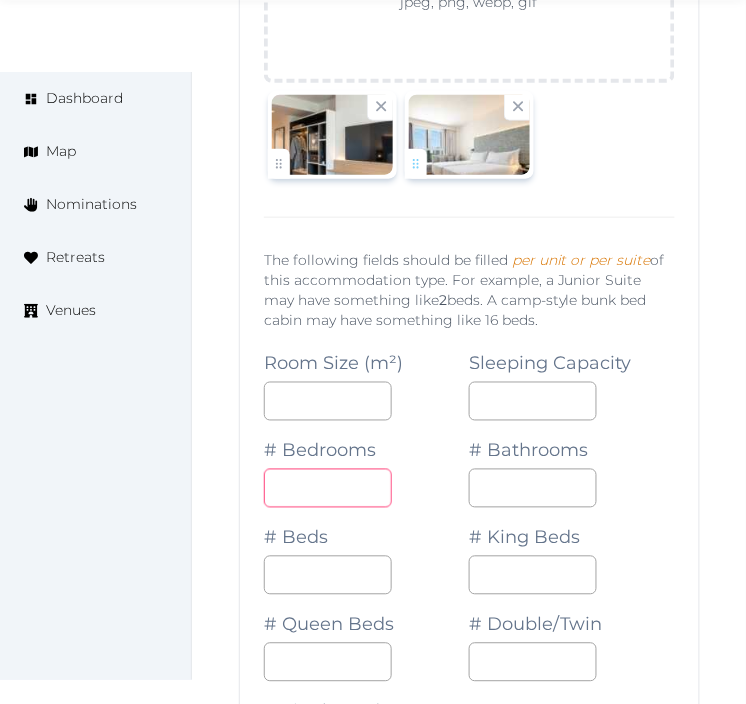 type on "*" 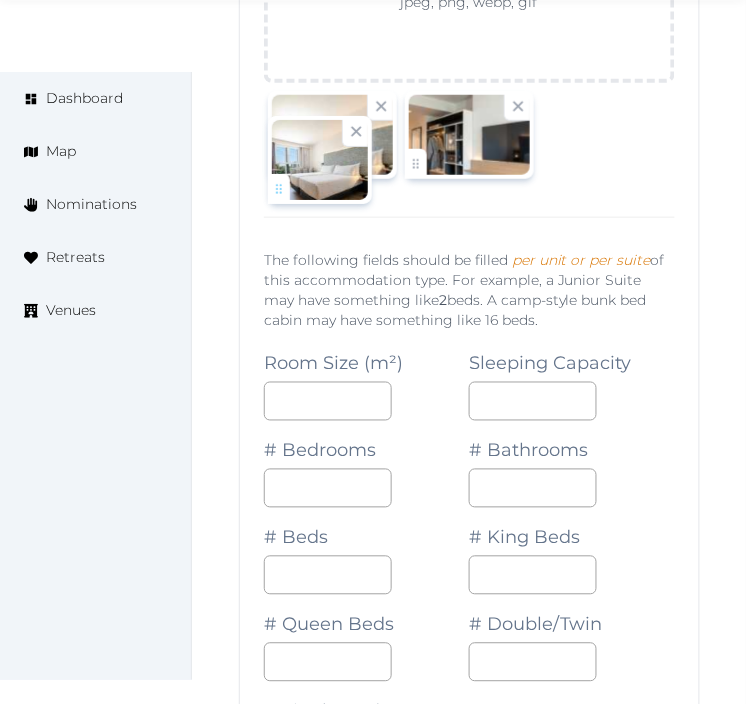 drag, startPoint x: 421, startPoint y: 192, endPoint x: 293, endPoint y: 215, distance: 130.04999 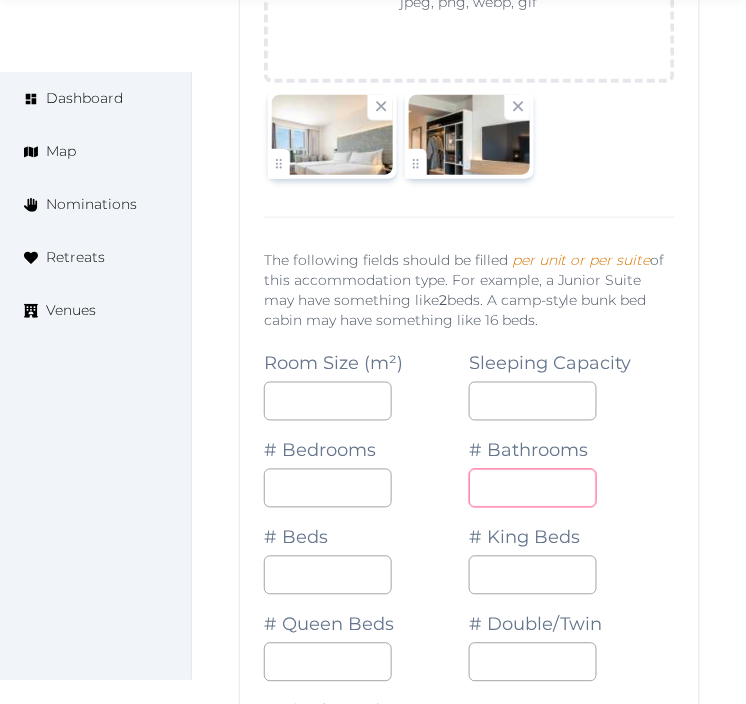 click at bounding box center [533, 488] 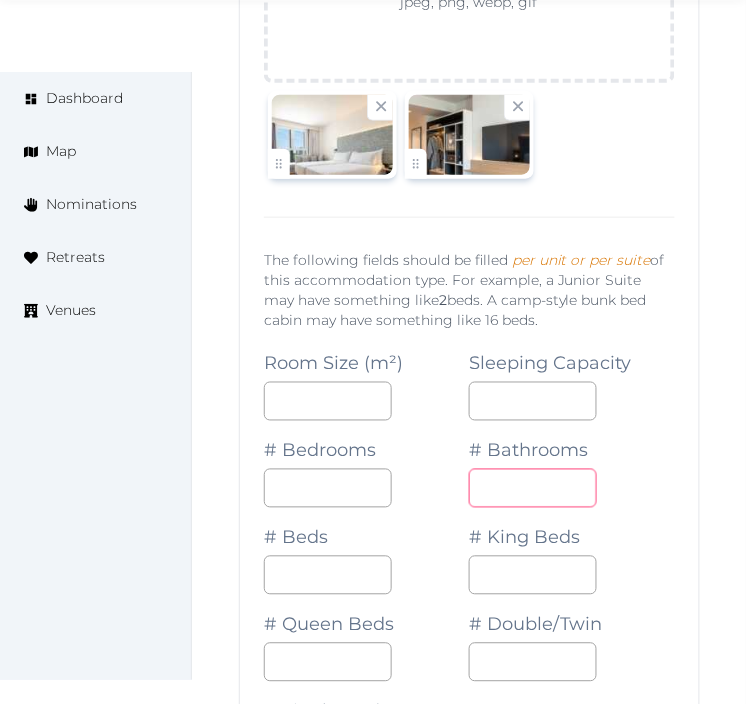 type on "*" 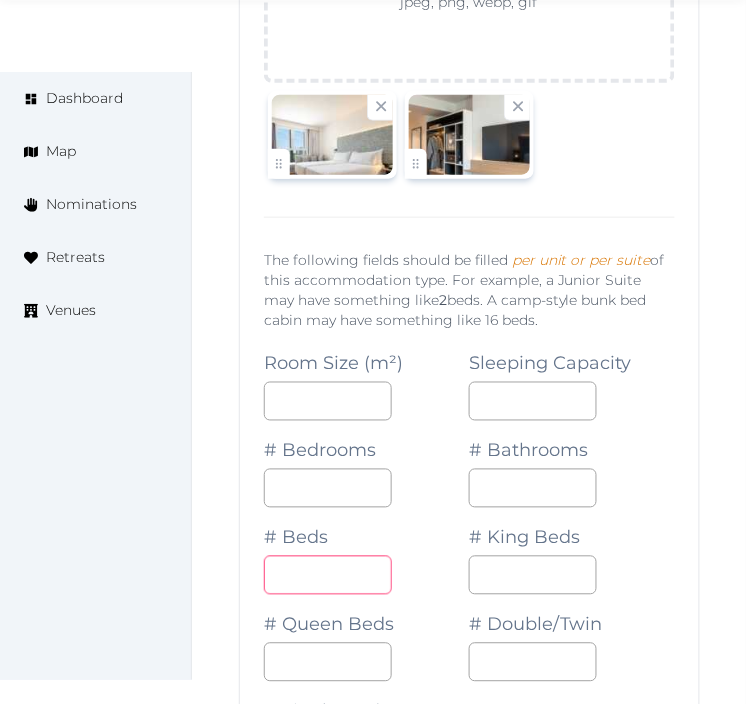 click at bounding box center (328, 575) 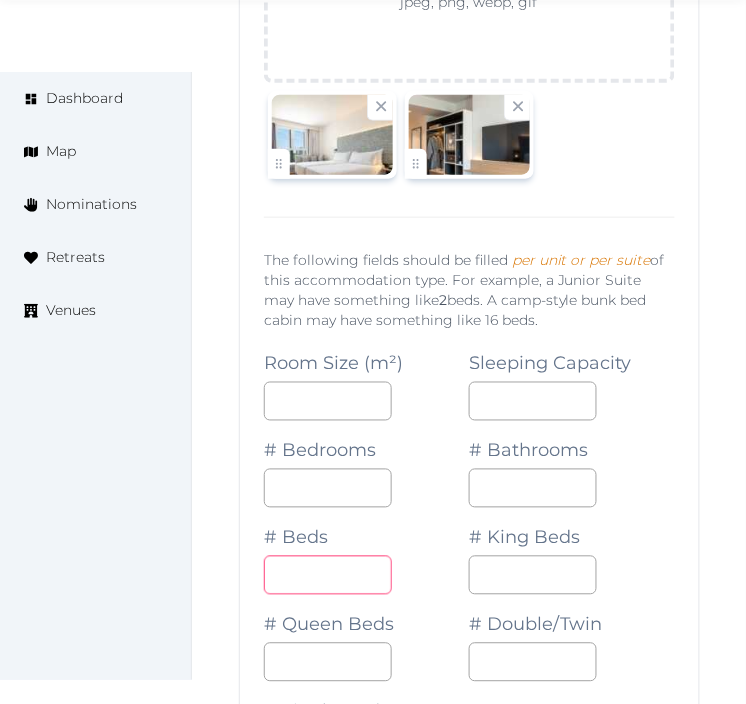 type on "*" 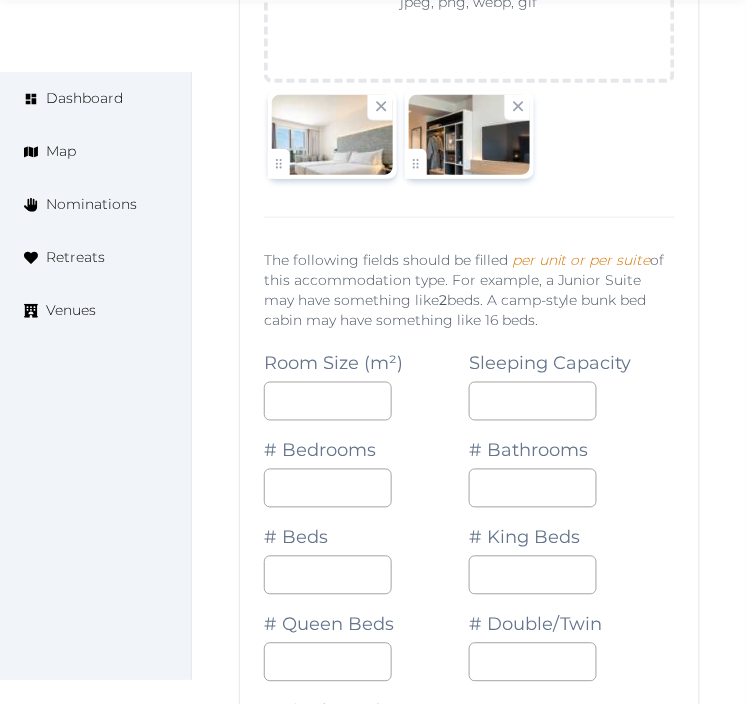 drag, startPoint x: 683, startPoint y: 658, endPoint x: 666, endPoint y: 660, distance: 17.117243 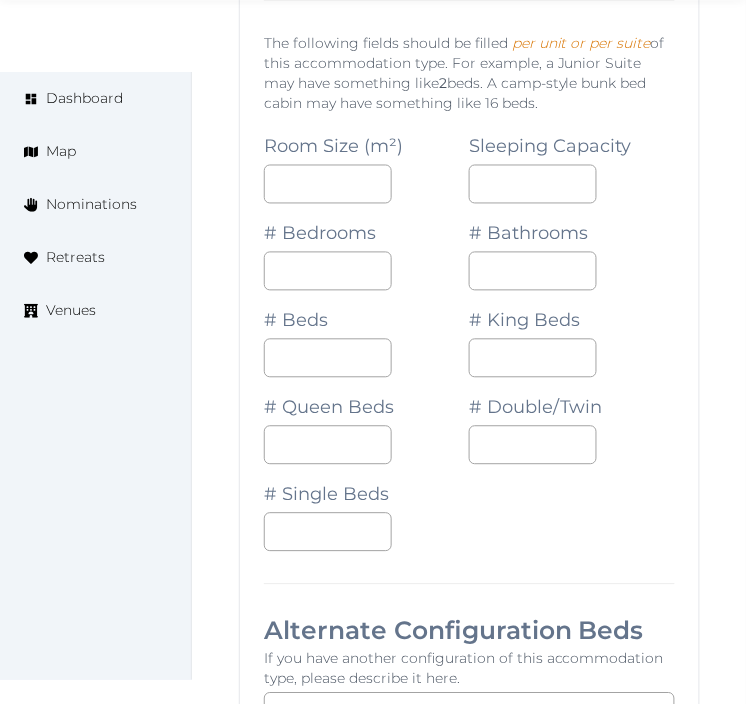scroll, scrollTop: 12851, scrollLeft: 0, axis: vertical 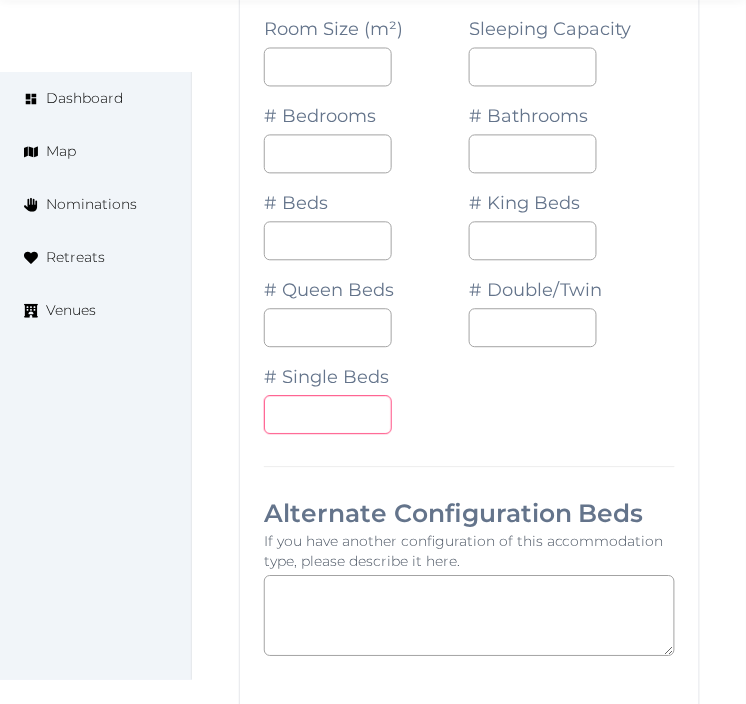click at bounding box center [328, 415] 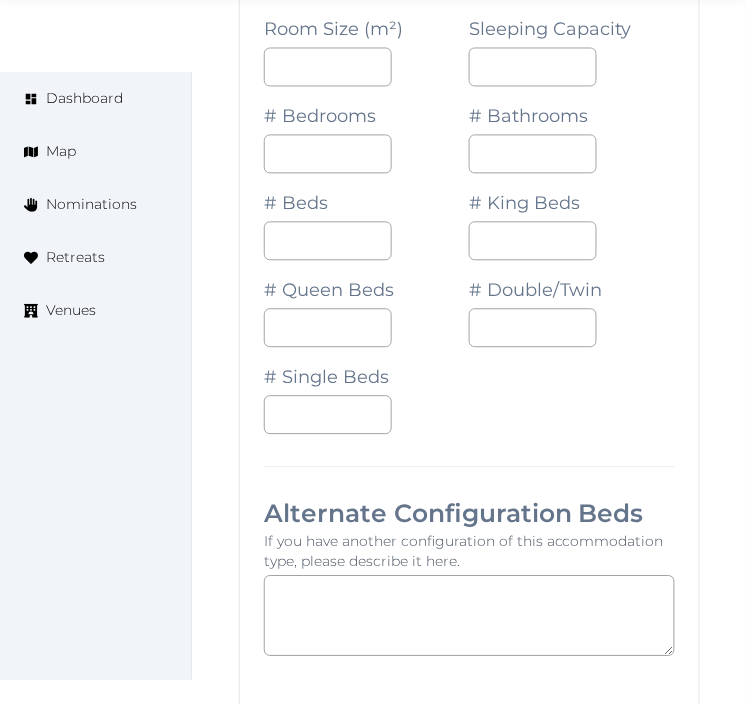 click on "Alternate Configuration Beds" at bounding box center [469, 514] 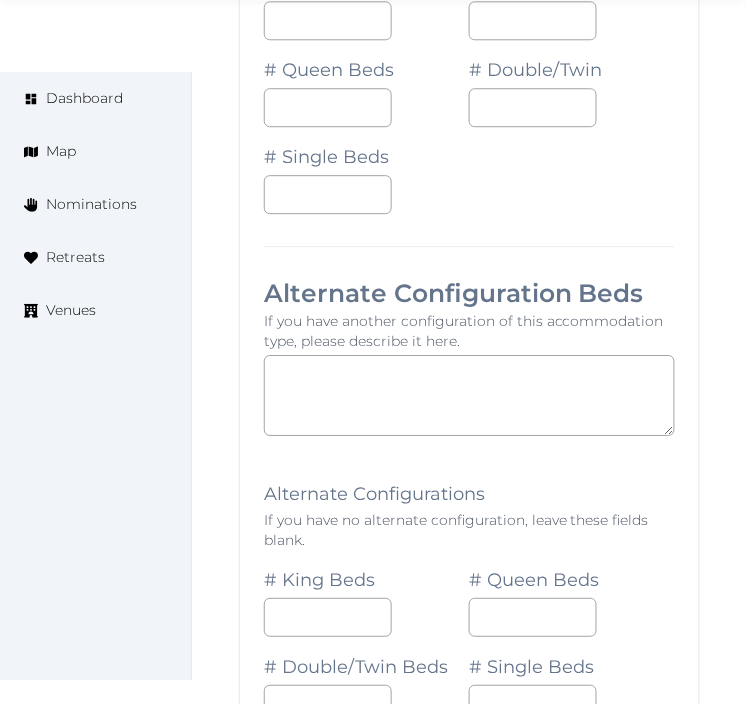scroll, scrollTop: 13073, scrollLeft: 0, axis: vertical 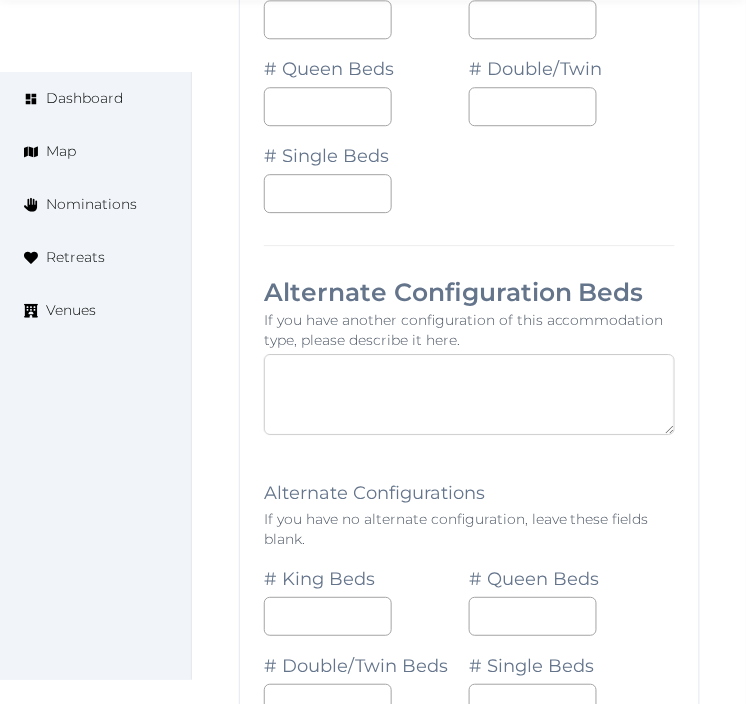 click at bounding box center [469, 394] 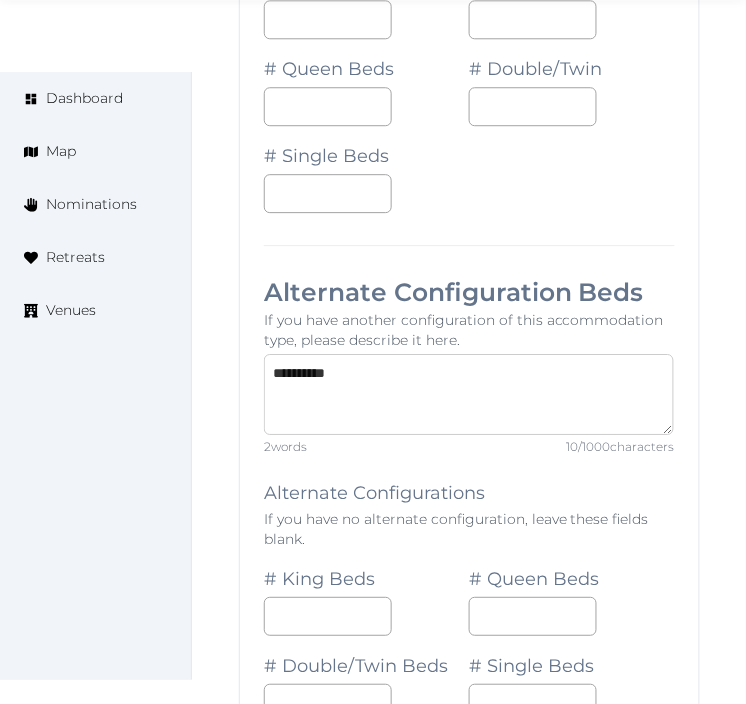 type on "**********" 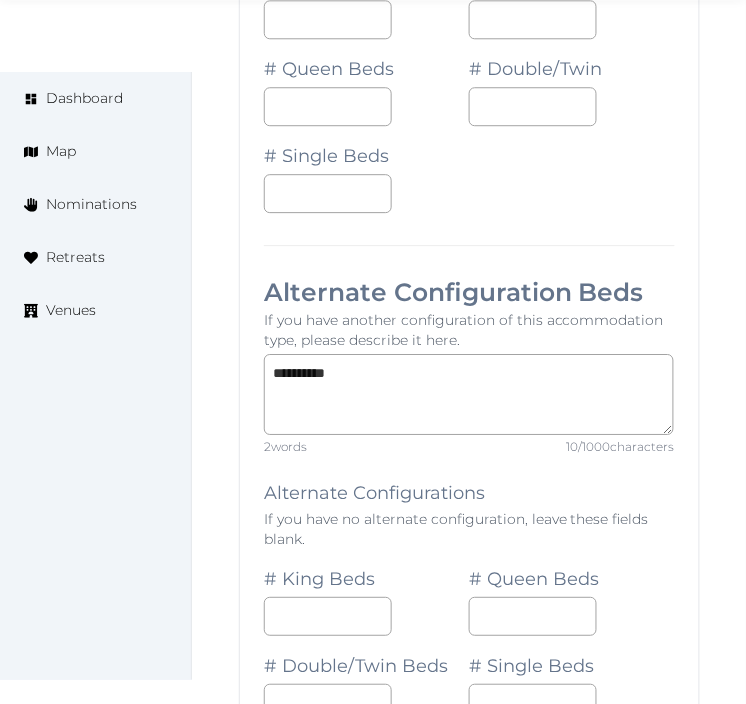 click on "# Queen Beds" at bounding box center (571, 592) 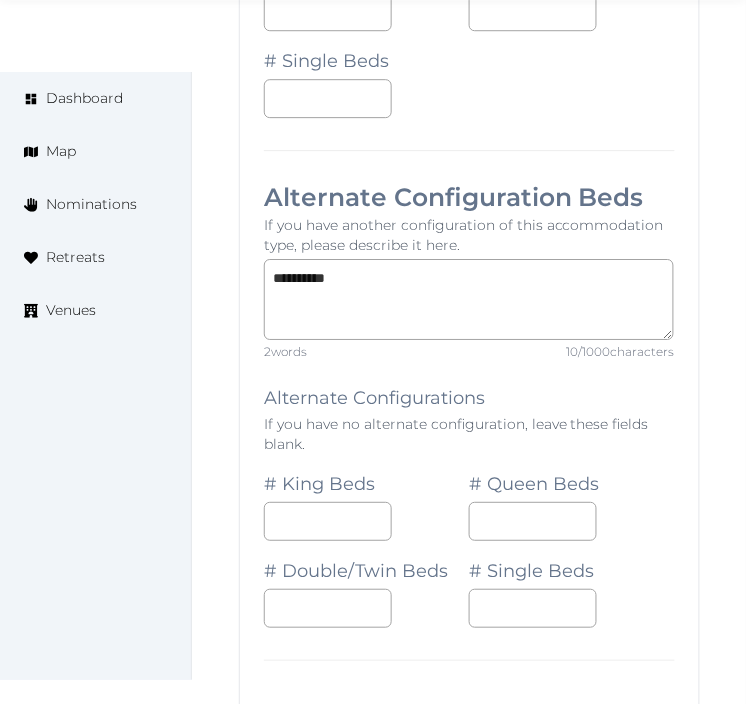 scroll, scrollTop: 13295, scrollLeft: 0, axis: vertical 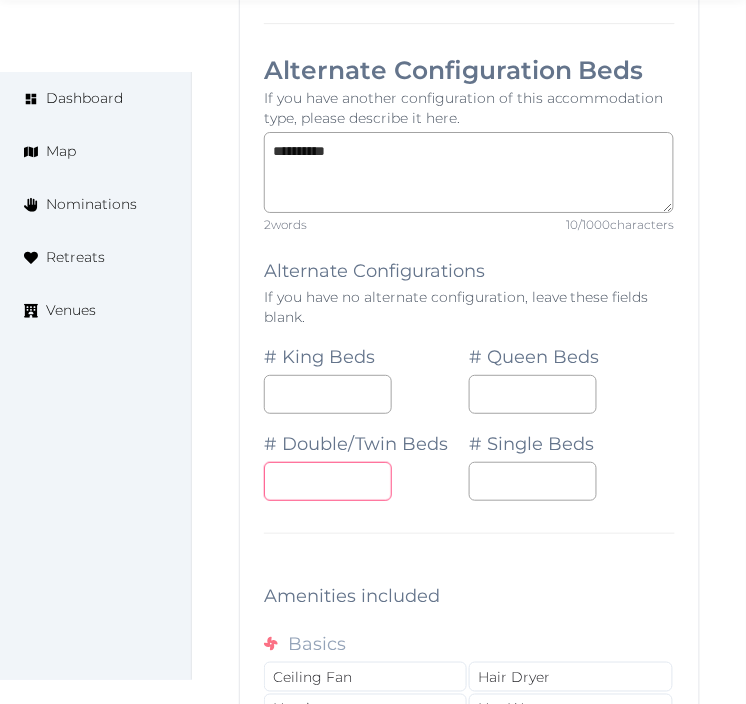 click at bounding box center (328, 481) 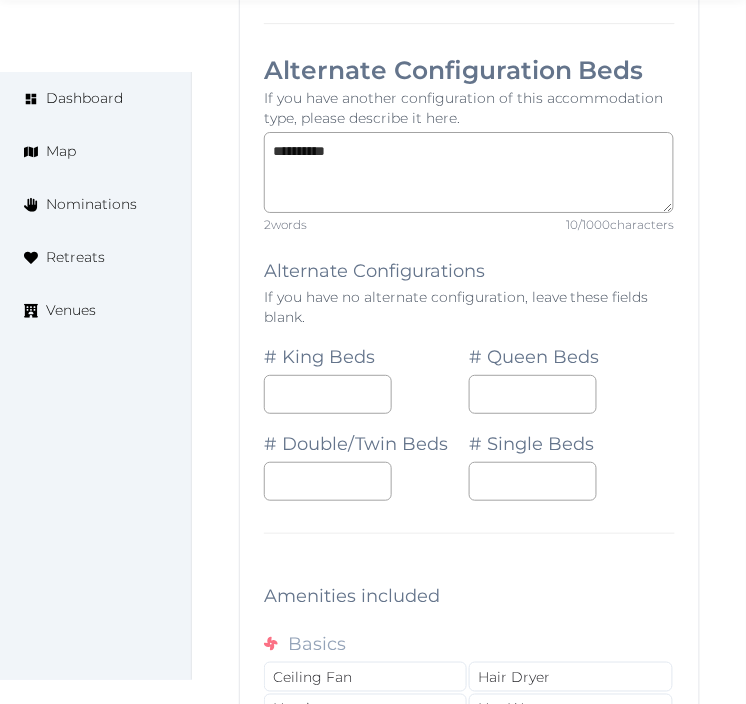 click on "**********" at bounding box center (469, 215) 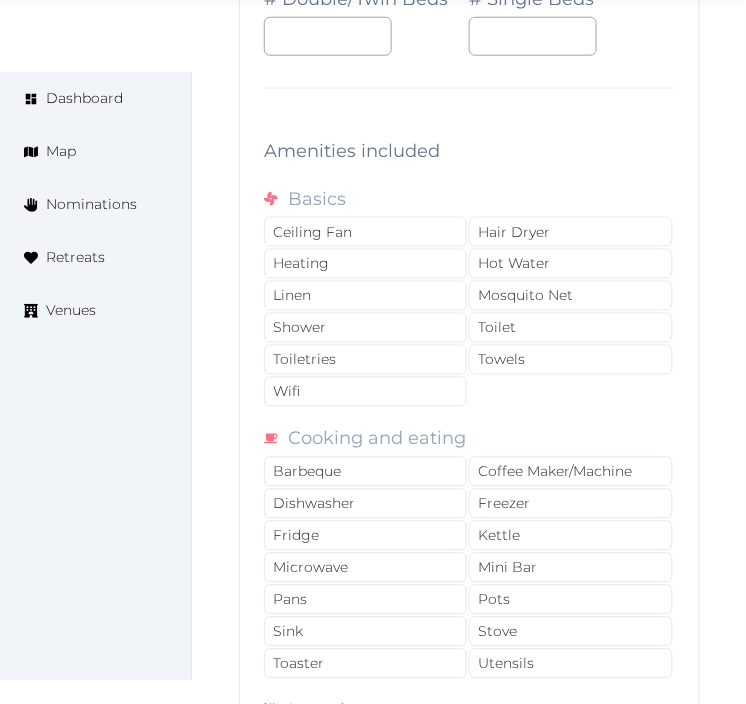 click on "Ceiling Fan Hair Dryer Heating Hot Water Linen Mosquito Net Shower Toilet Toiletries Towels Wifi" at bounding box center (469, 313) 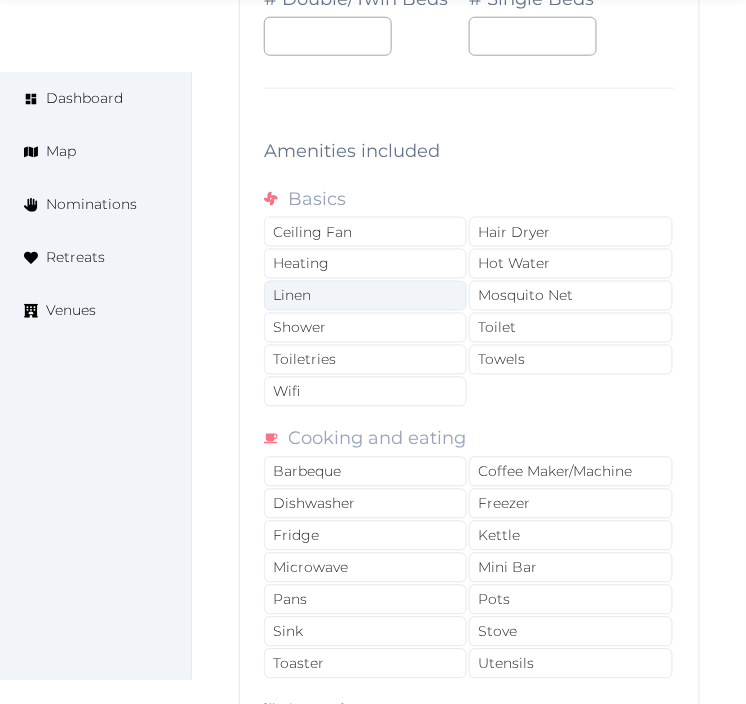 click on "Linen" at bounding box center (365, 296) 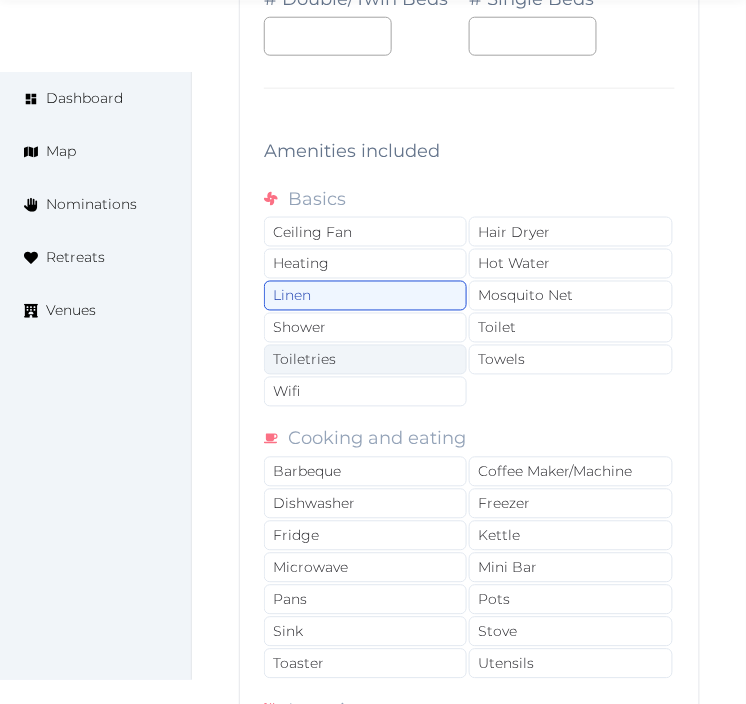 click on "Toiletries" at bounding box center [365, 360] 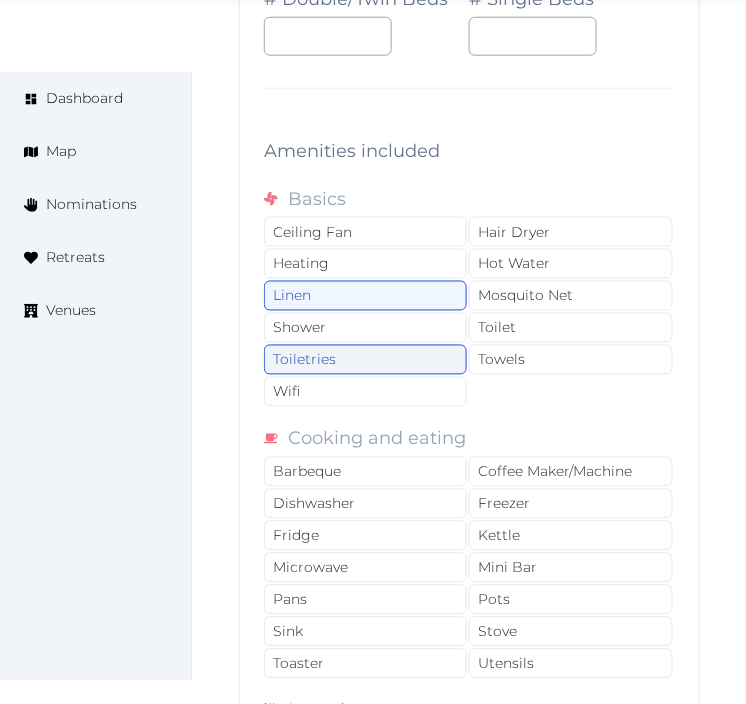 drag, startPoint x: 362, startPoint y: 423, endPoint x: 392, endPoint y: 377, distance: 54.91812 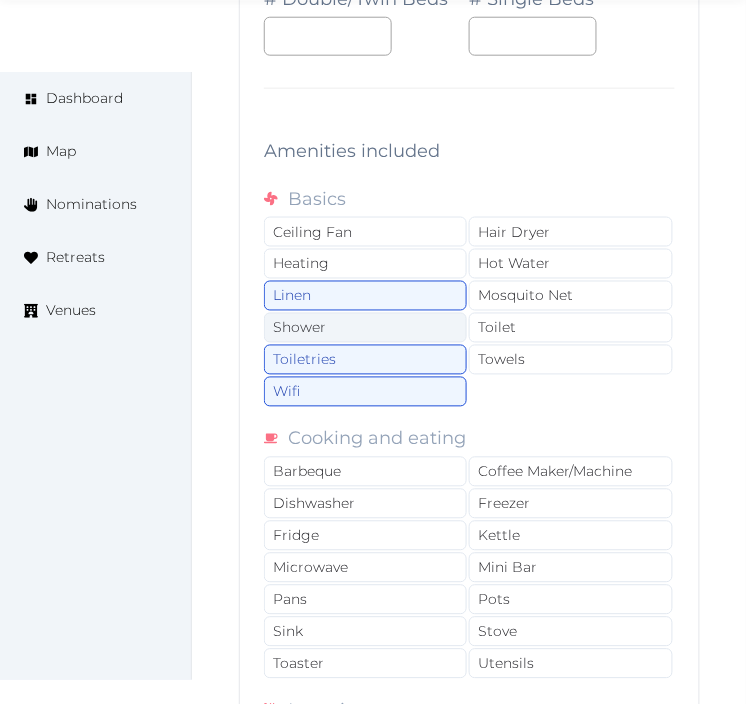 click on "Shower" at bounding box center [365, 328] 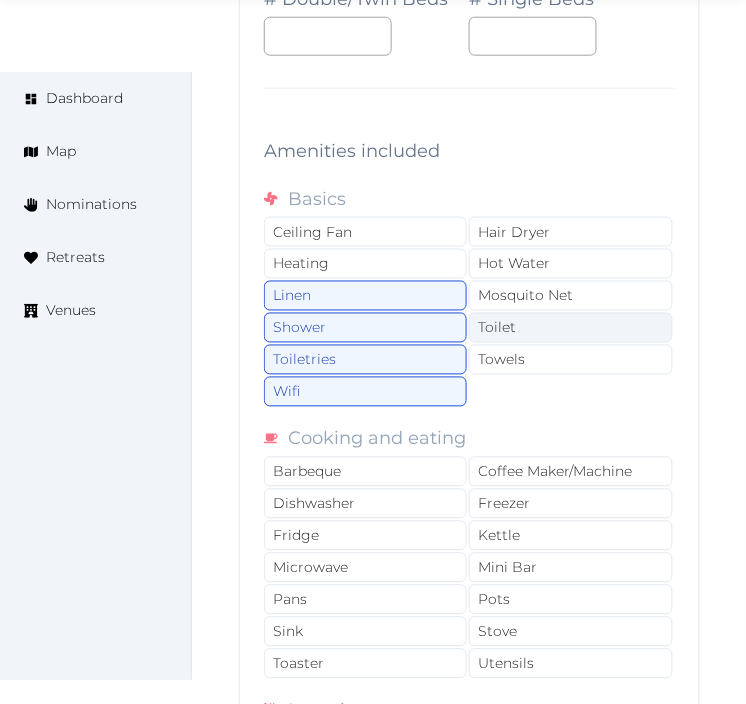 click on "Toilet" at bounding box center (570, 328) 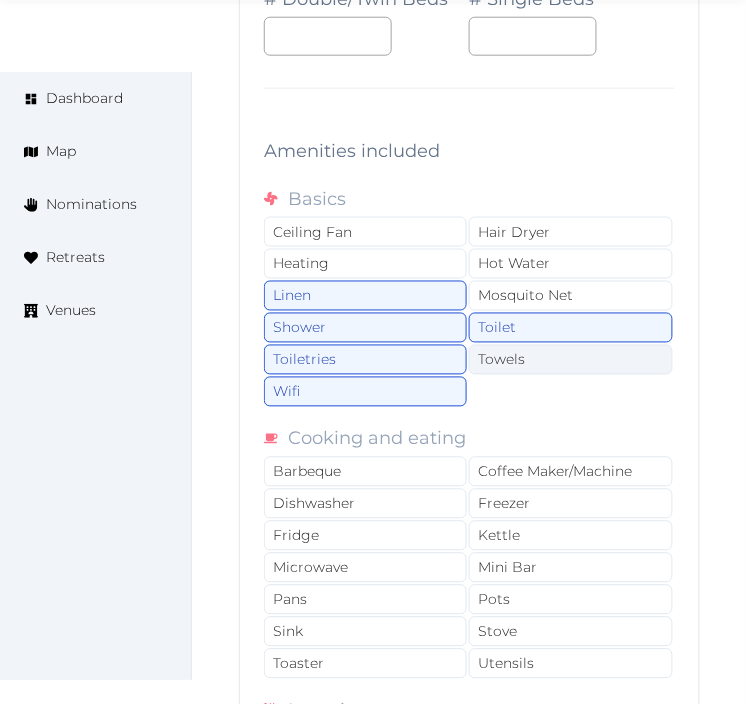 click on "Towels" at bounding box center [570, 360] 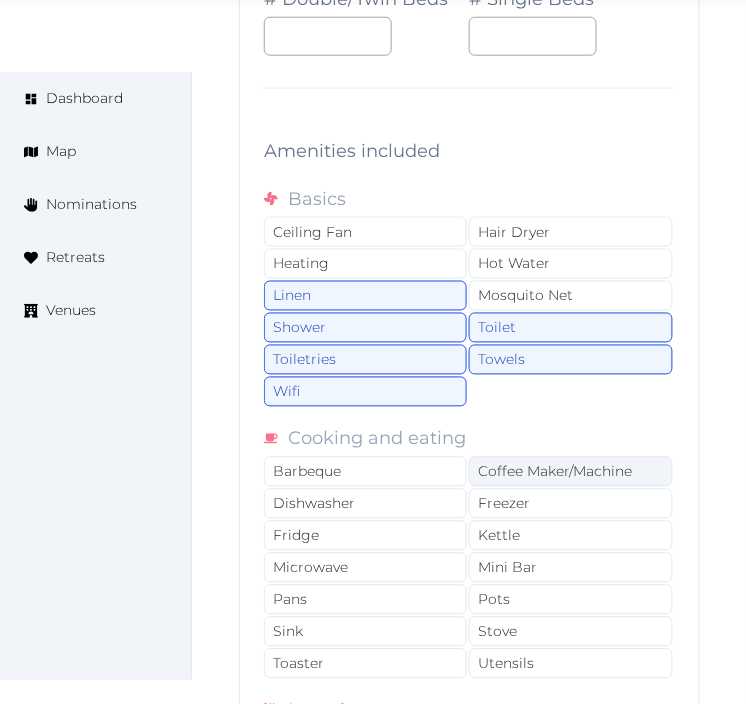 click on "Coffee Maker/Machine" at bounding box center (570, 472) 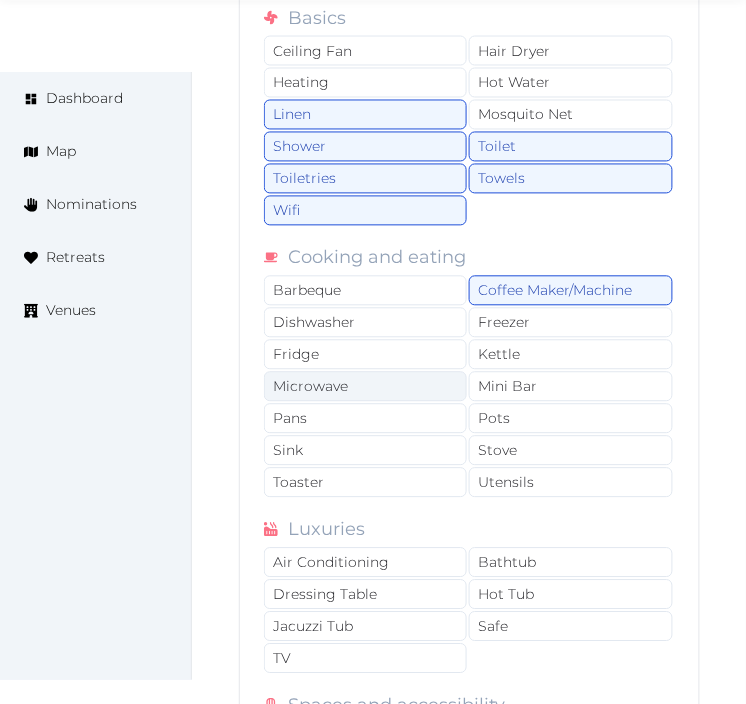 scroll, scrollTop: 14073, scrollLeft: 0, axis: vertical 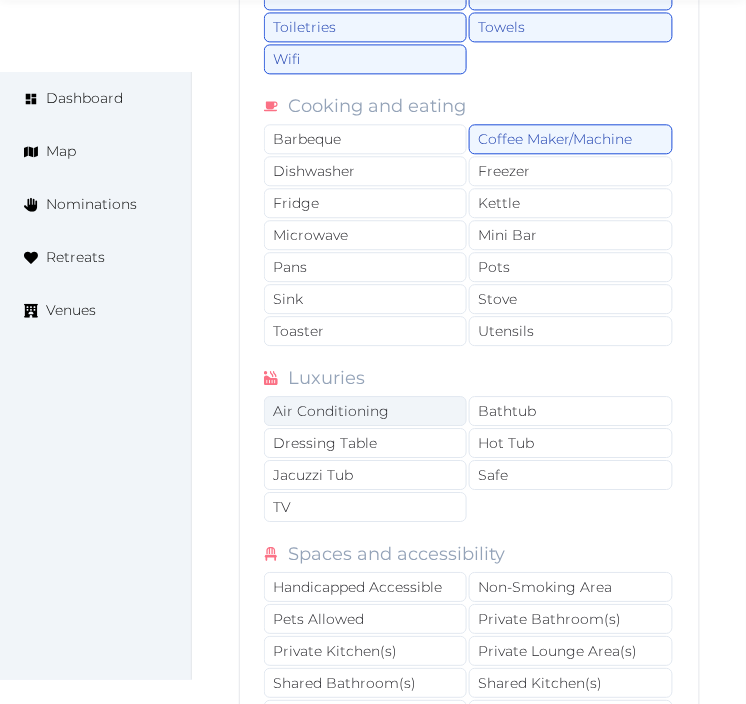 click on "Air Conditioning" at bounding box center (365, 411) 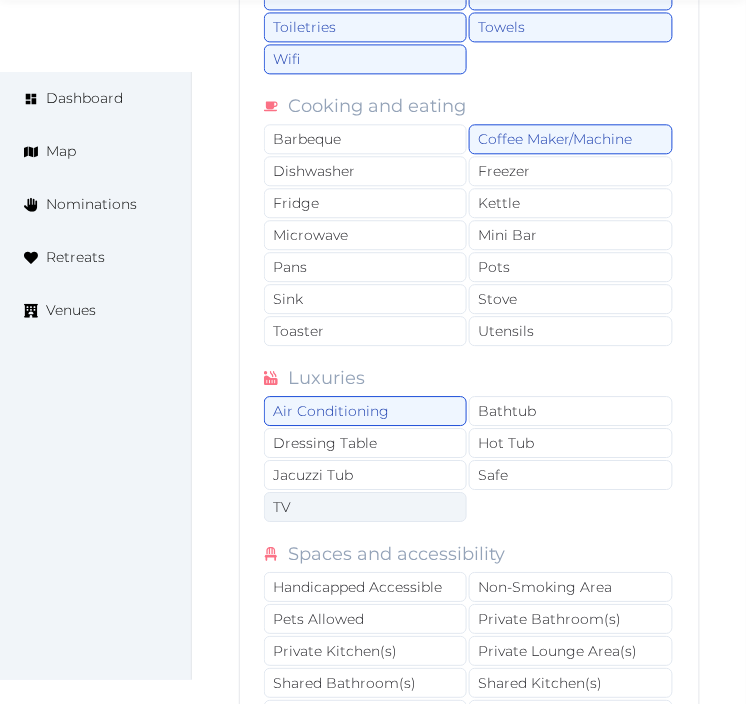 click on "TV" at bounding box center [365, 507] 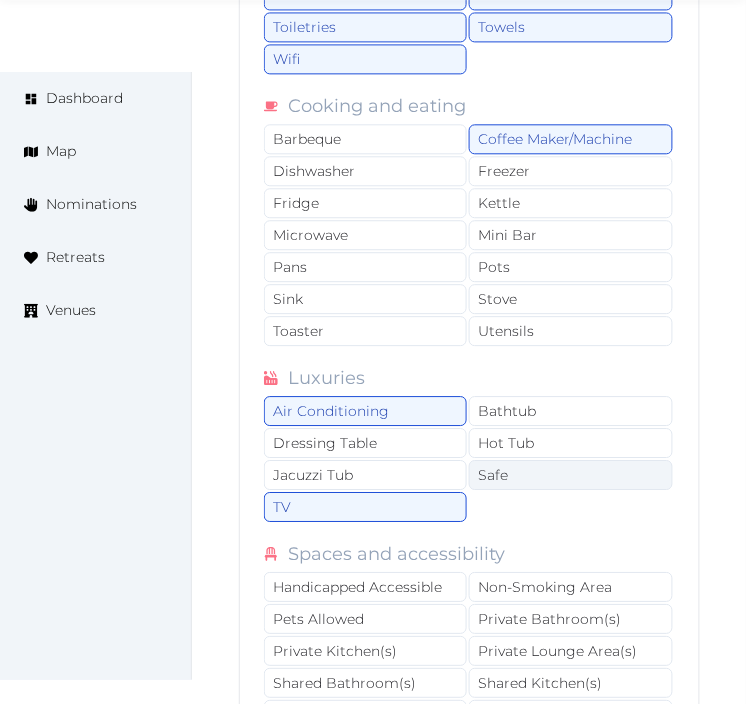 click on "Safe" at bounding box center (570, 475) 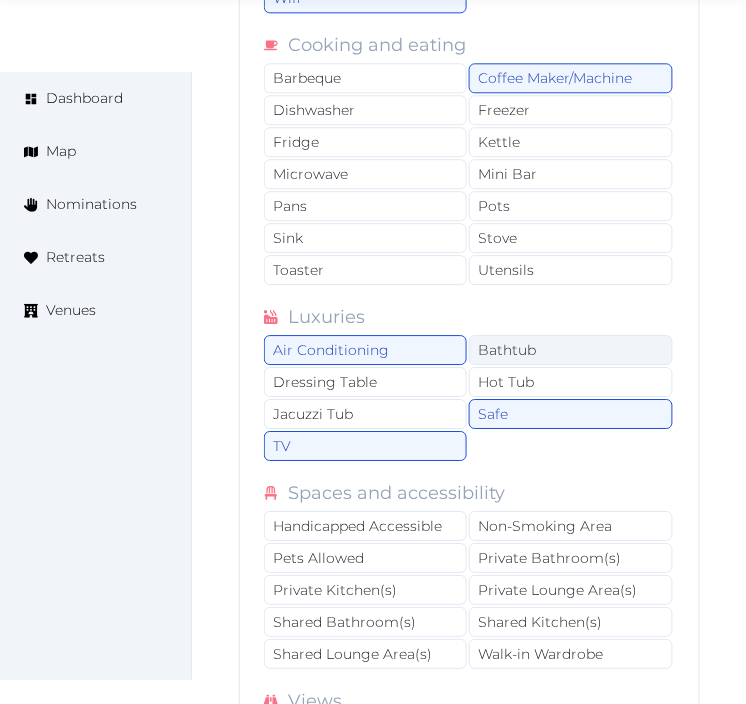 scroll, scrollTop: 14184, scrollLeft: 0, axis: vertical 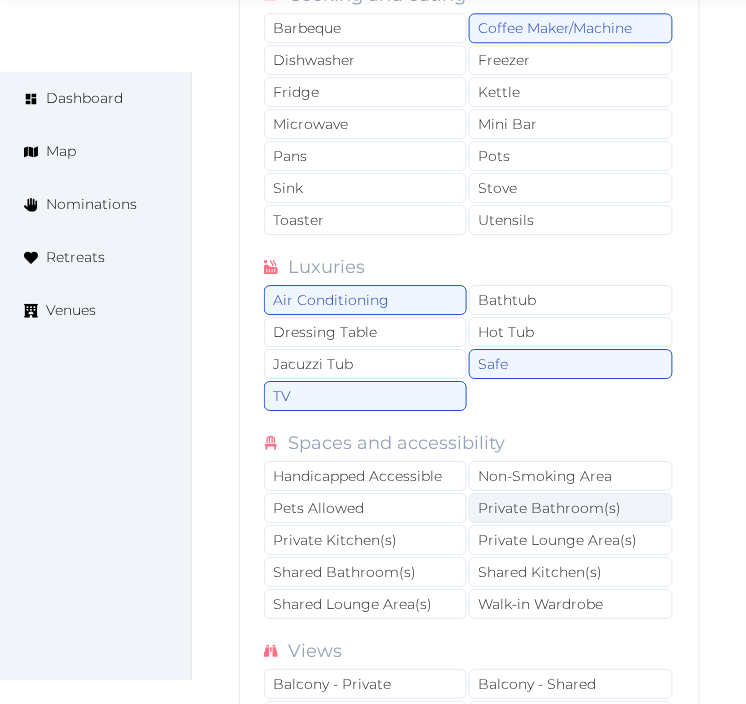 click on "Private Bathroom(s)" at bounding box center [570, 508] 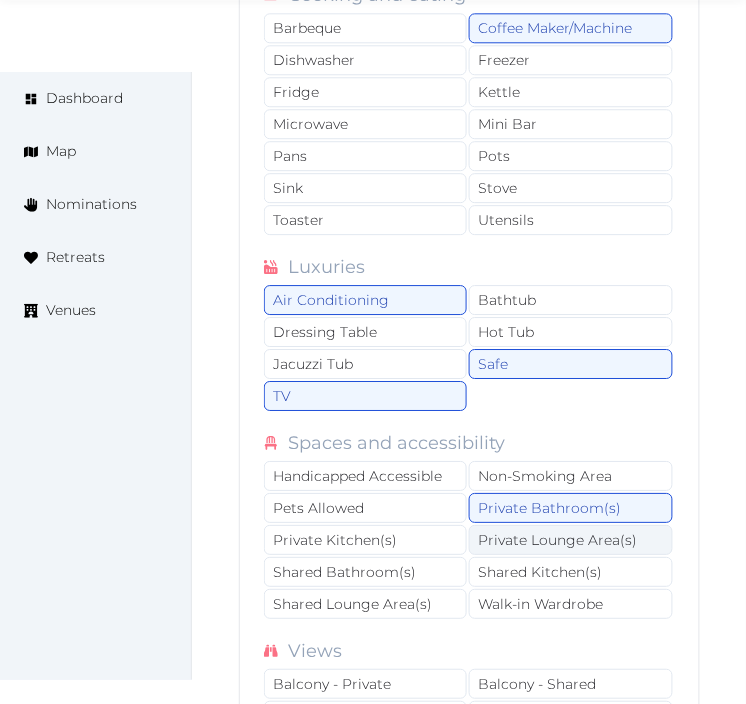 click on "Private Lounge Area(s)" at bounding box center [570, 540] 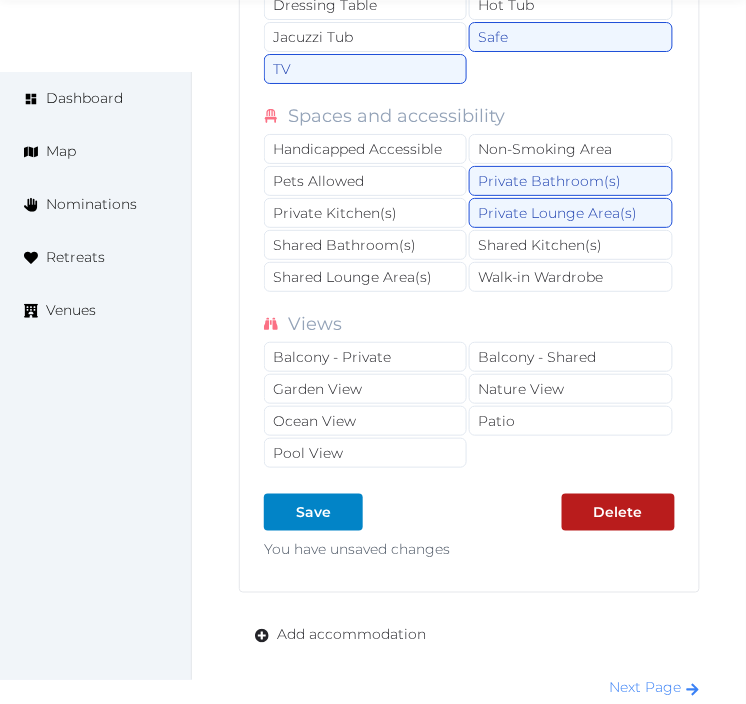 scroll, scrollTop: 14517, scrollLeft: 0, axis: vertical 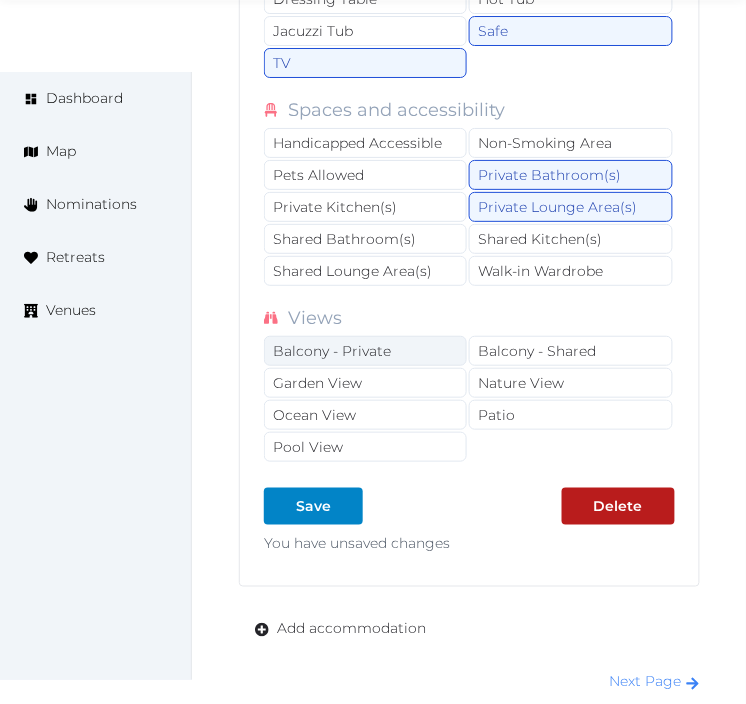 click on "Balcony - Private" at bounding box center (365, 351) 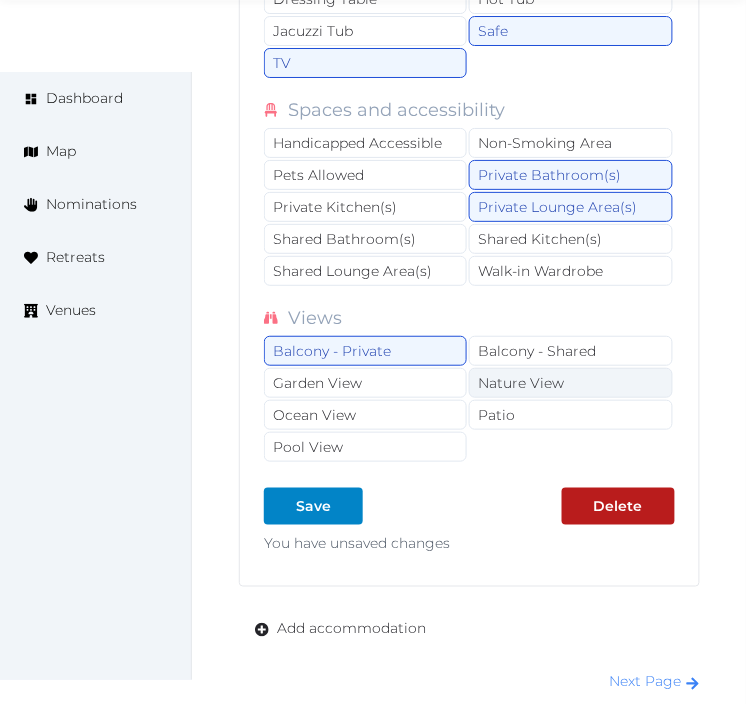 click on "Nature View" at bounding box center [570, 383] 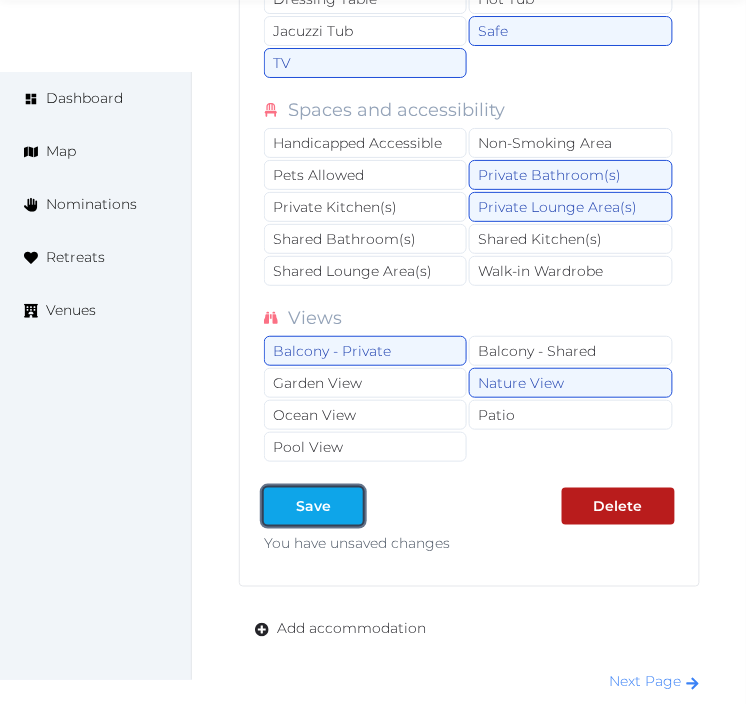 click at bounding box center [347, 506] 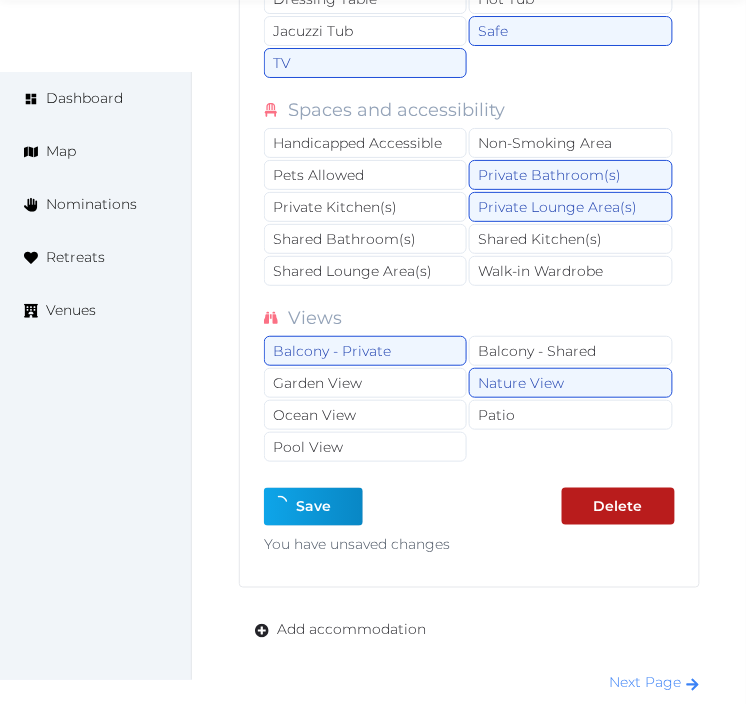 type on "*" 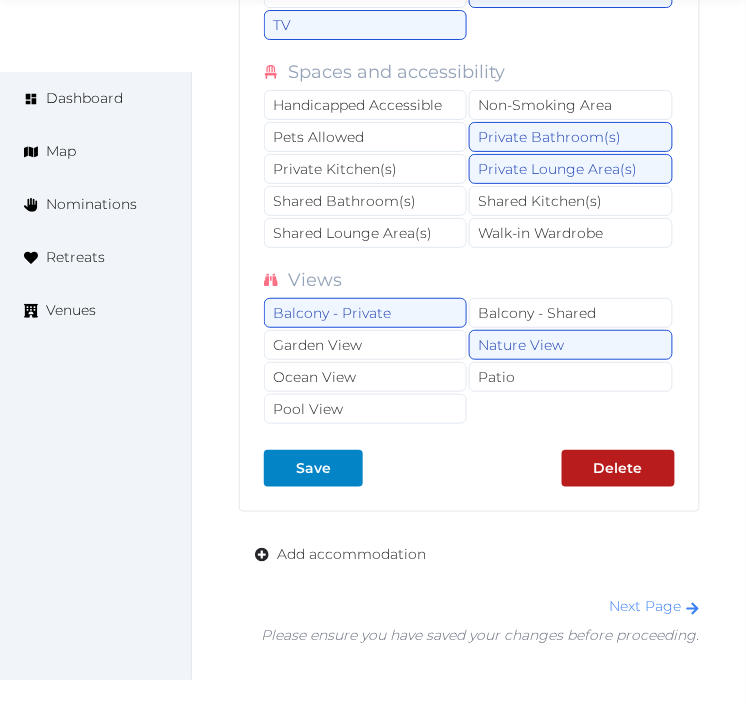 scroll, scrollTop: 14727, scrollLeft: 0, axis: vertical 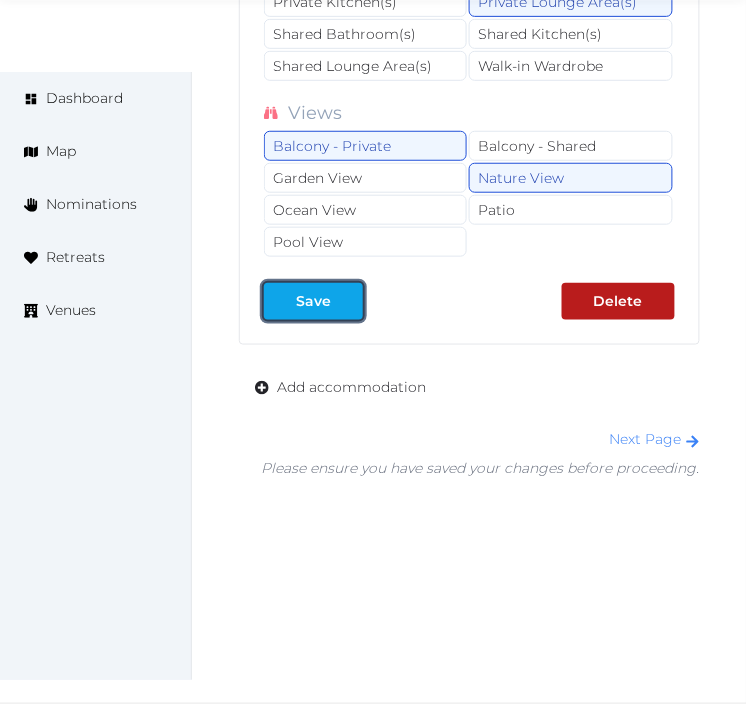 click at bounding box center [347, 301] 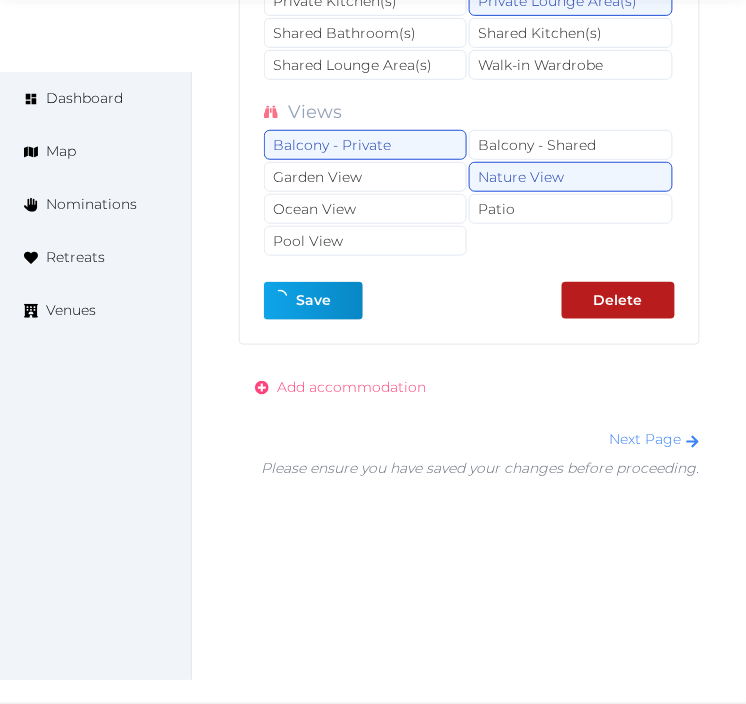 click on "Add accommodation" at bounding box center [351, 387] 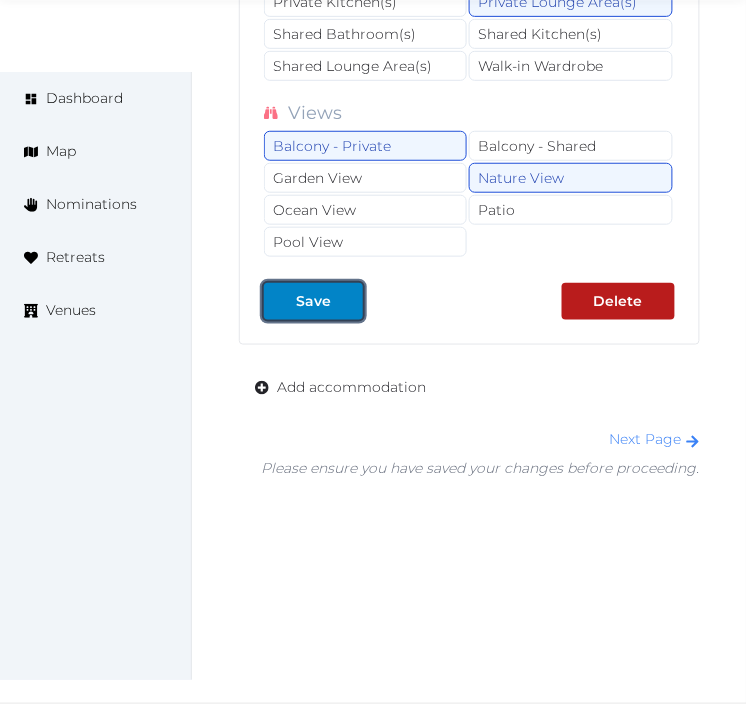drag, startPoint x: 342, startPoint y: 312, endPoint x: 367, endPoint y: 367, distance: 60.41523 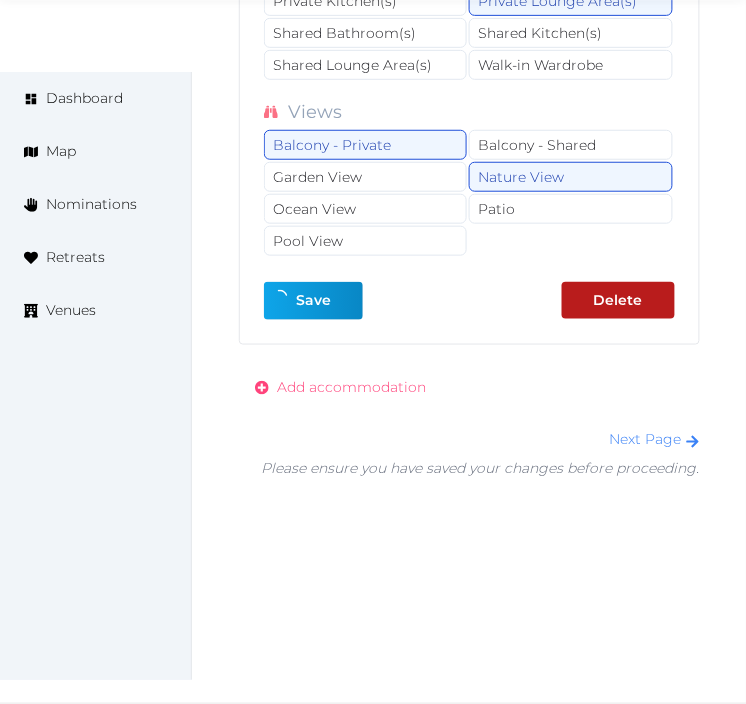 click on "Add accommodation" at bounding box center [351, 387] 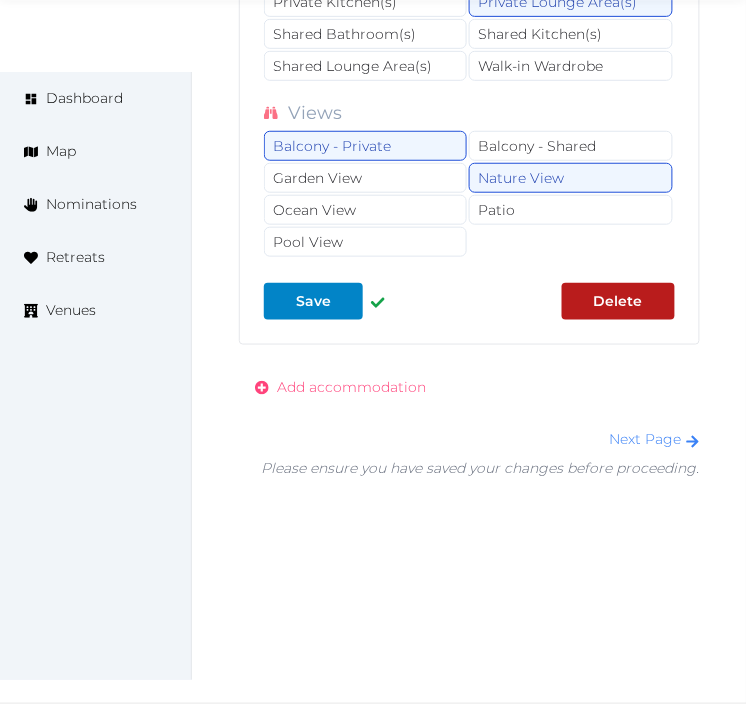 click on "Add accommodation" at bounding box center [351, 387] 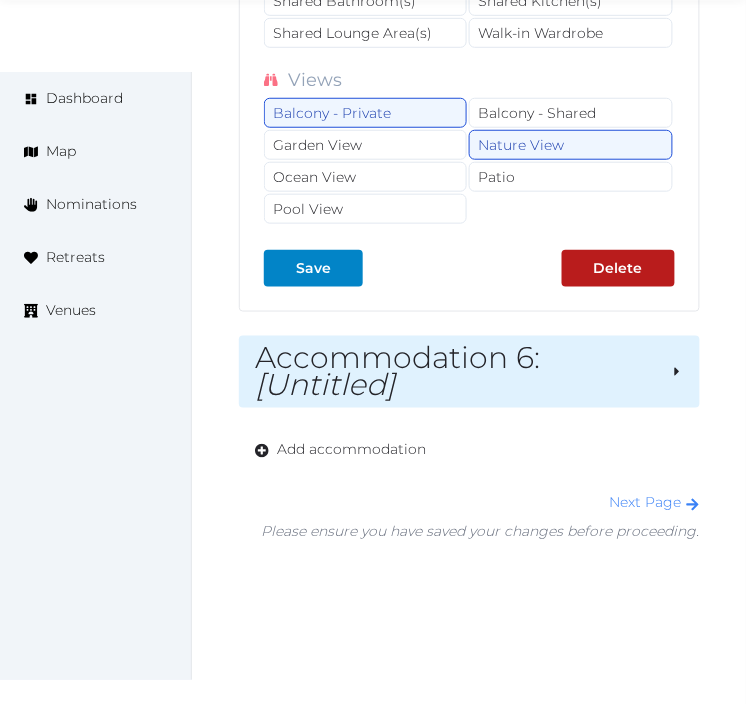 click on "Accommodation 6 :  [Untitled]" at bounding box center [455, 372] 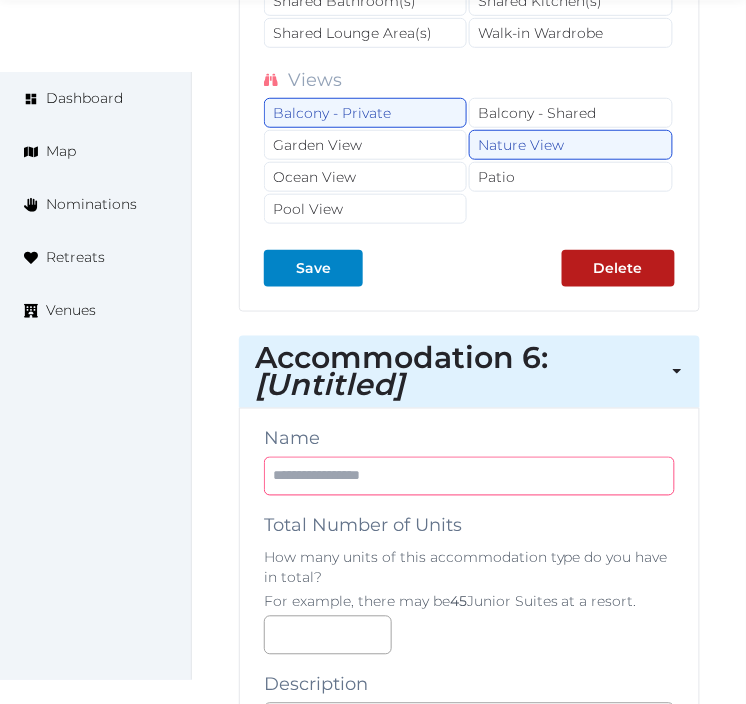click at bounding box center (469, 476) 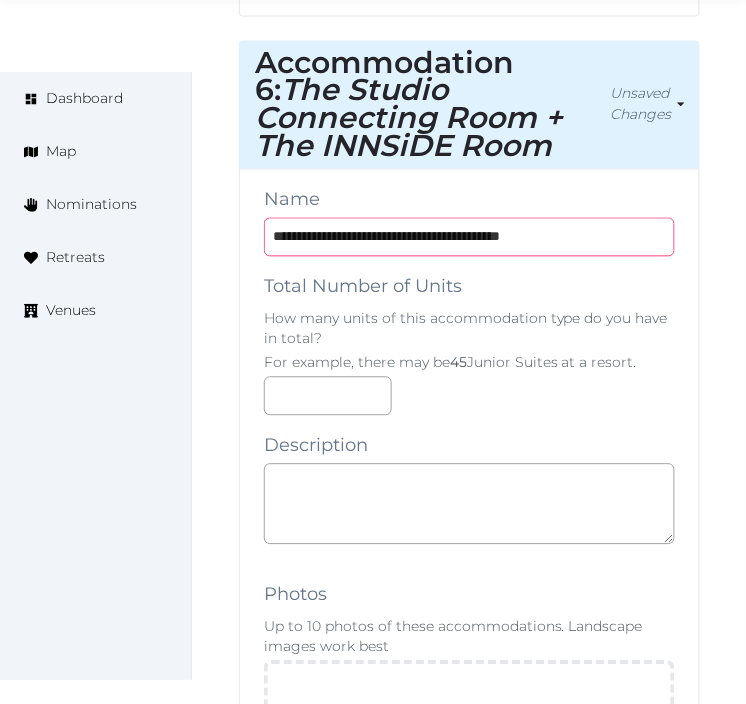 scroll, scrollTop: 15061, scrollLeft: 0, axis: vertical 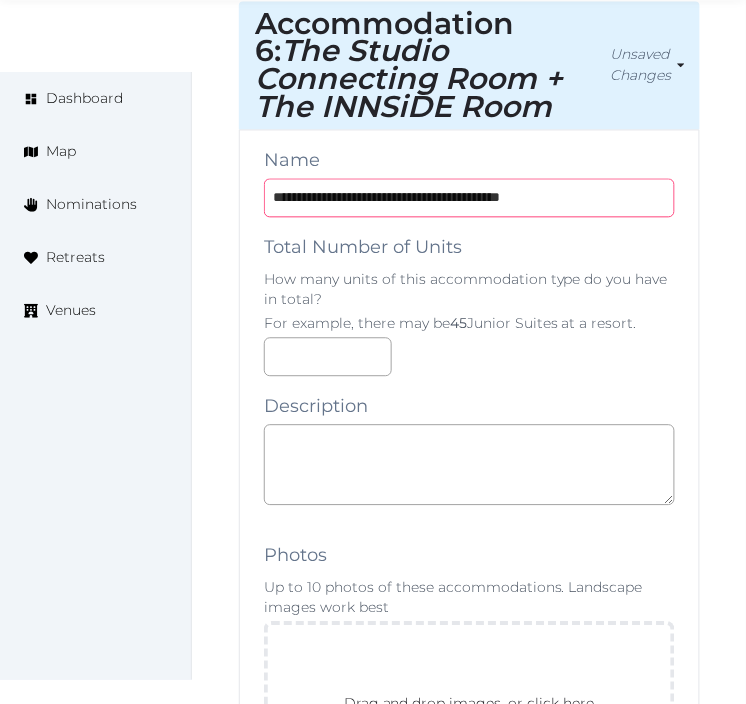 type on "**********" 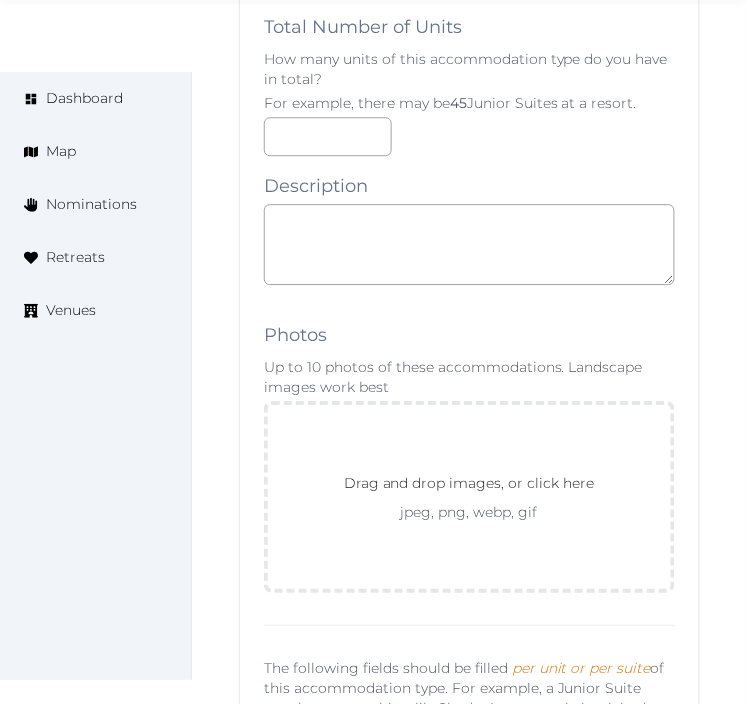 scroll, scrollTop: 15283, scrollLeft: 0, axis: vertical 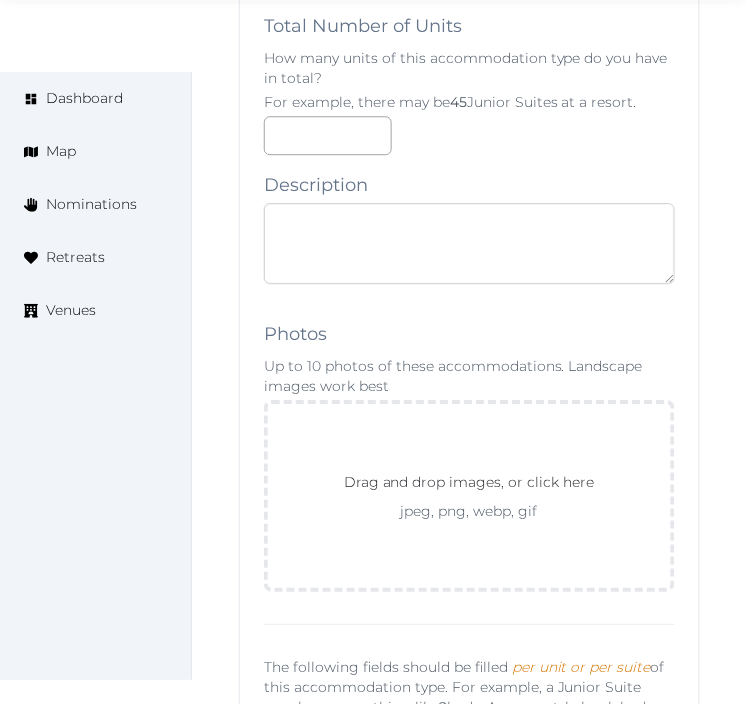 click at bounding box center [469, 243] 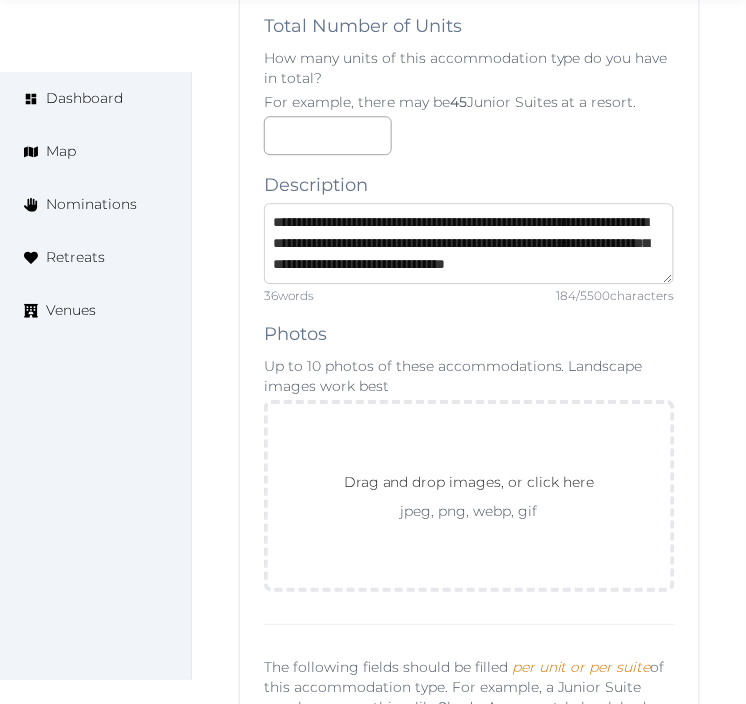 scroll, scrollTop: 52, scrollLeft: 0, axis: vertical 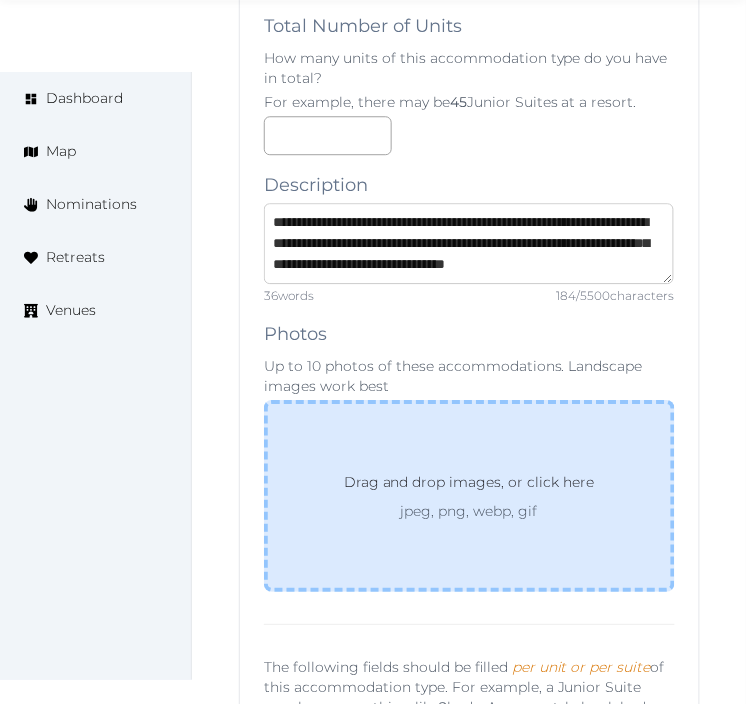 type on "**********" 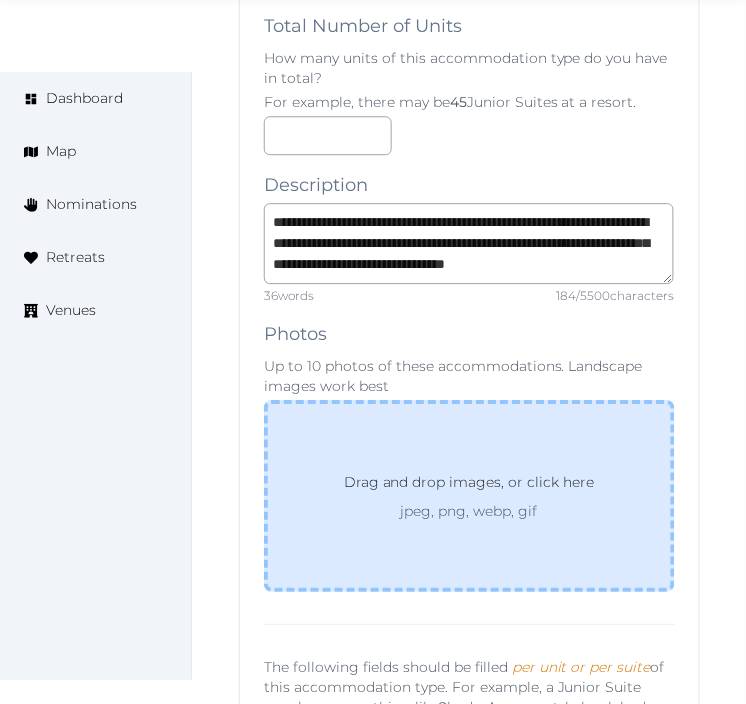 click on "Drag and drop images, or click here" at bounding box center (469, 486) 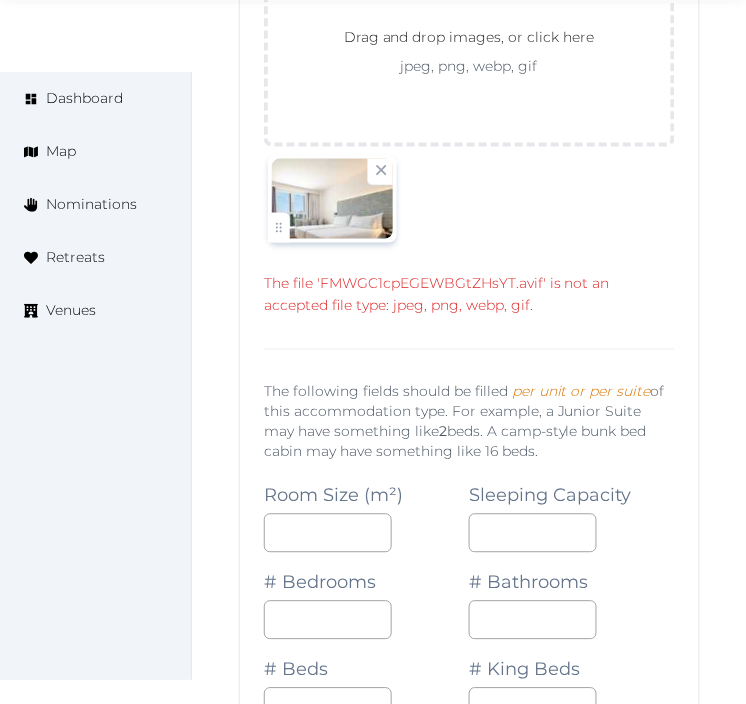 scroll, scrollTop: 15727, scrollLeft: 0, axis: vertical 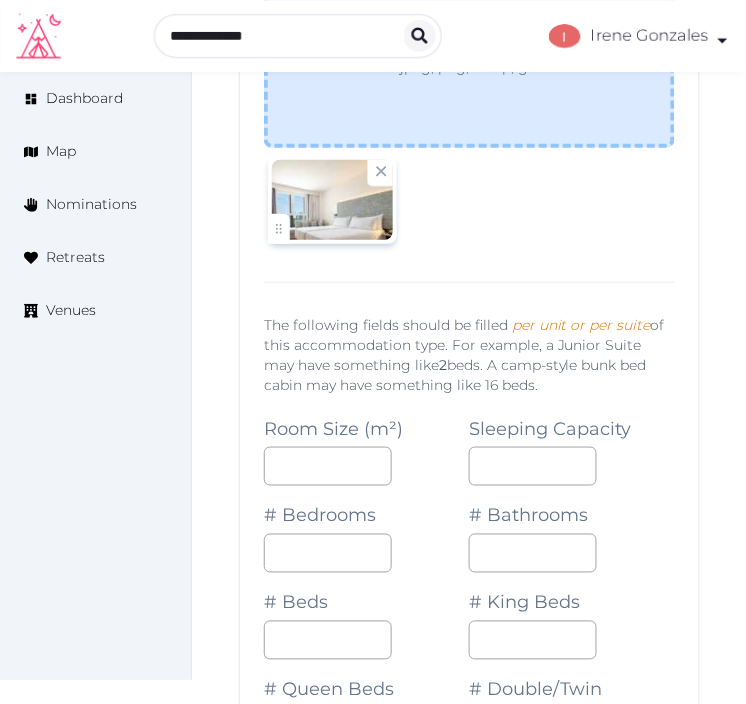 click on "Drag and drop images, or click here jpeg, png, webp, gif" at bounding box center (469, 52) 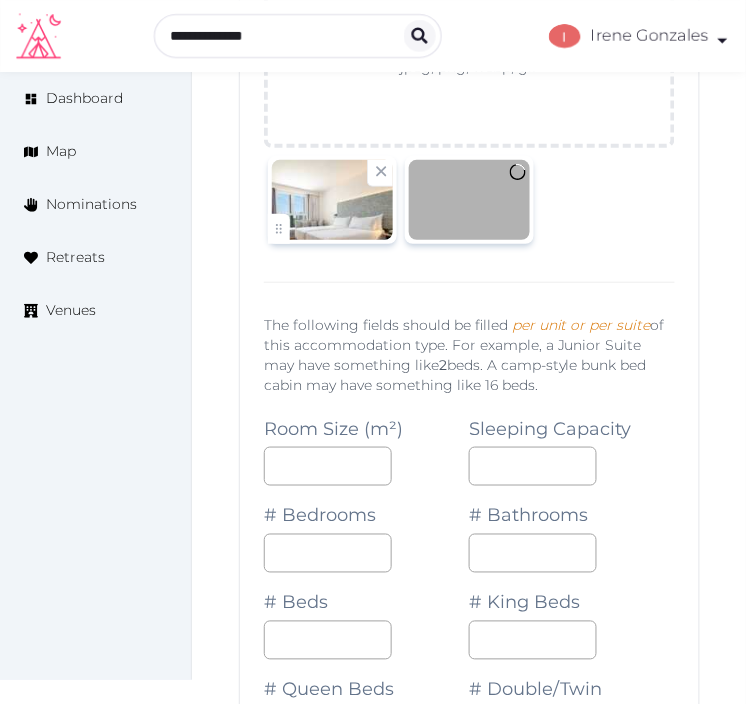 click on "Edit venue 72 %  complete Fill out all the fields in your listing to increase its completion percentage.   A higher completion percentage will make your listing more attractive and result in better matches. INNSiDE Madrid Valdebebas & Conference Center   View  listing   Open  &nbsp; Close CRM Lead Basic details Pricing and policies Retreat spaces Meeting spaces Accommodations Amenities Food and dining Activities and experiences Location Environment Types of retreats Brochures Notes Ownership Administration Activity This venue is live and visible to the public Mark draft Archive Venue owned by esther.sanchez esther.sanchez@[example.com] Copy update link Share this link with venue owners to encourage them to update their venue details. Copy recommended link Share this link with venue owners to let them know they have been recommended. Copy shortlist link Share this link with venue owners to let them know that they have been shortlisted. Capacity across your entire venue Max sleeping capacity Number of beds *** Save  :" at bounding box center (469, -6318) 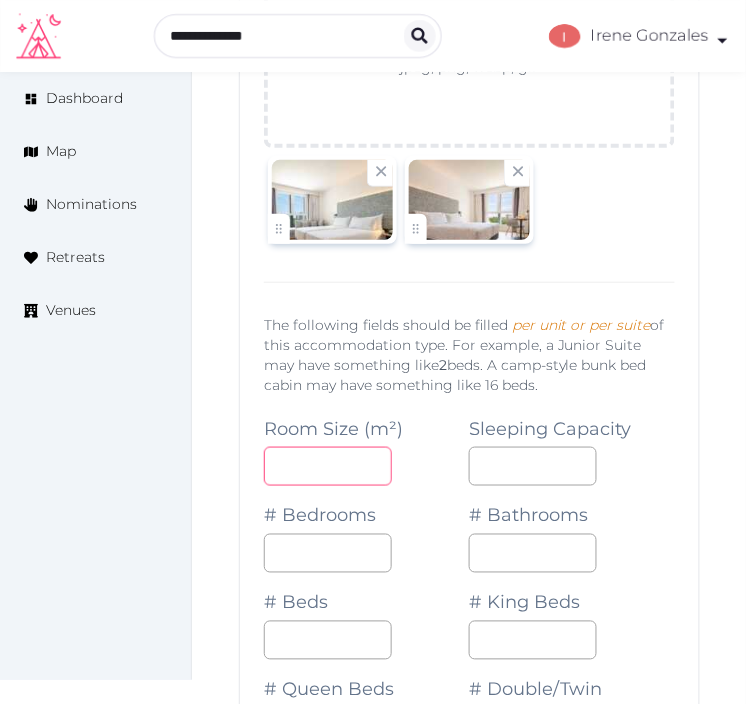click at bounding box center (328, 466) 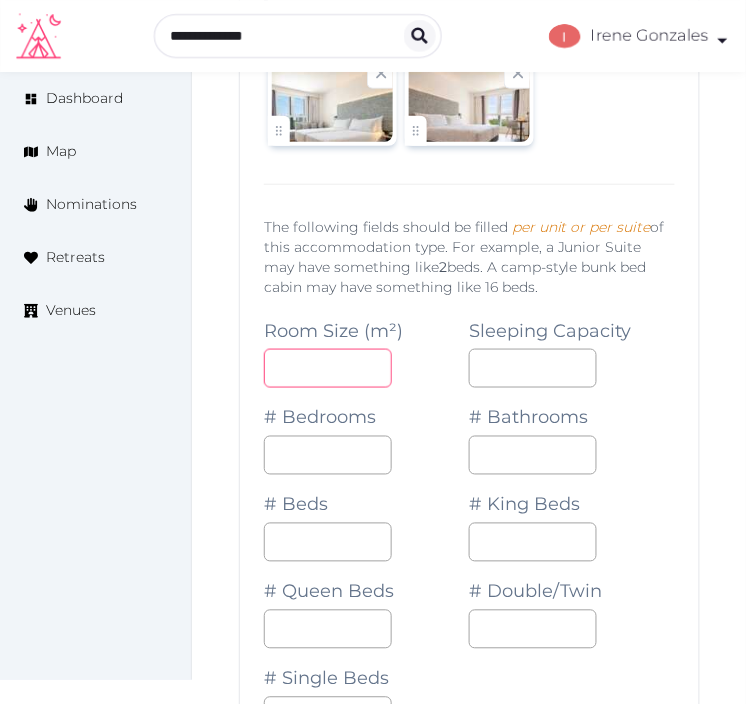 scroll, scrollTop: 15838, scrollLeft: 0, axis: vertical 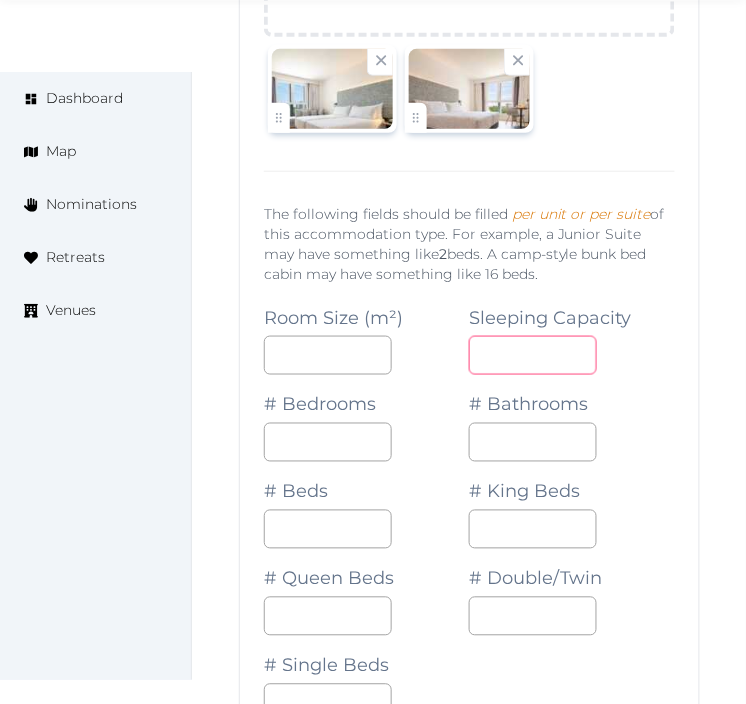 drag, startPoint x: 522, startPoint y: 390, endPoint x: 496, endPoint y: 411, distance: 33.42155 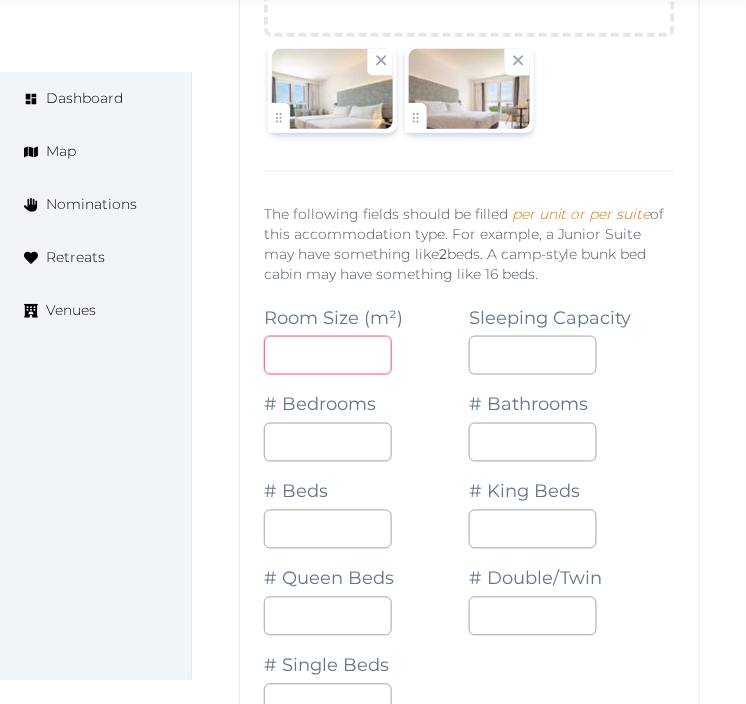 drag, startPoint x: 293, startPoint y: 384, endPoint x: 204, endPoint y: 400, distance: 90.426765 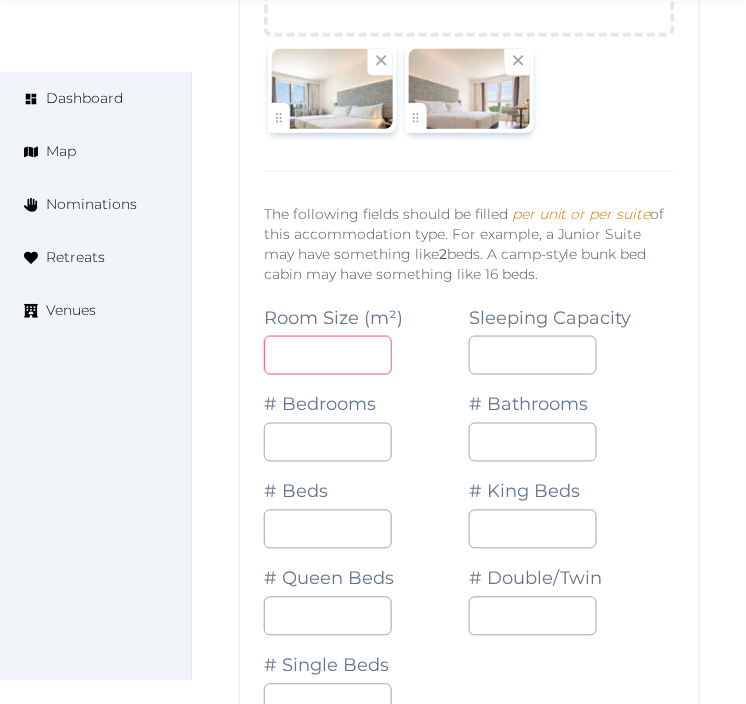 type on "**" 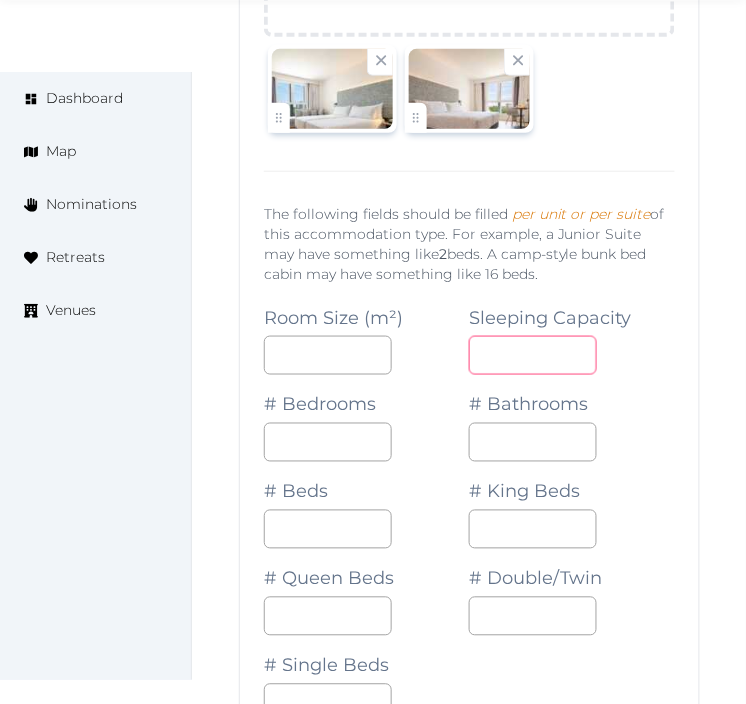 click at bounding box center [533, 355] 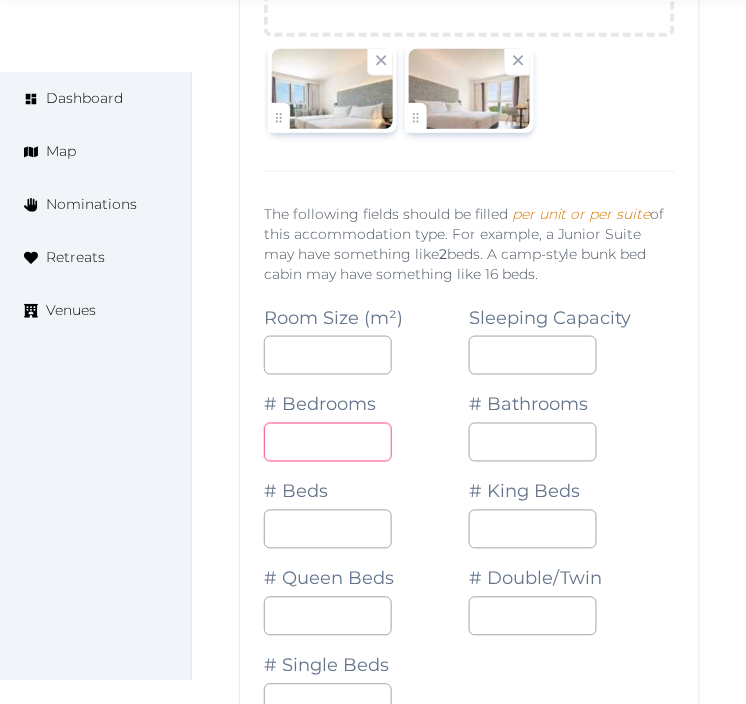 click at bounding box center [328, 442] 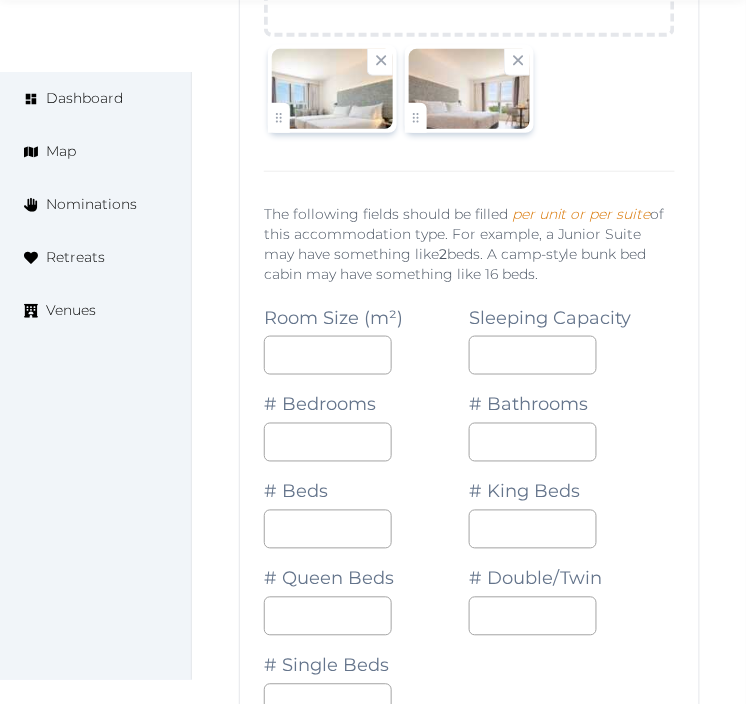 drag, startPoint x: 468, startPoint y: 498, endPoint x: 482, endPoint y: 490, distance: 16.124516 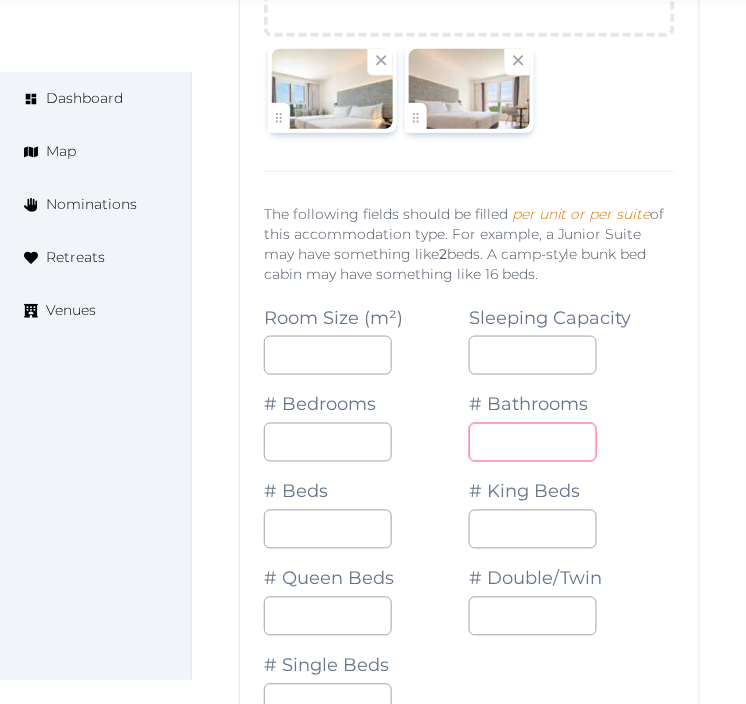 click at bounding box center [533, 442] 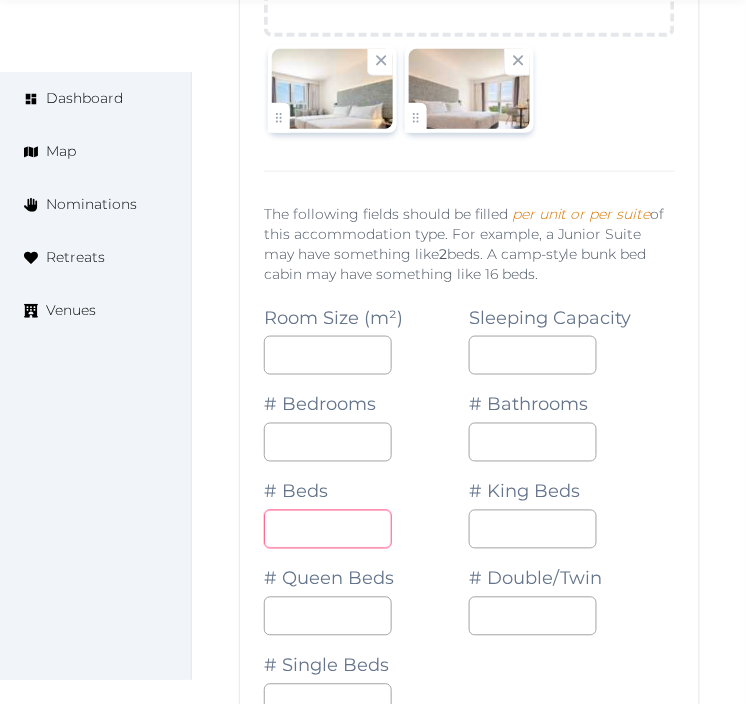 click at bounding box center (328, 529) 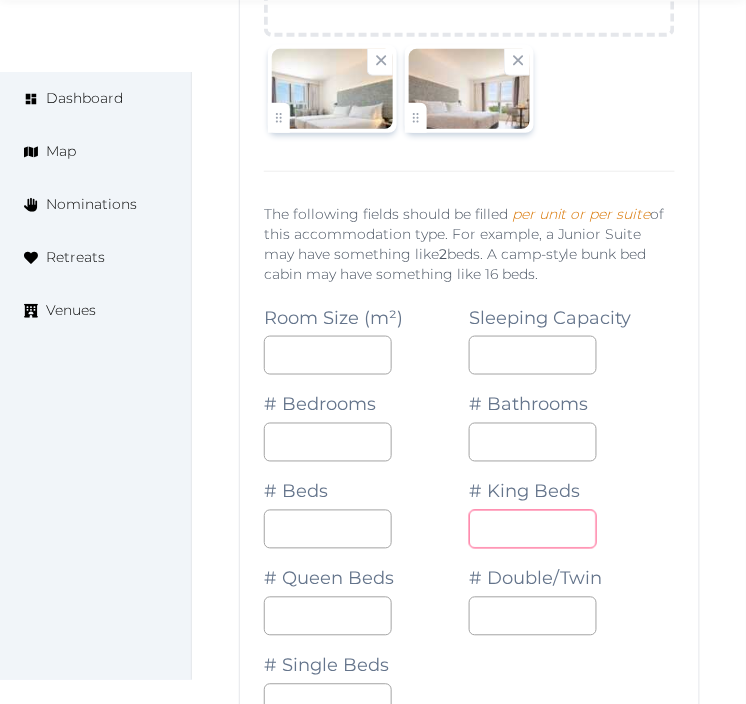 click at bounding box center (533, 529) 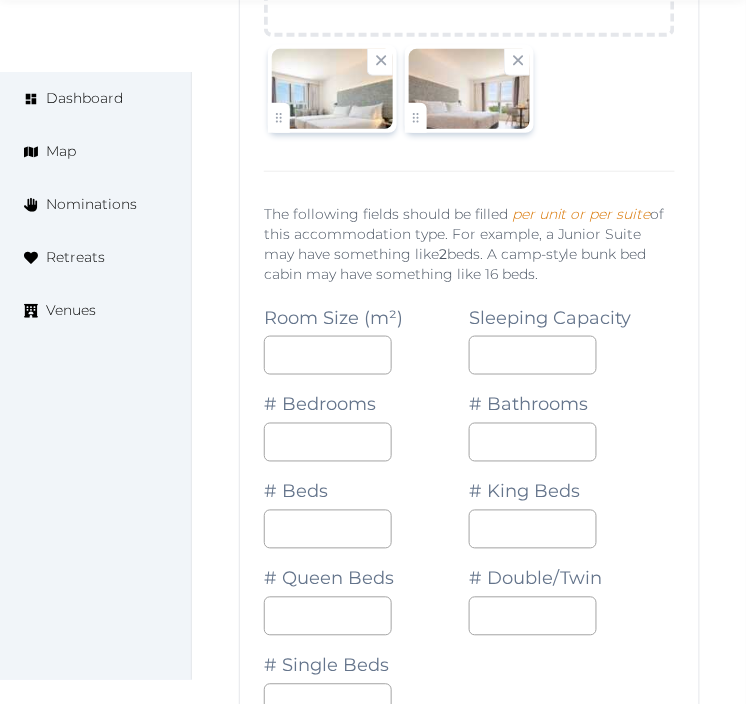 click on "# Queen Beds" at bounding box center (366, 592) 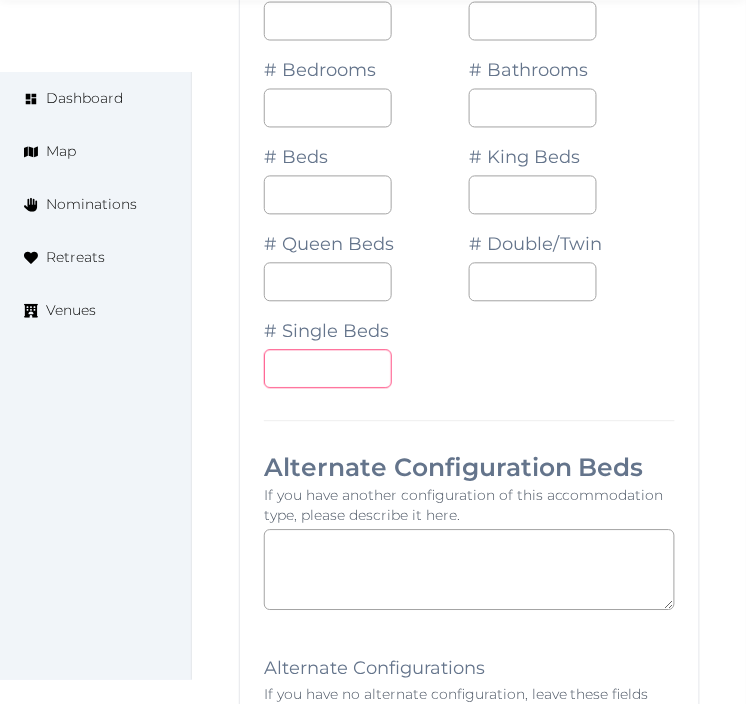 click at bounding box center (328, 369) 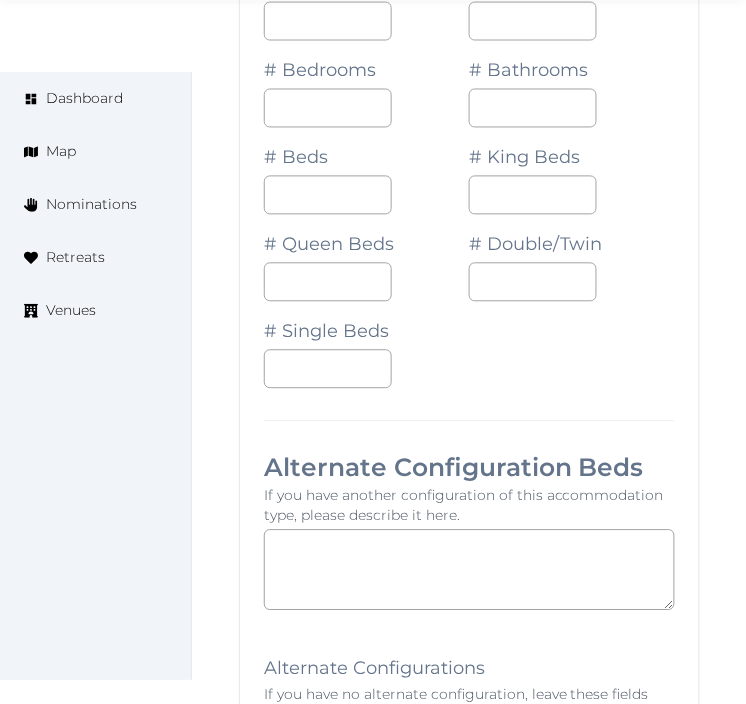 click on "Alternate Configuration Beds" at bounding box center (469, 468) 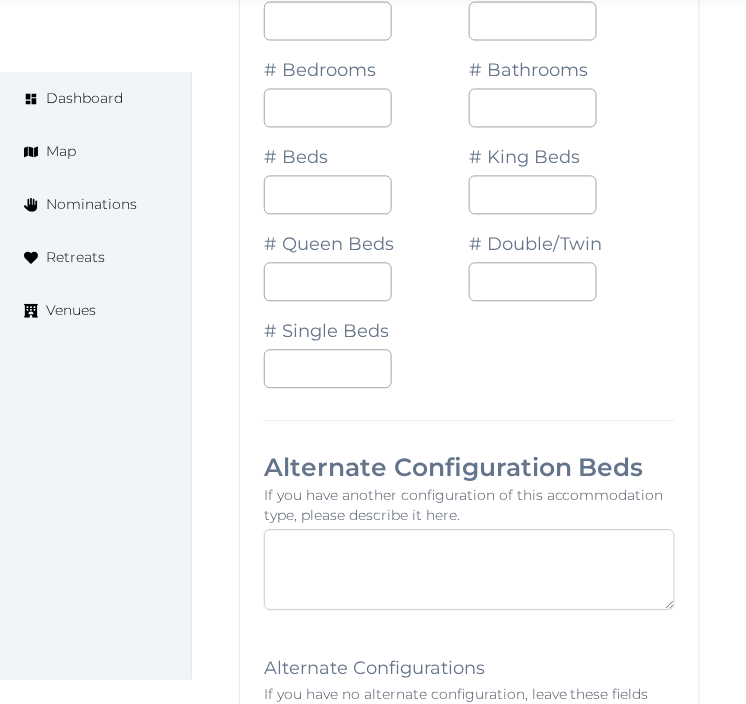 click at bounding box center [469, 570] 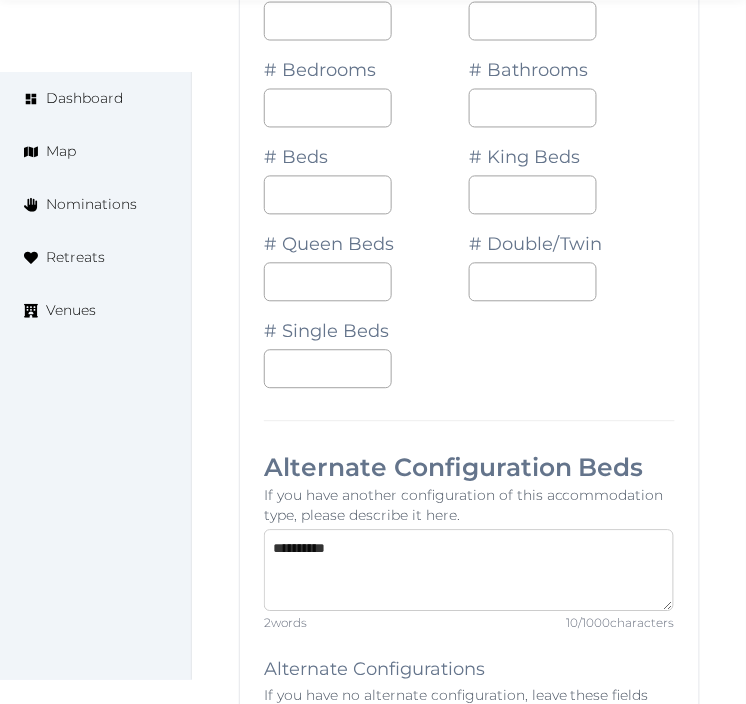 type on "**********" 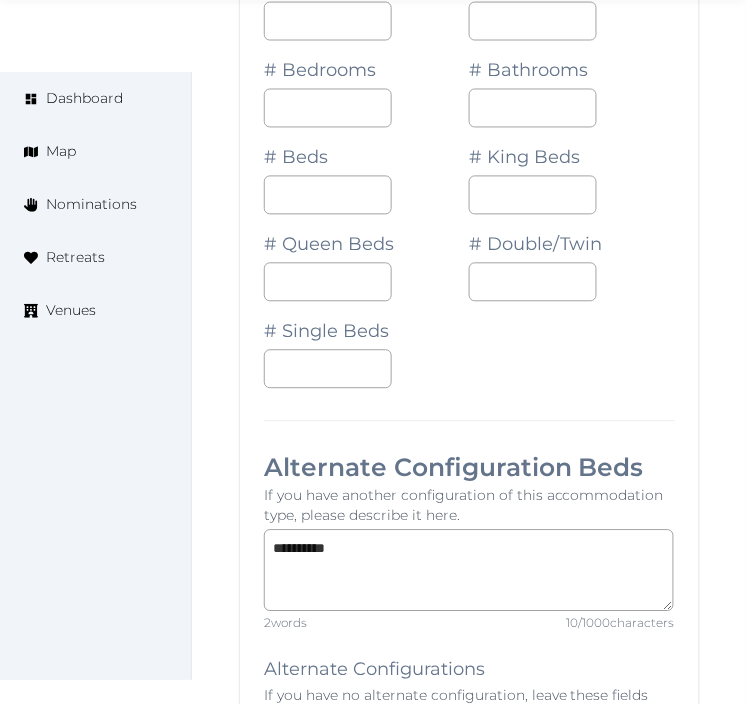 click on "Edit venue 72 %  complete Fill out all the fields in your listing to increase its completion percentage.   A higher completion percentage will make your listing more attractive and result in better matches. INNSiDE Madrid Valdebebas & Conference Center   View  listing   Open  &nbsp; Close CRM Lead Basic details Pricing and policies Retreat spaces Meeting spaces Accommodations Amenities Food and dining Activities and experiences Location Environment Types of retreats Brochures Notes Ownership Administration Activity This venue is live and visible to the public Mark draft Archive Venue owned by esther.sanchez esther.sanchez@[example.com] Copy update link Share this link with venue owners to encourage them to update their venue details. Copy recommended link Share this link with venue owners to let them know they have been recommended. Copy shortlist link Share this link with venue owners to let them know that they have been shortlisted. Capacity across your entire venue Max sleeping capacity Number of beds *** Save  :" at bounding box center (469, -6763) 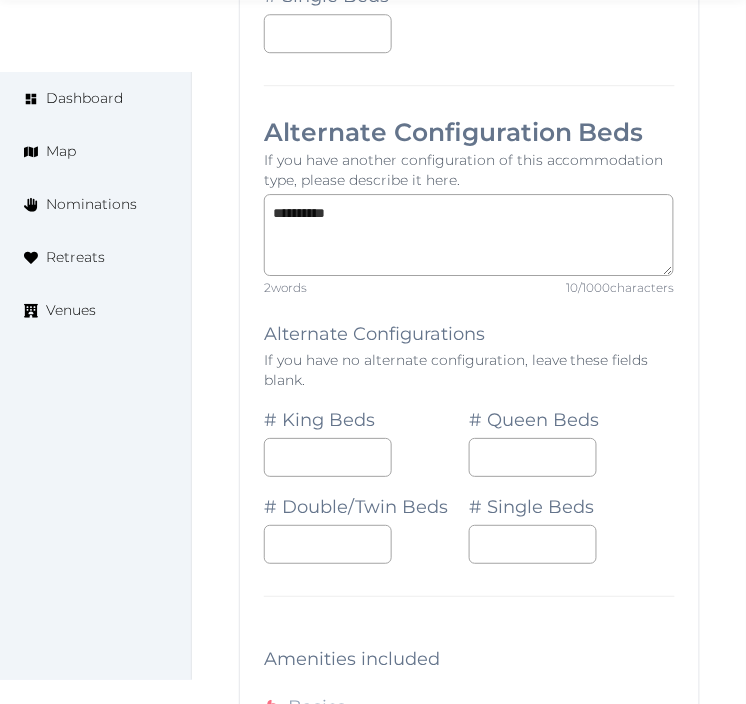 scroll, scrollTop: 16616, scrollLeft: 0, axis: vertical 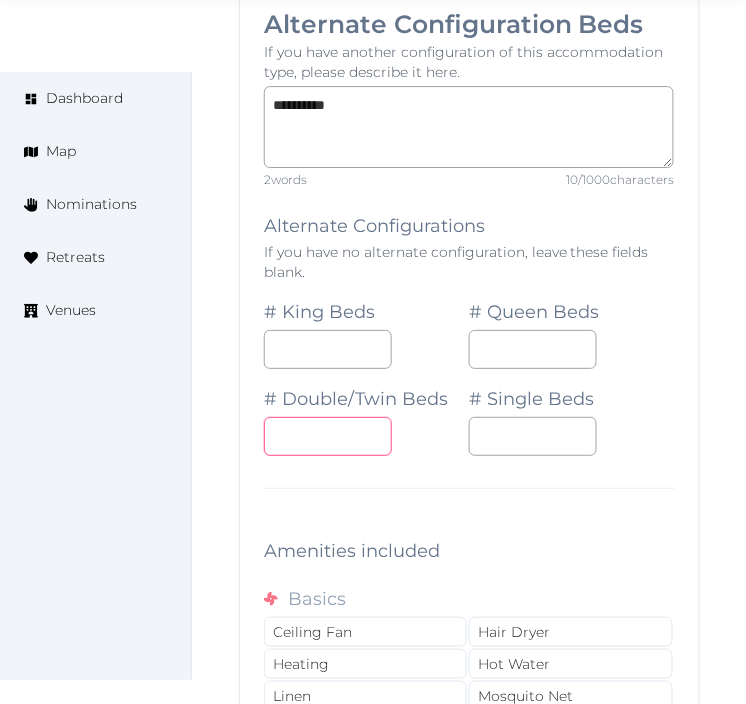 click at bounding box center [328, 436] 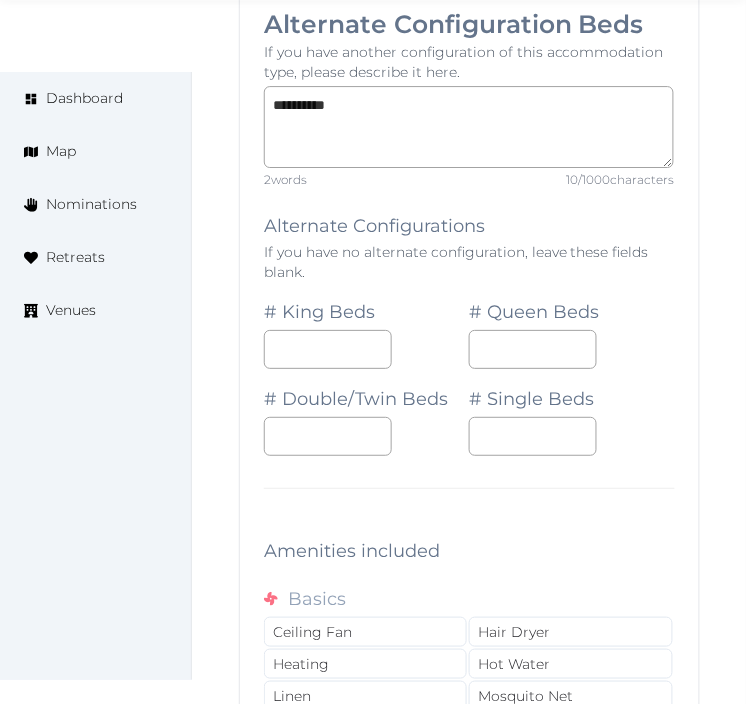 click on "*" at bounding box center (366, 436) 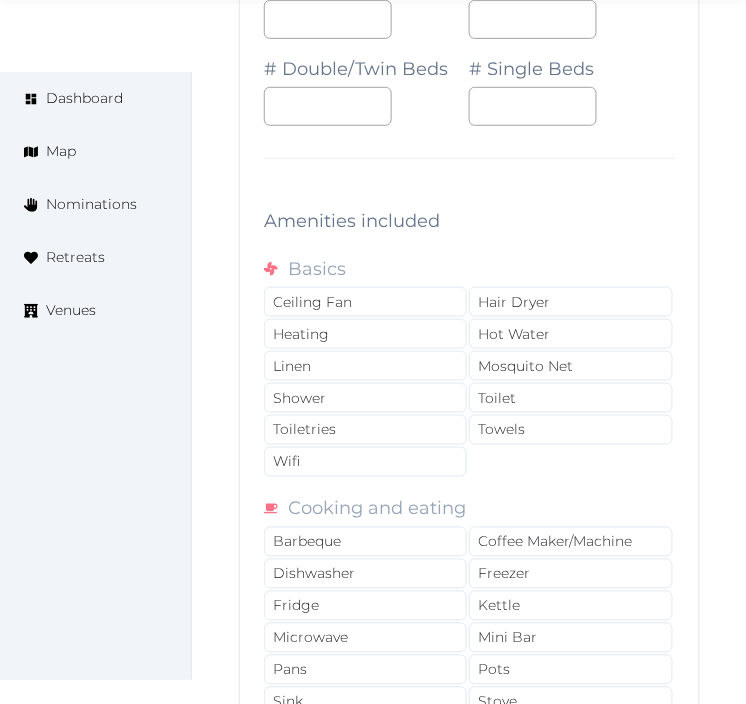 scroll, scrollTop: 17172, scrollLeft: 0, axis: vertical 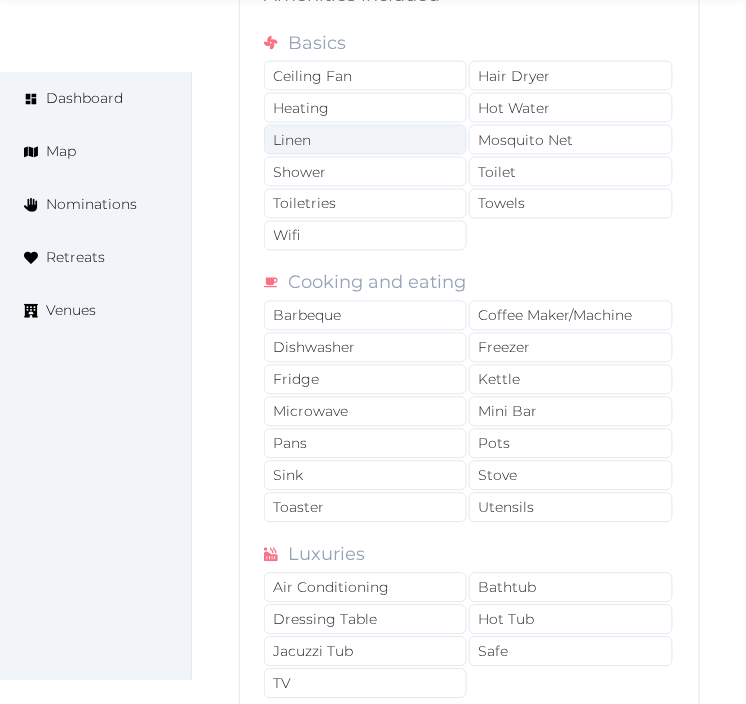 click on "Linen" at bounding box center (365, 140) 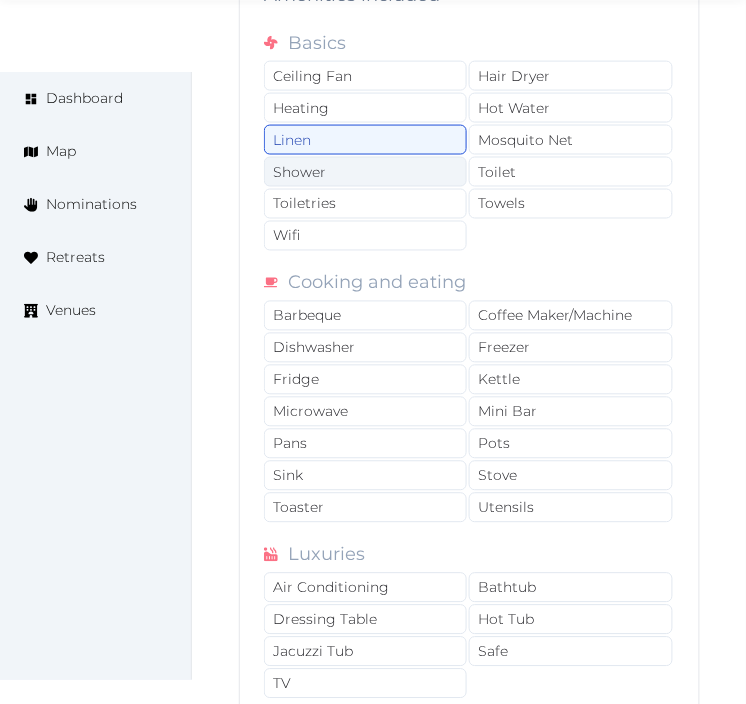 click on "Shower" at bounding box center (365, 172) 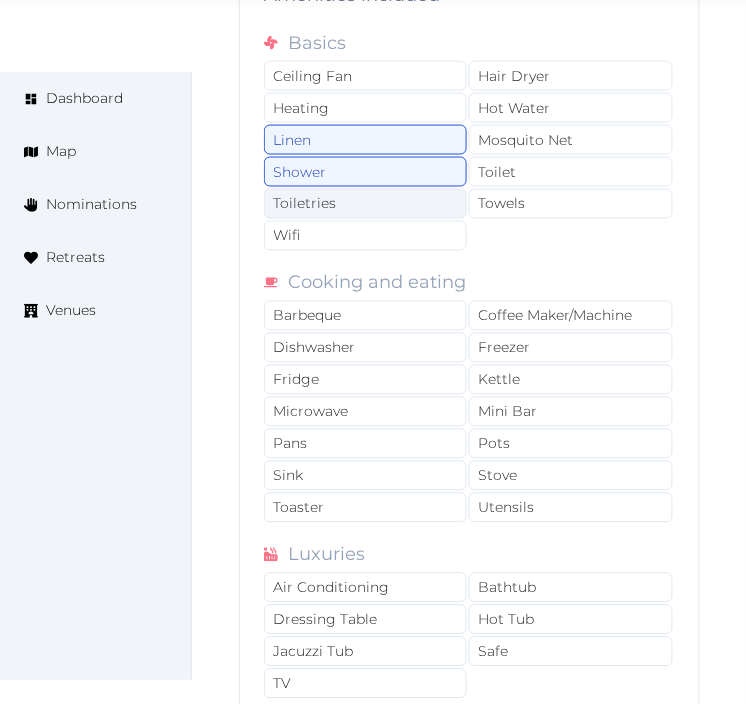 click on "Toiletries" at bounding box center [365, 204] 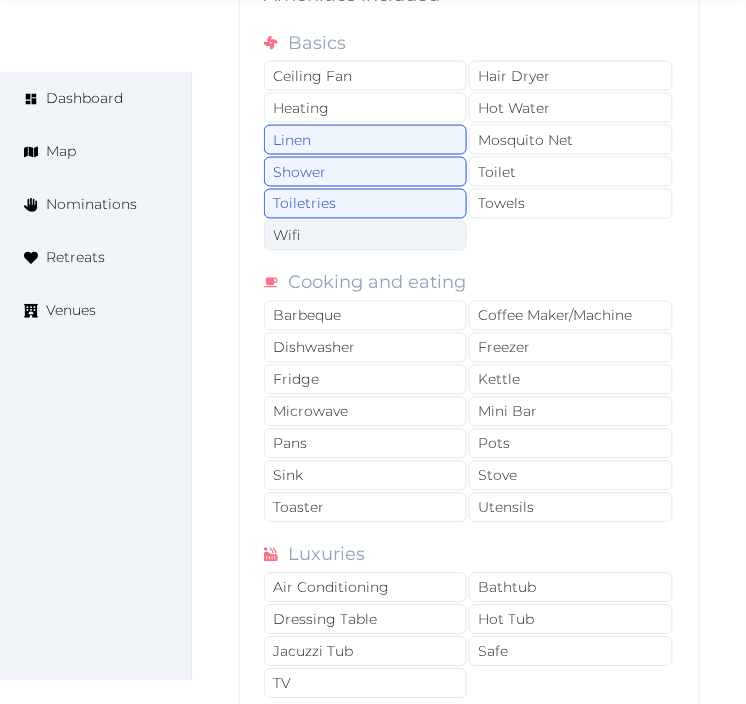 click on "Wifi" at bounding box center (365, 236) 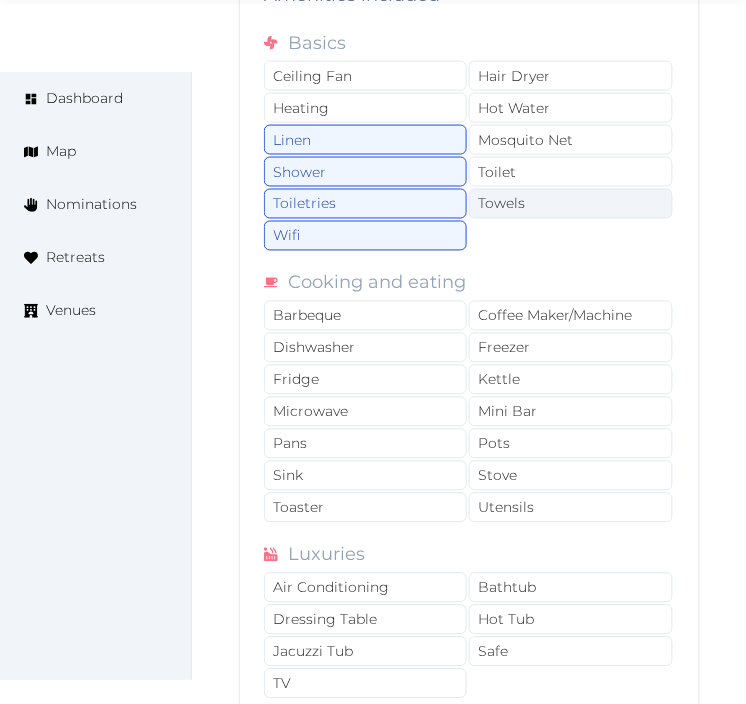 click on "Towels" at bounding box center [570, 204] 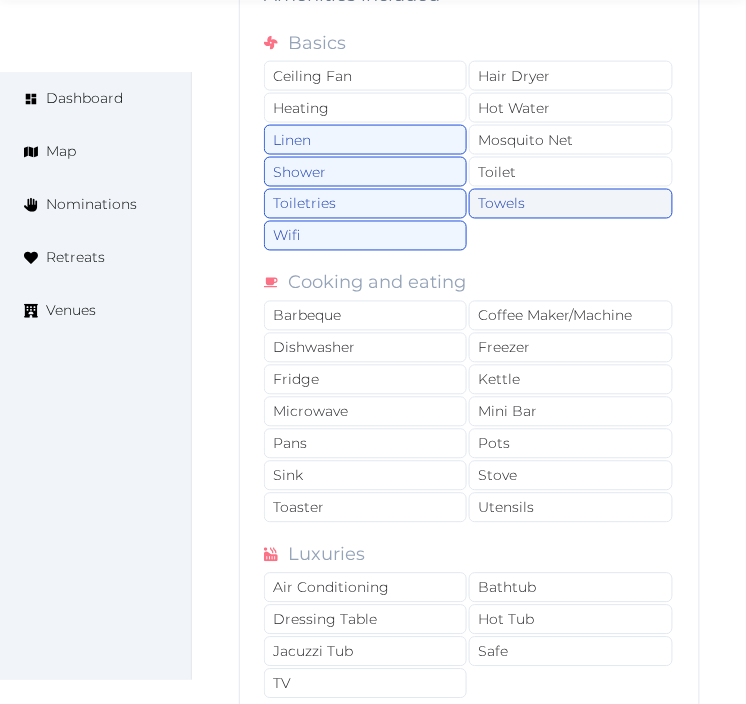 click on "Towels" at bounding box center [570, 204] 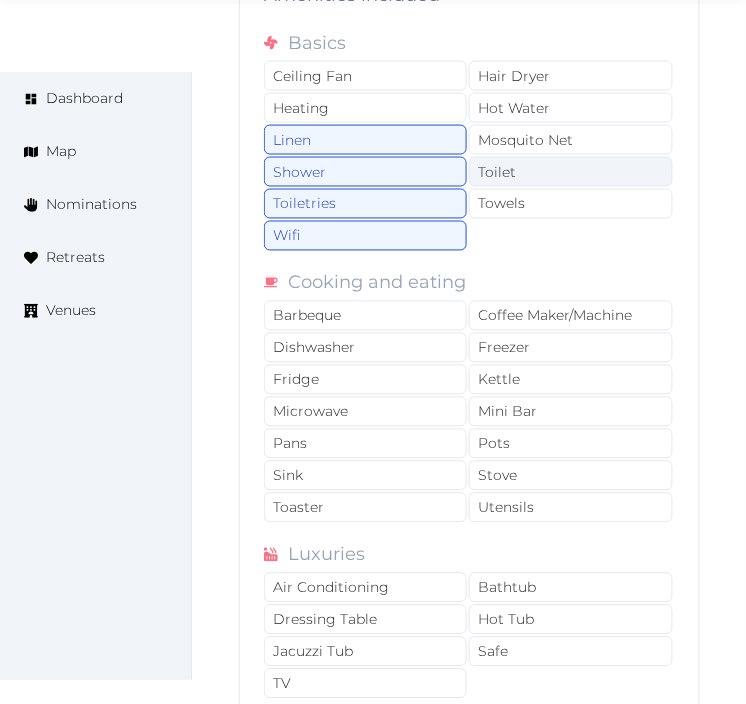 click on "Toilet" at bounding box center [570, 172] 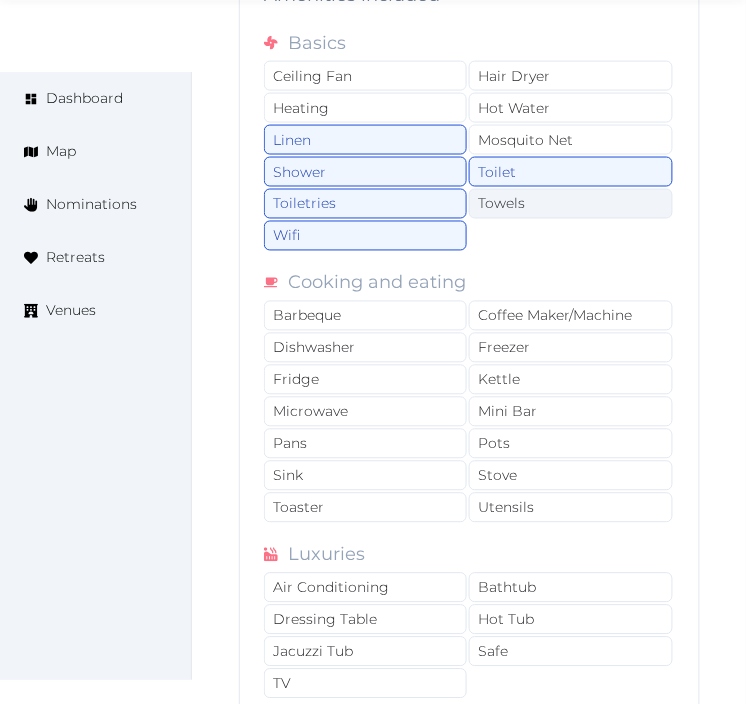 click on "Towels" at bounding box center (570, 204) 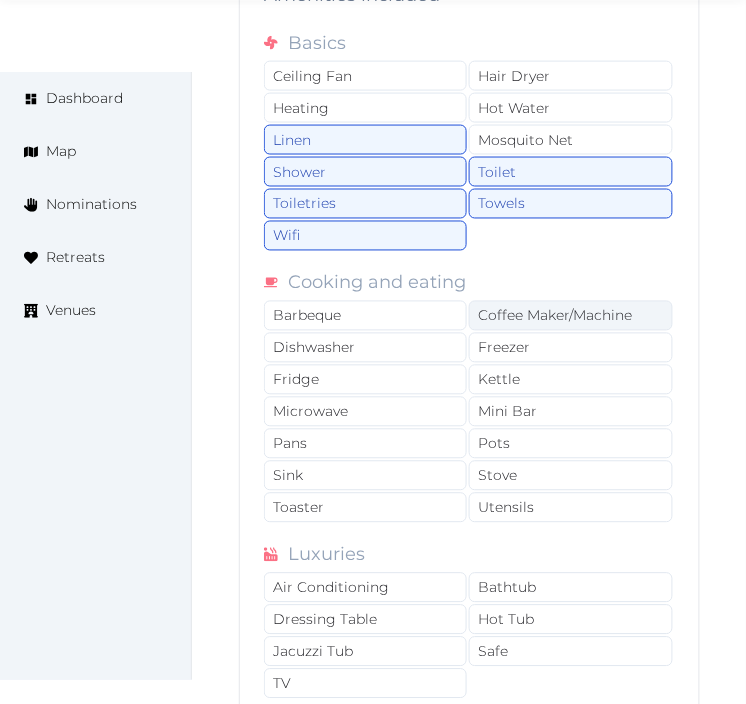 click on "Coffee Maker/Machine" at bounding box center (570, 316) 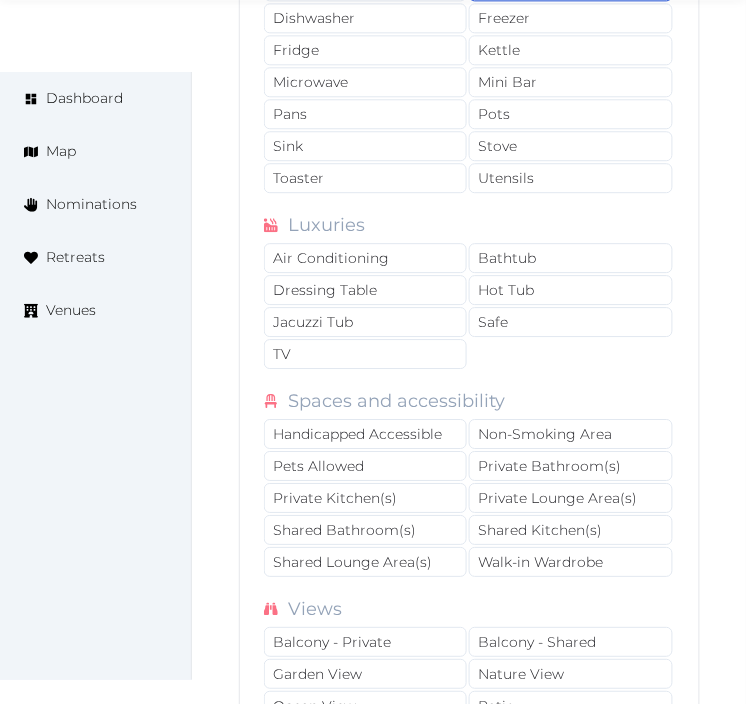 scroll, scrollTop: 17505, scrollLeft: 0, axis: vertical 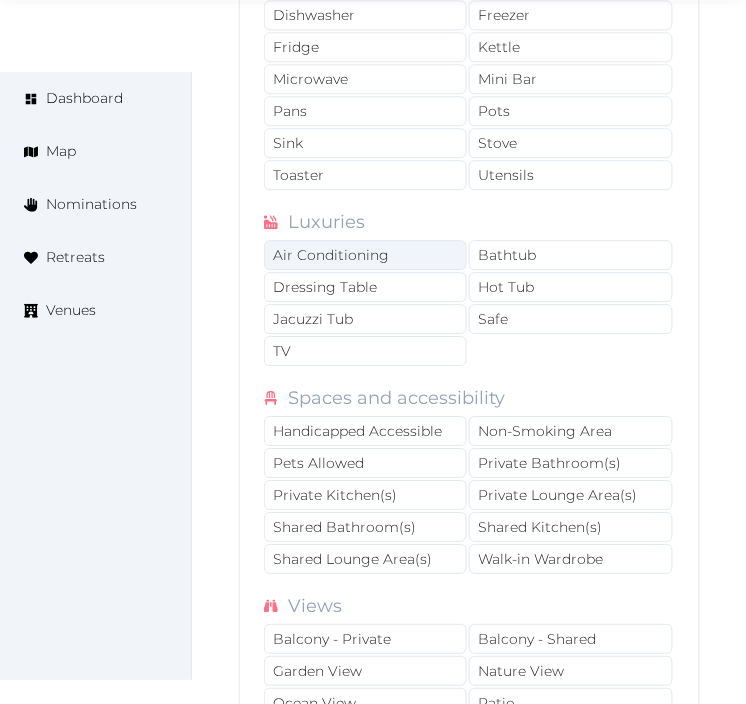 click on "Air Conditioning" at bounding box center (365, 255) 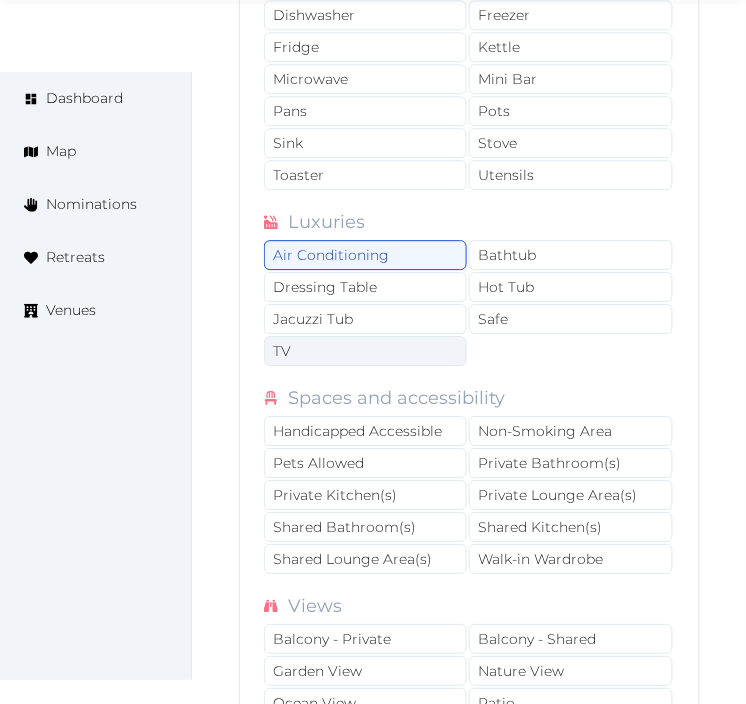 click on "TV" at bounding box center [365, 351] 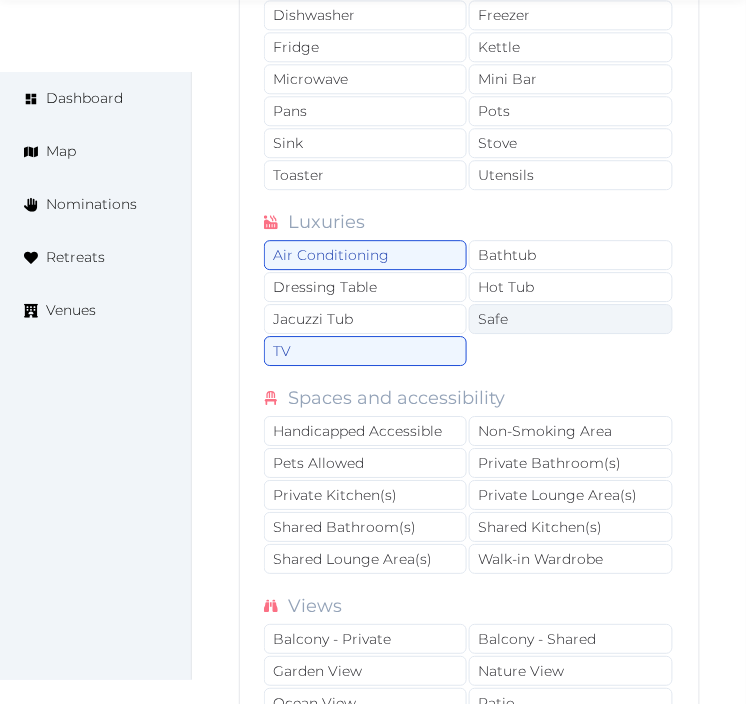 click on "Safe" at bounding box center [570, 319] 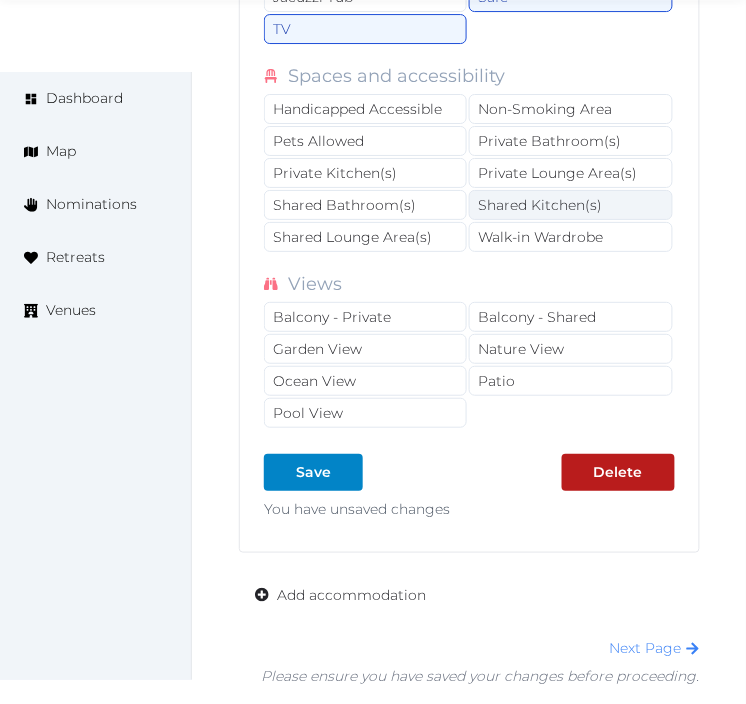 scroll, scrollTop: 17838, scrollLeft: 0, axis: vertical 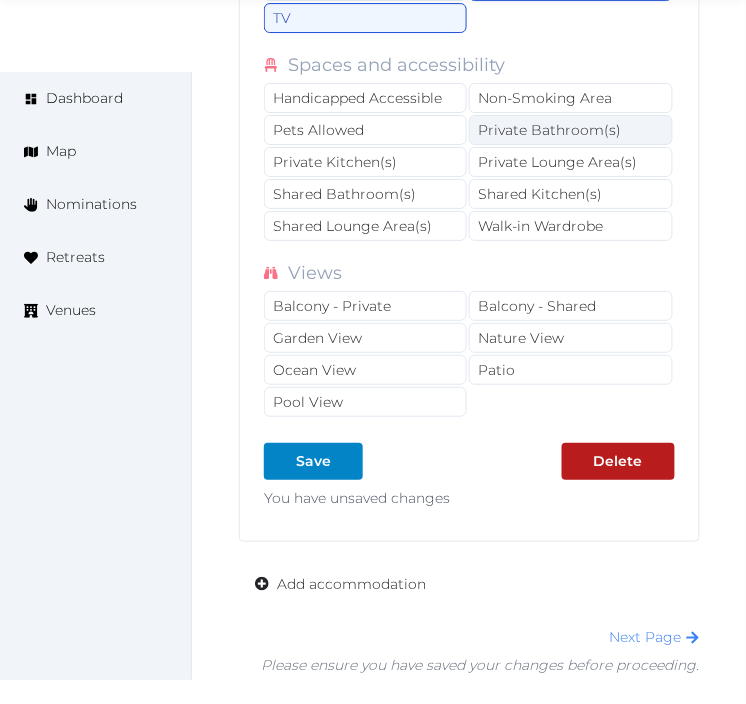 click on "Private Bathroom(s)" at bounding box center [570, 130] 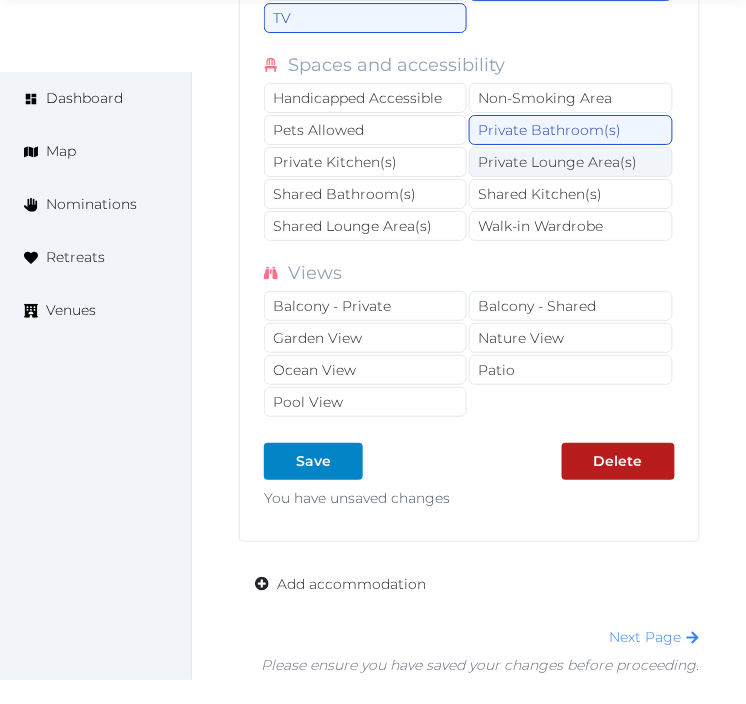 click on "Private Lounge Area(s)" at bounding box center (570, 162) 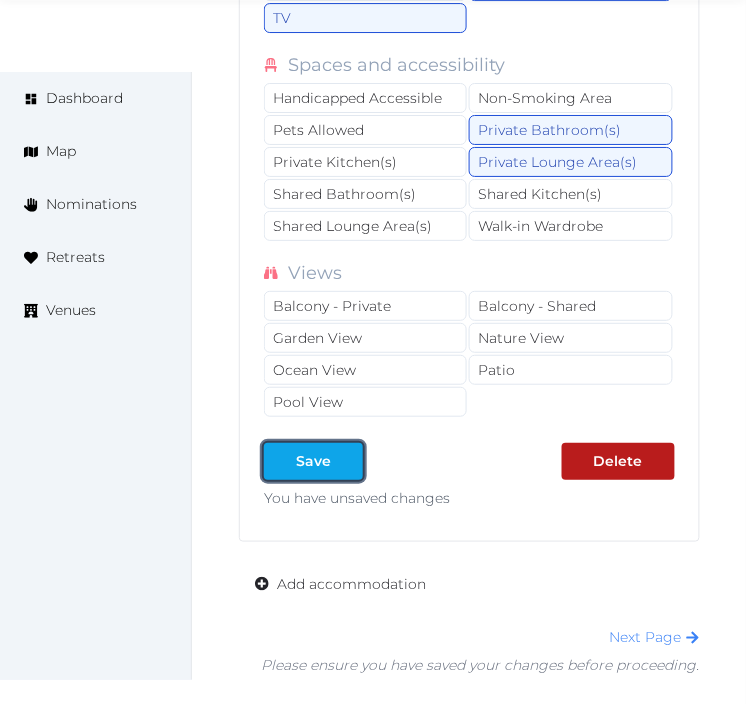 click on "Save" at bounding box center (313, 461) 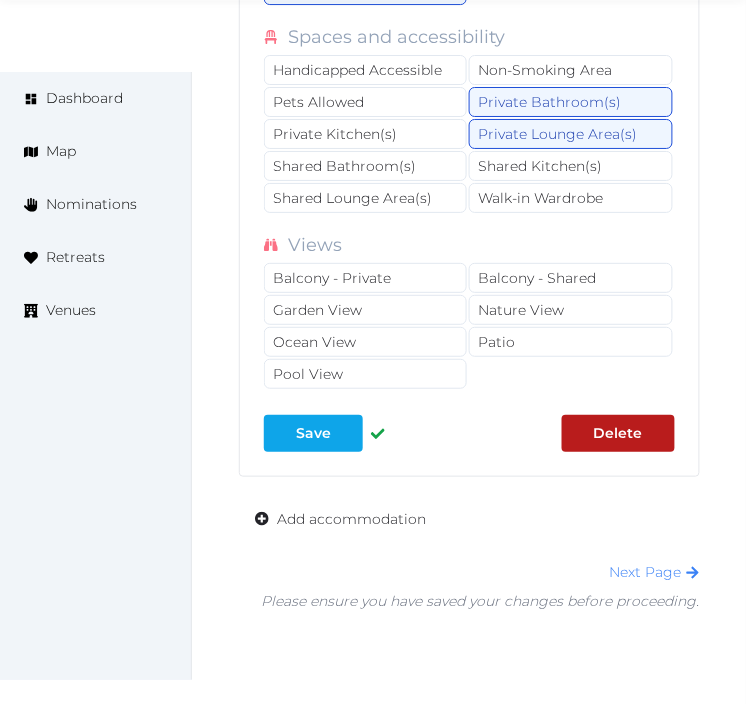 type on "*" 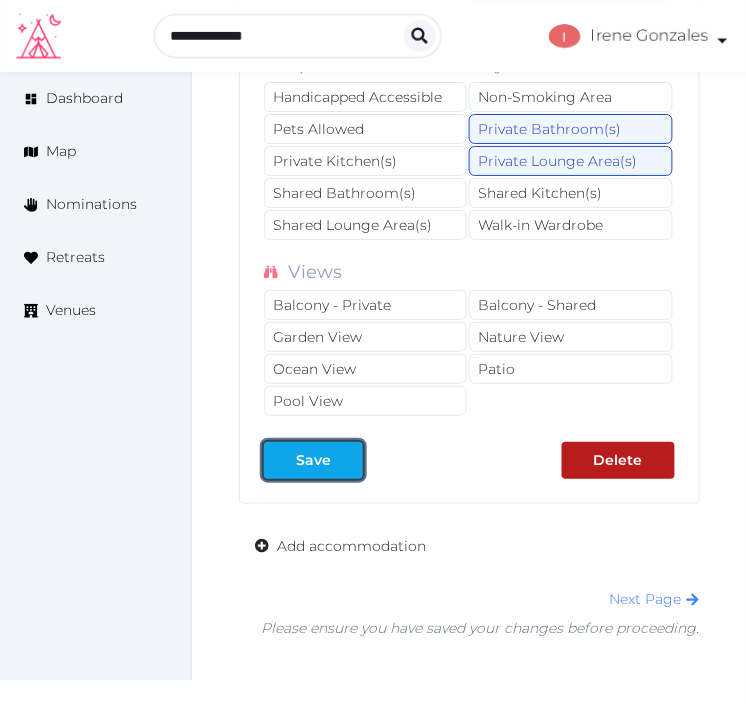 click on "Save" at bounding box center [313, 460] 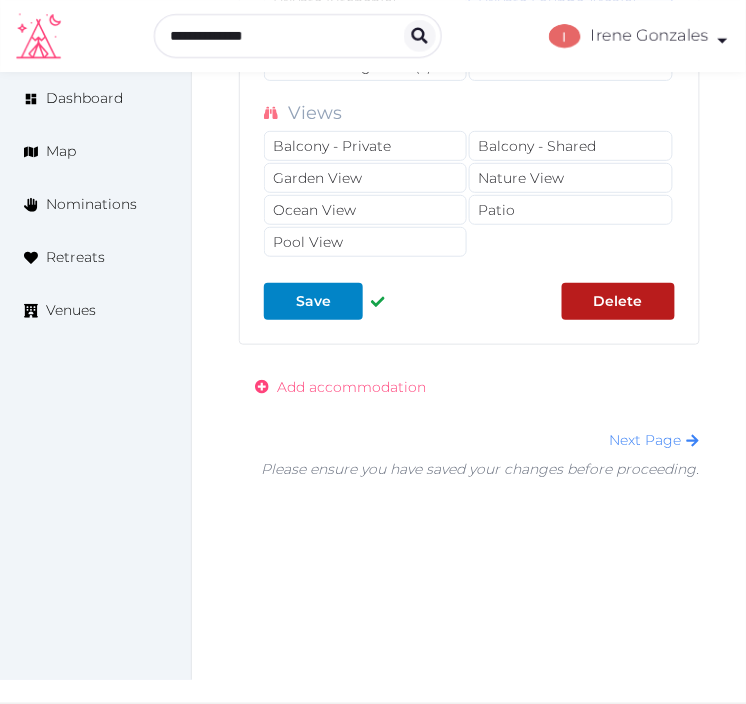 click on "Add accommodation" at bounding box center [351, 387] 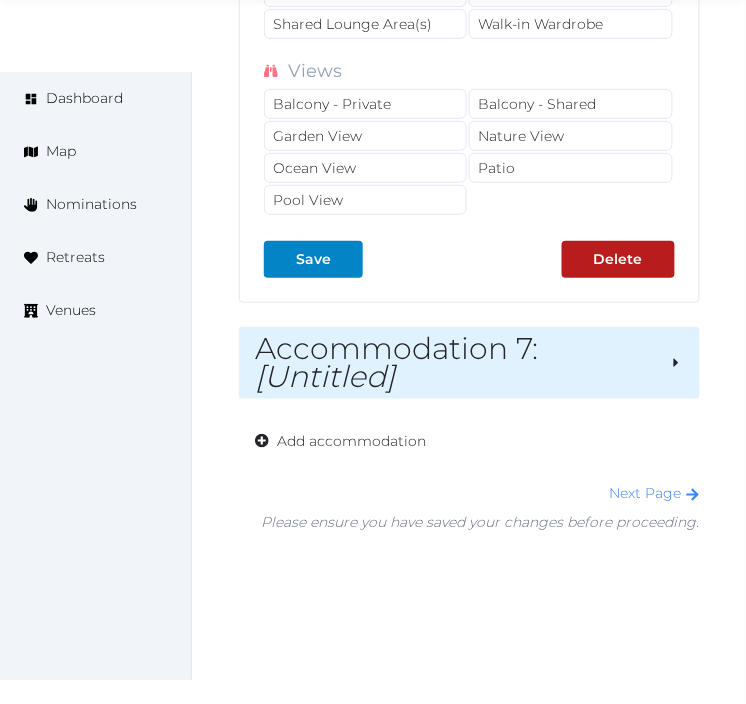 click on "Accommodation 7 :  [Untitled]" at bounding box center [454, 363] 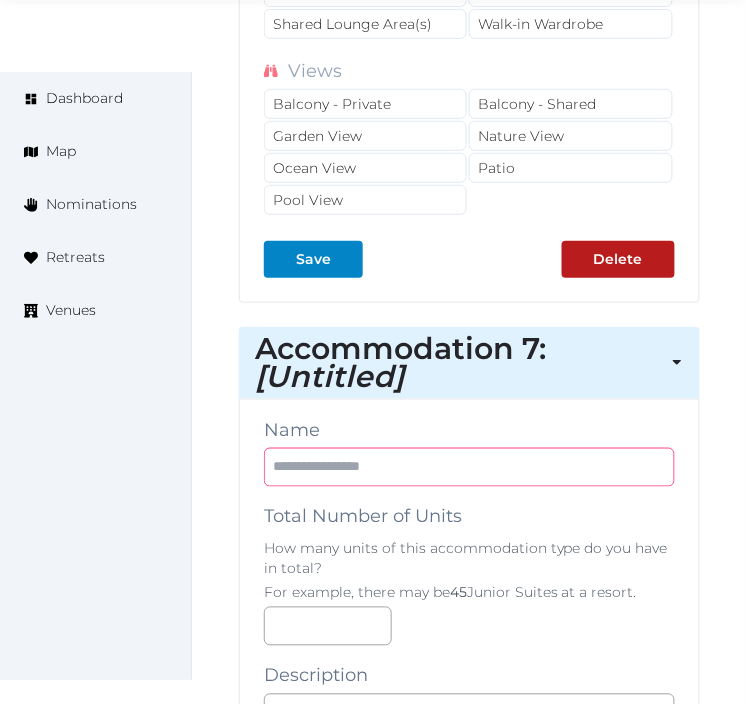 click at bounding box center (469, 467) 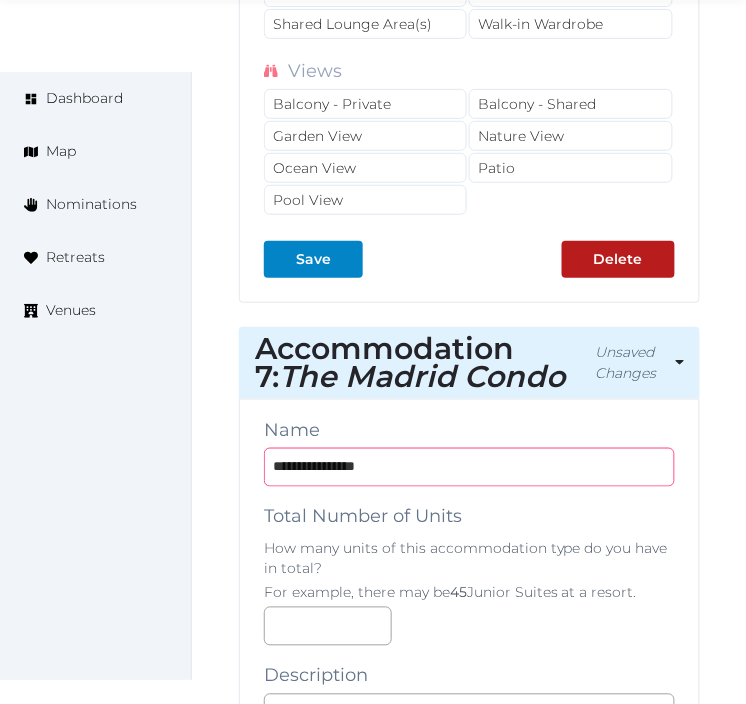type on "**********" 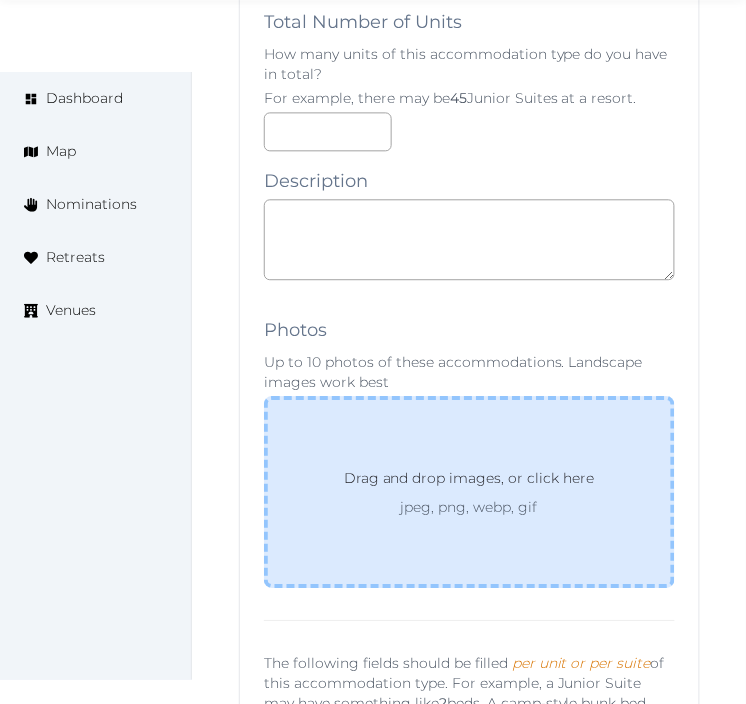 scroll, scrollTop: 18567, scrollLeft: 0, axis: vertical 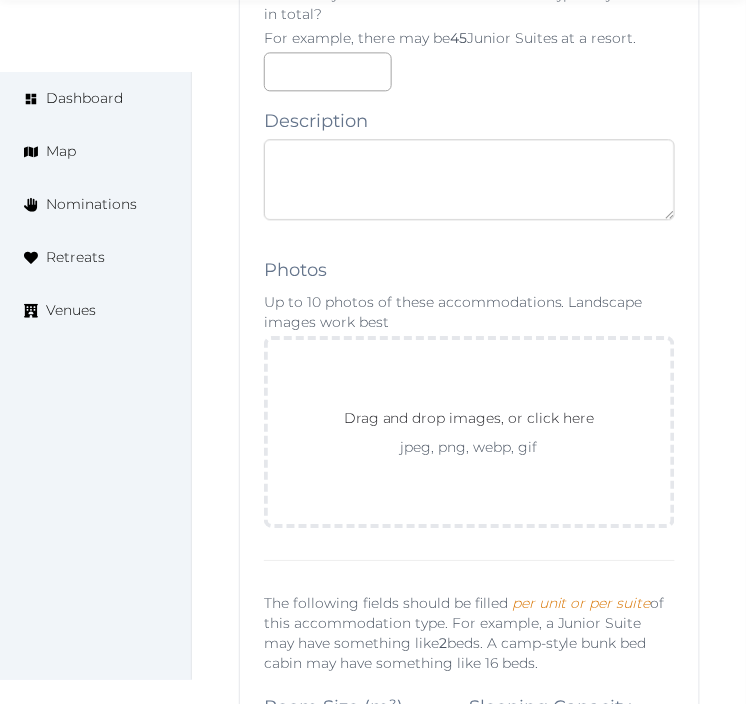 click at bounding box center (469, 179) 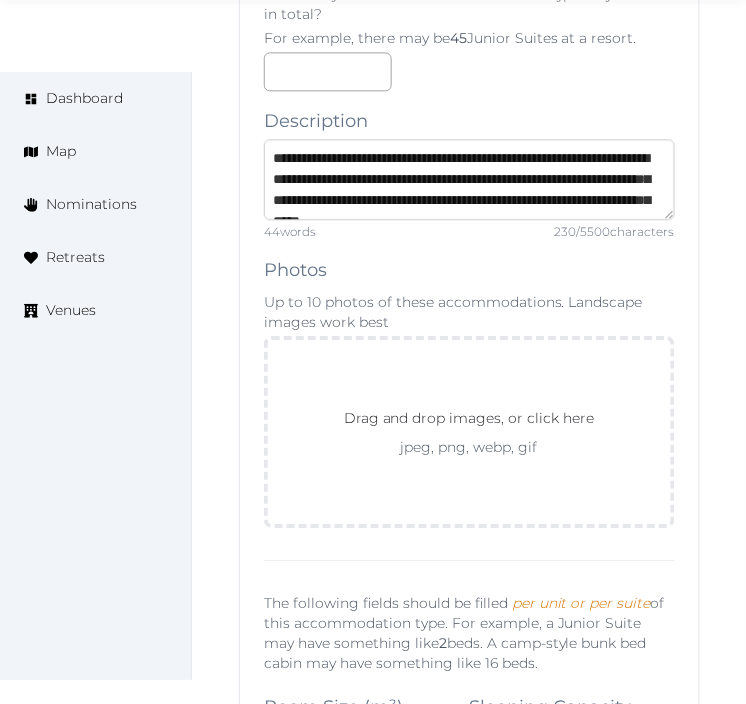 scroll, scrollTop: 32, scrollLeft: 0, axis: vertical 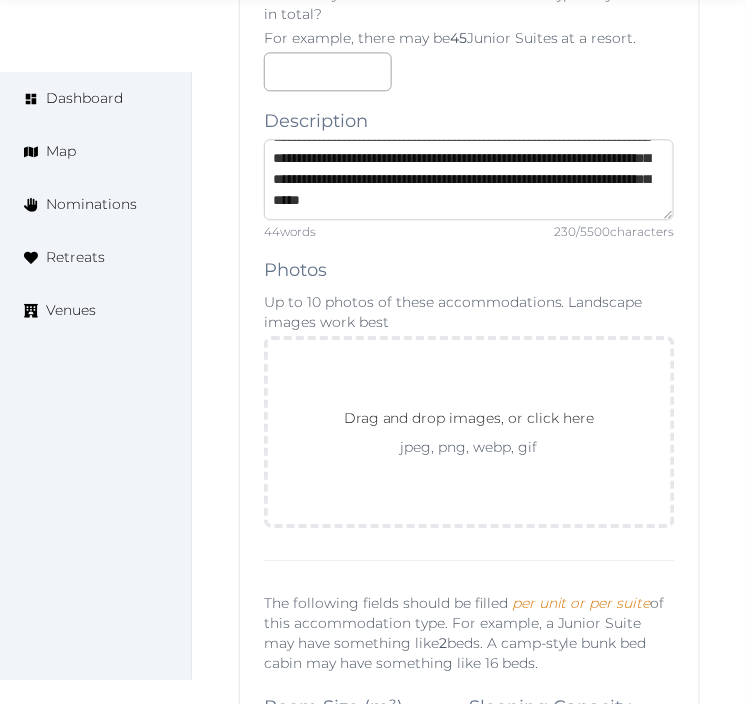 type on "**********" 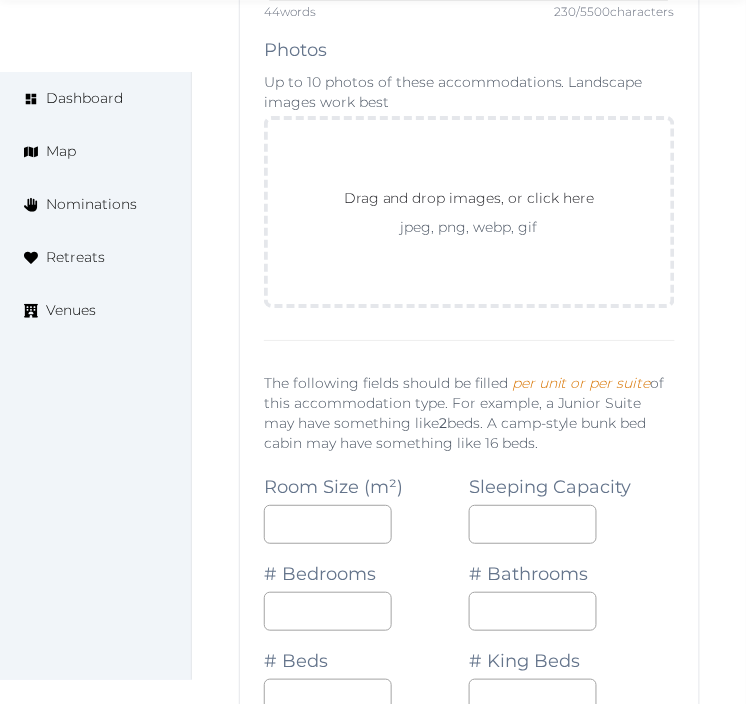 scroll, scrollTop: 18790, scrollLeft: 0, axis: vertical 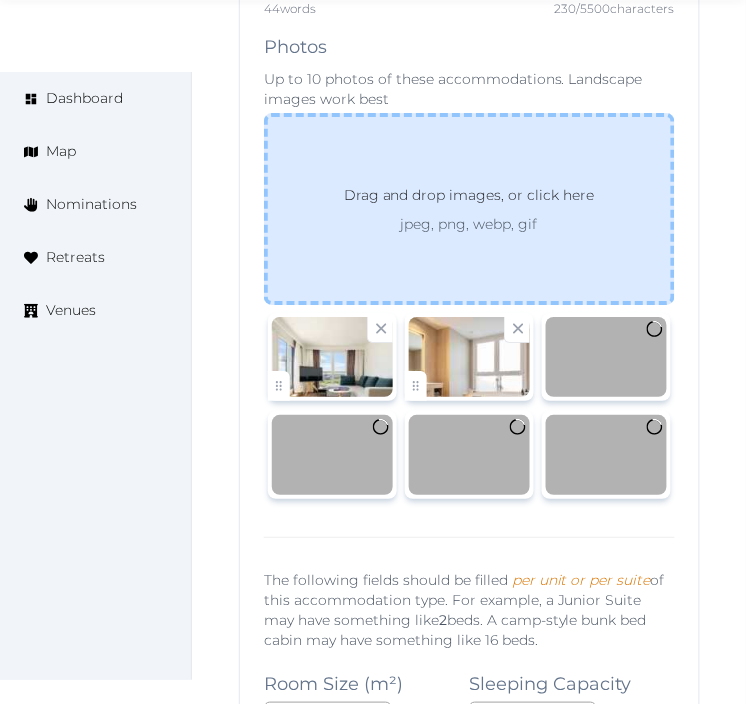 click on "jpeg, png, webp, gif" at bounding box center (469, 224) 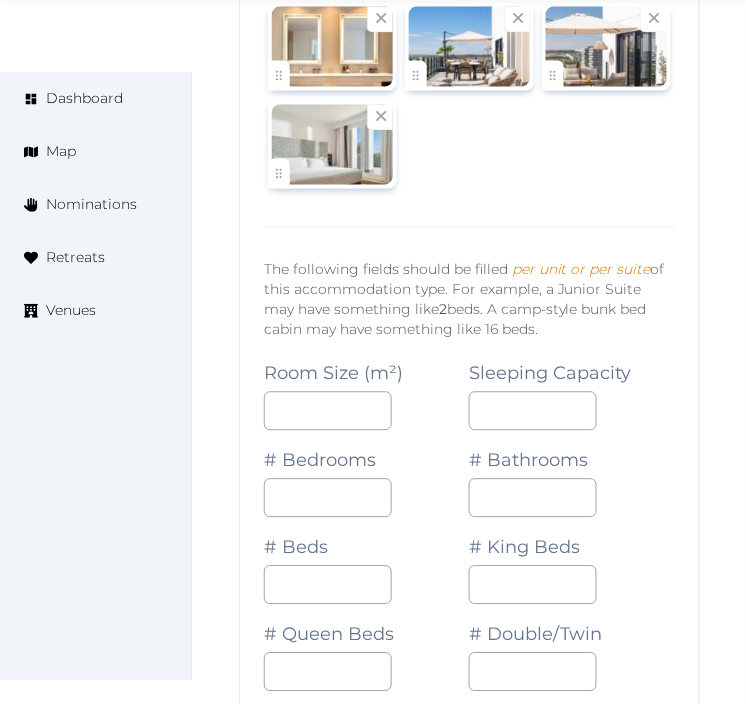 scroll, scrollTop: 19503, scrollLeft: 0, axis: vertical 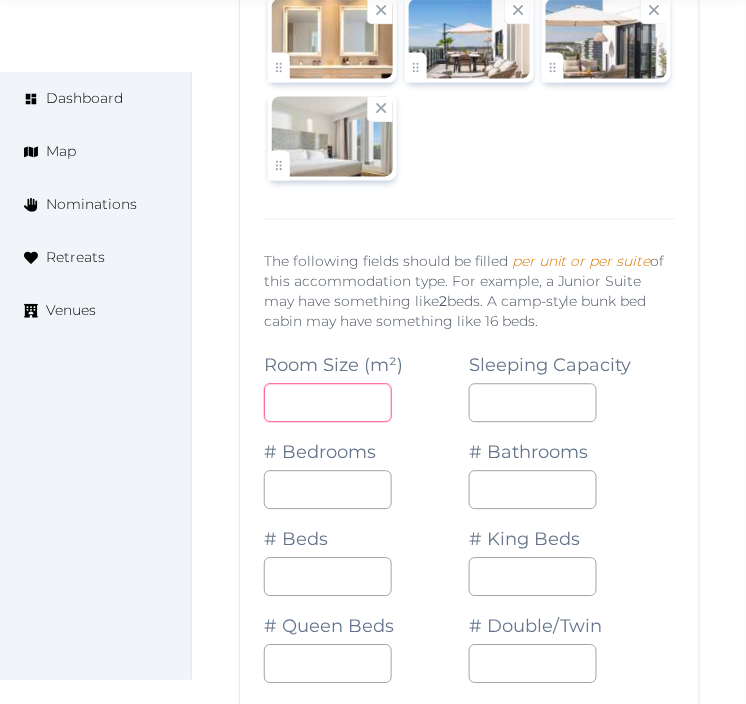 click at bounding box center (328, 403) 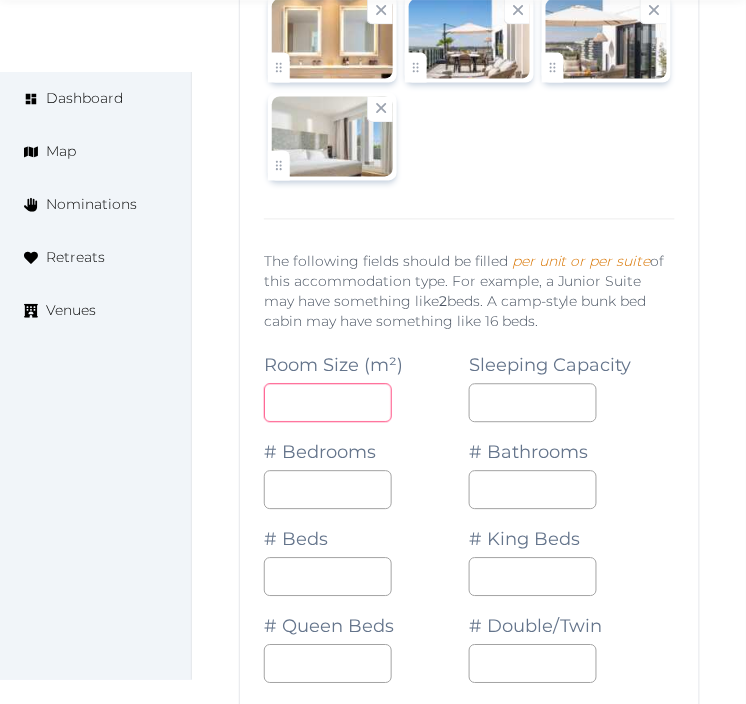 type on "***" 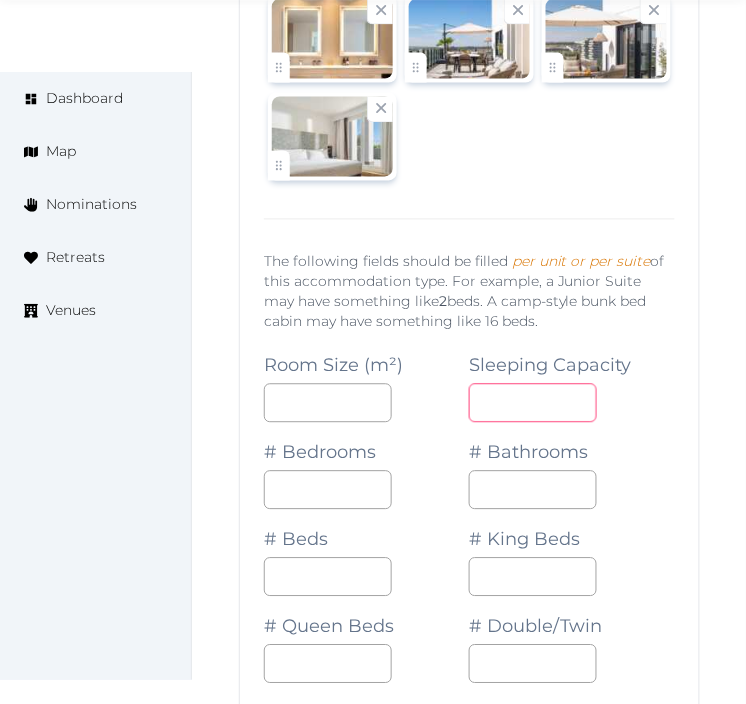 click at bounding box center [533, 403] 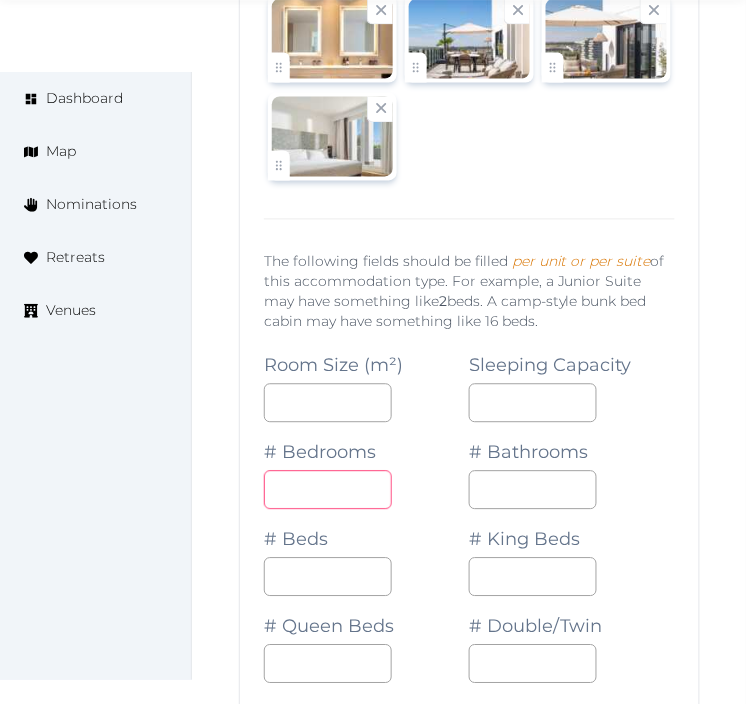 click at bounding box center [328, 490] 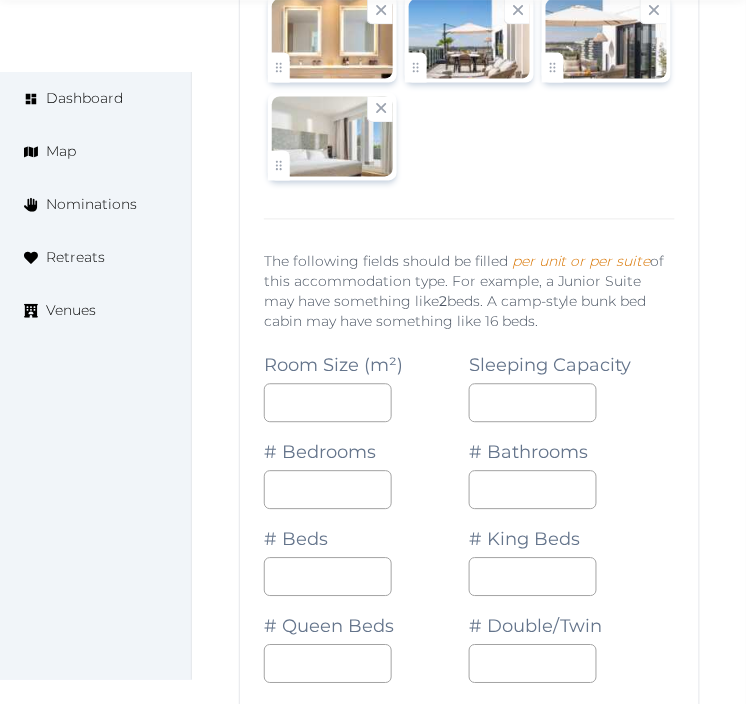 click on "*" at bounding box center [366, 490] 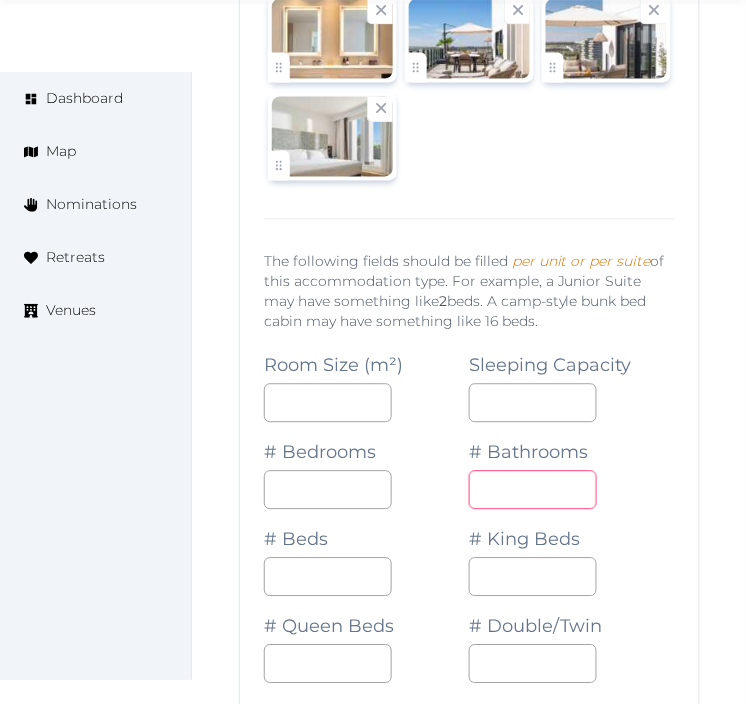 click at bounding box center [533, 490] 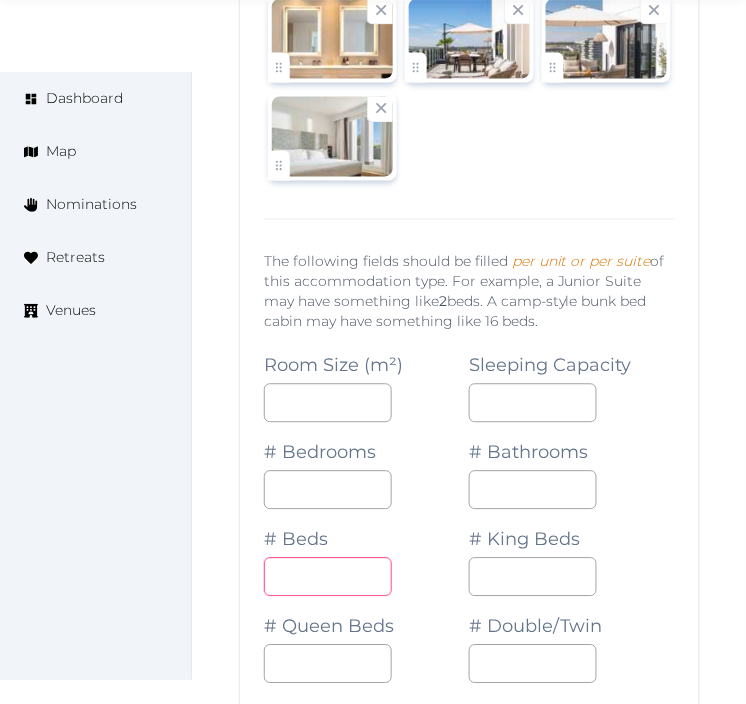 click on "*" at bounding box center [328, 577] 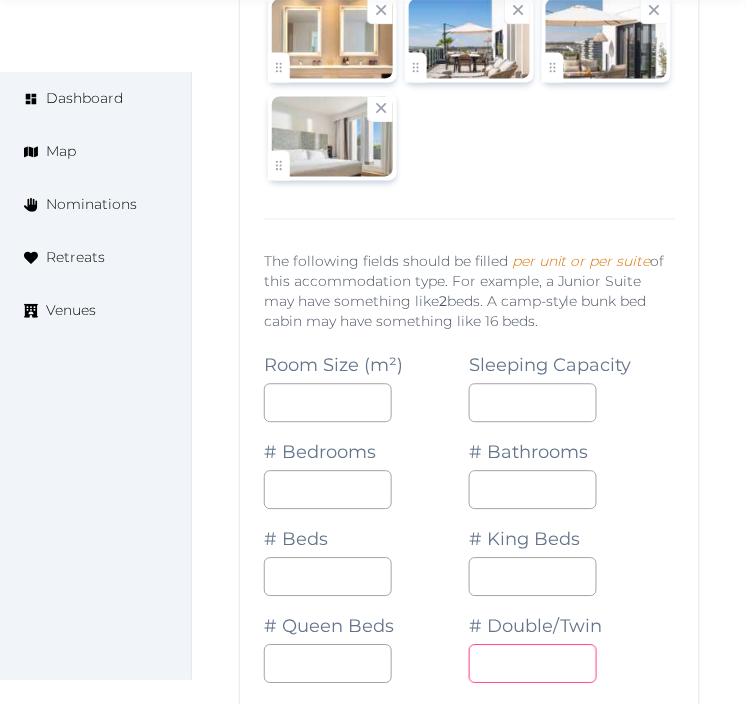 click on "*" at bounding box center (533, 664) 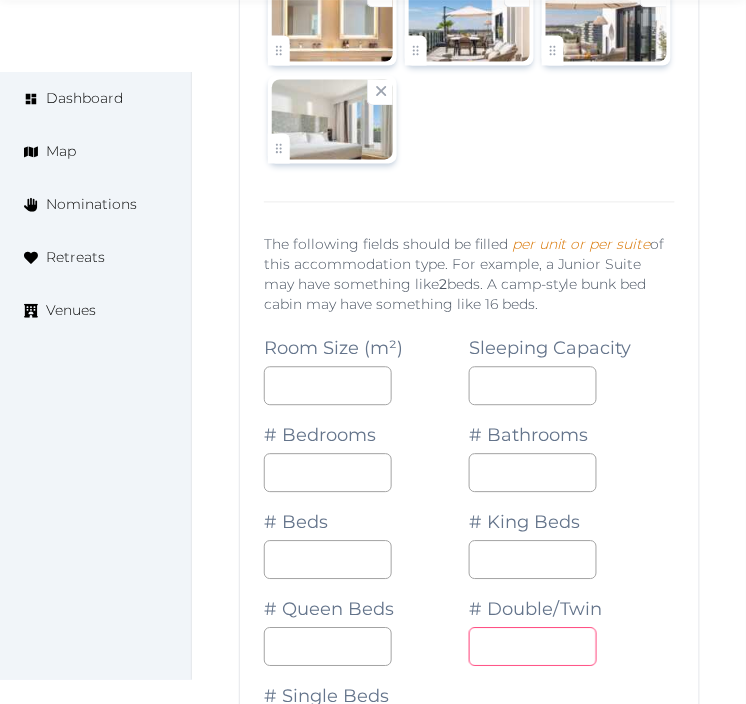 scroll, scrollTop: 19836, scrollLeft: 0, axis: vertical 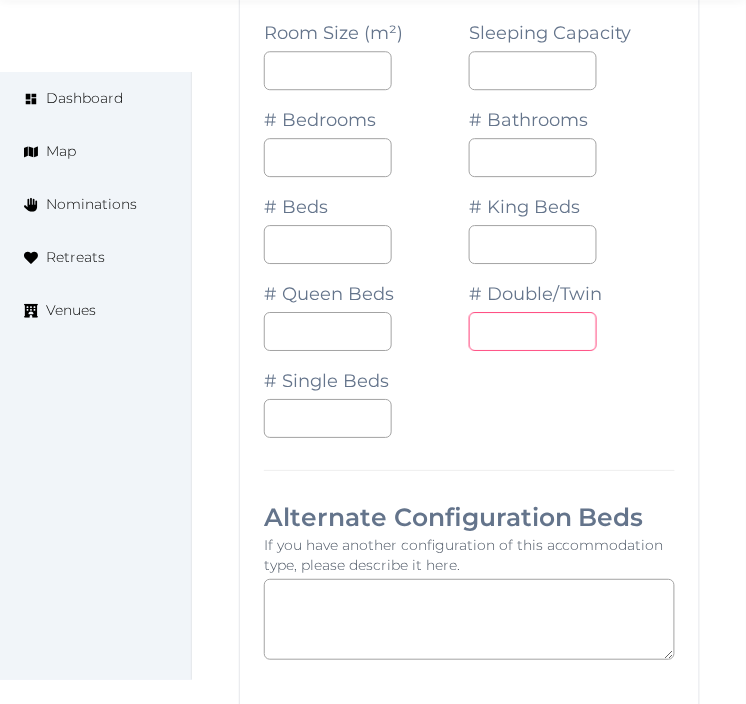 type on "*" 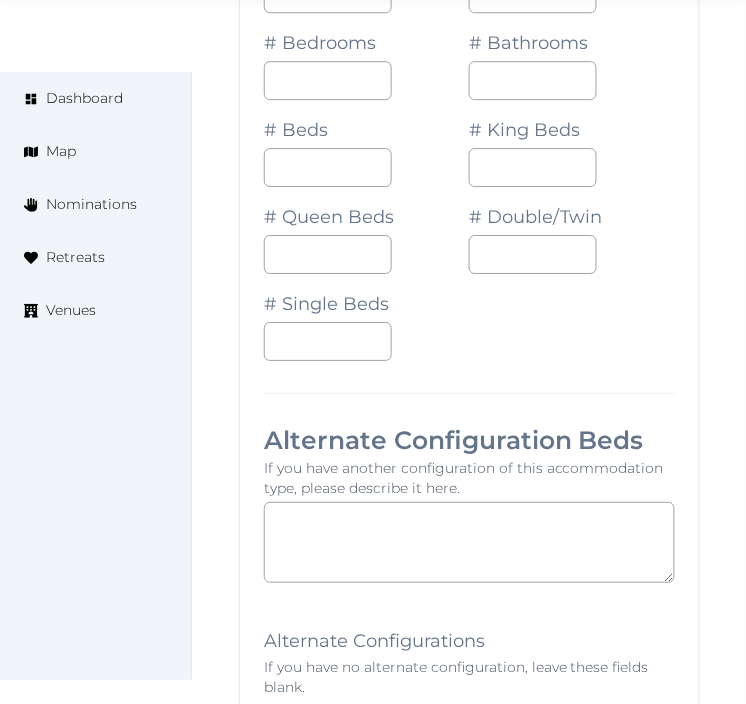 scroll, scrollTop: 19947, scrollLeft: 0, axis: vertical 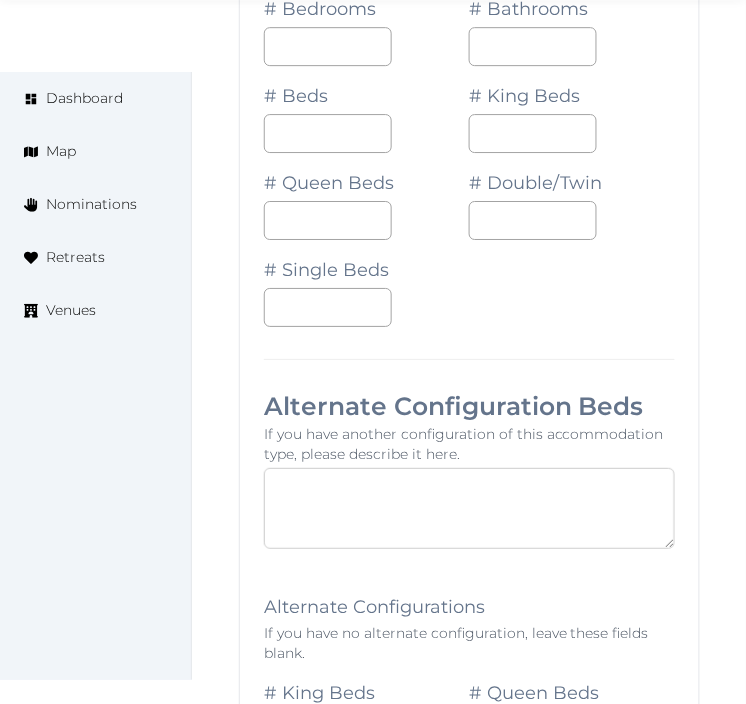 click at bounding box center (469, 508) 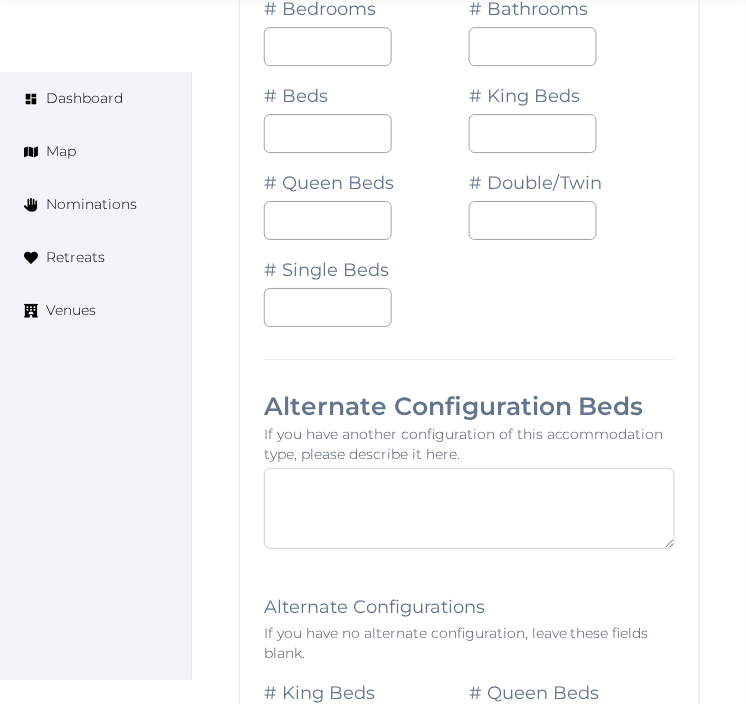 paste on "********" 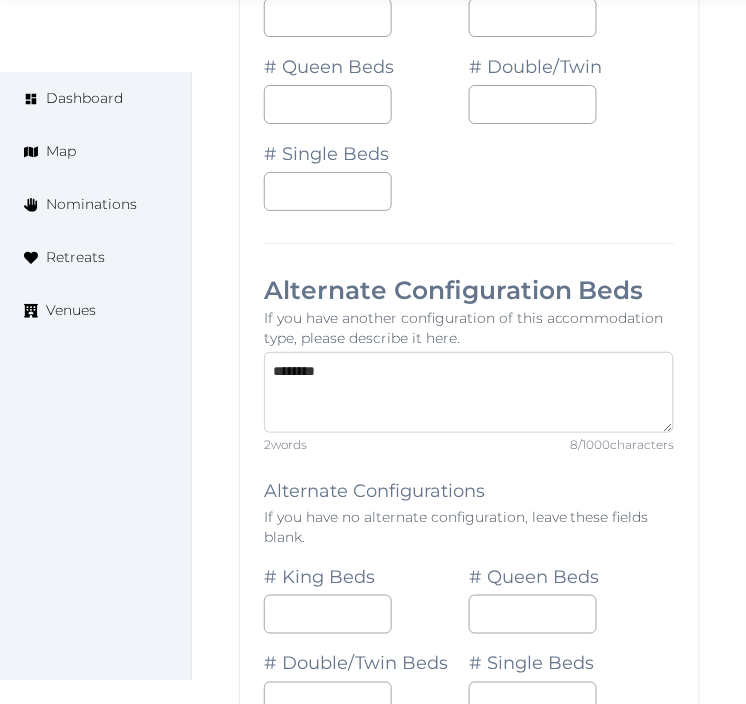 scroll, scrollTop: 20170, scrollLeft: 0, axis: vertical 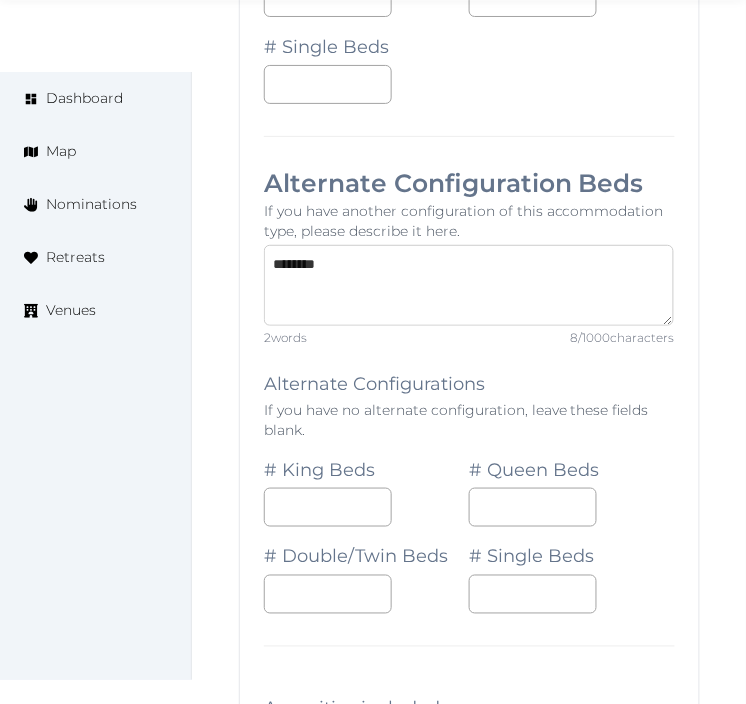 type on "********" 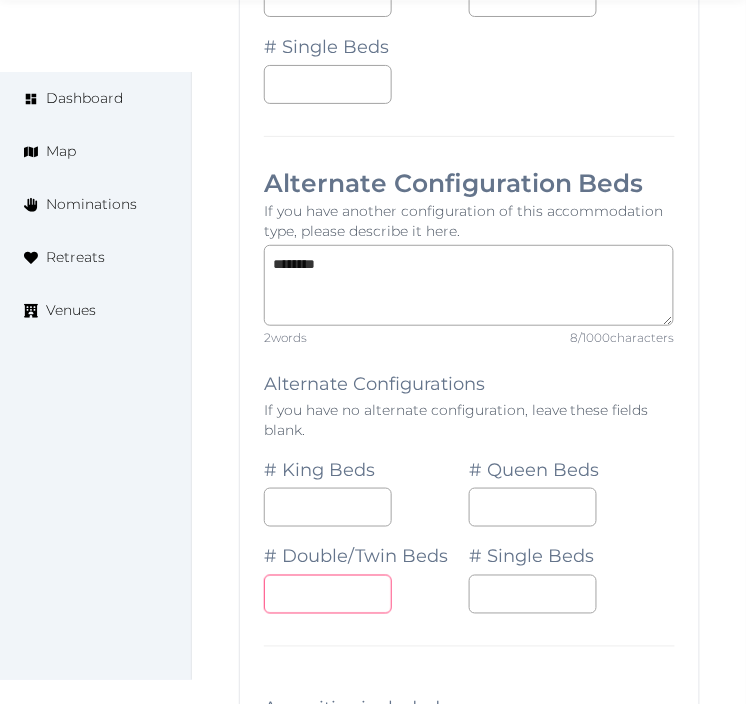 click at bounding box center [328, 594] 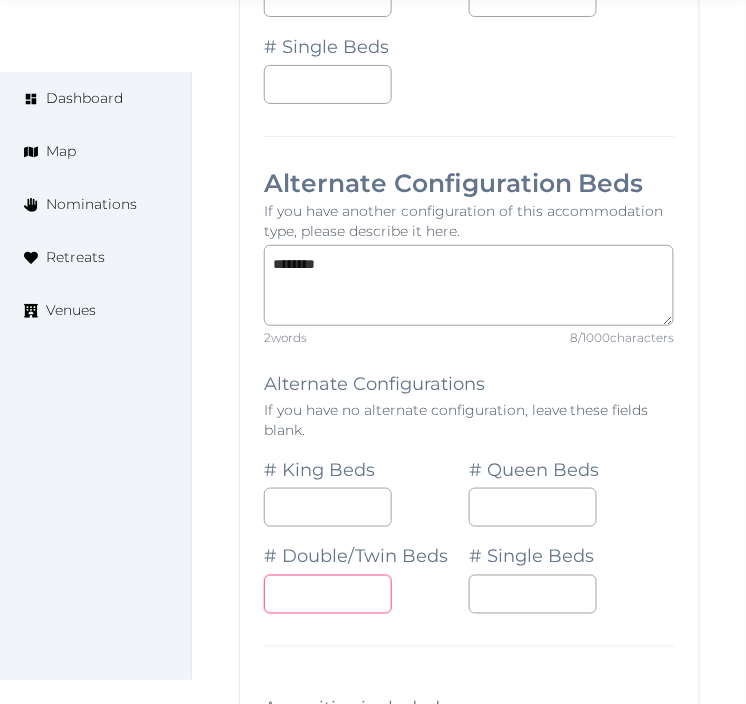 type on "*" 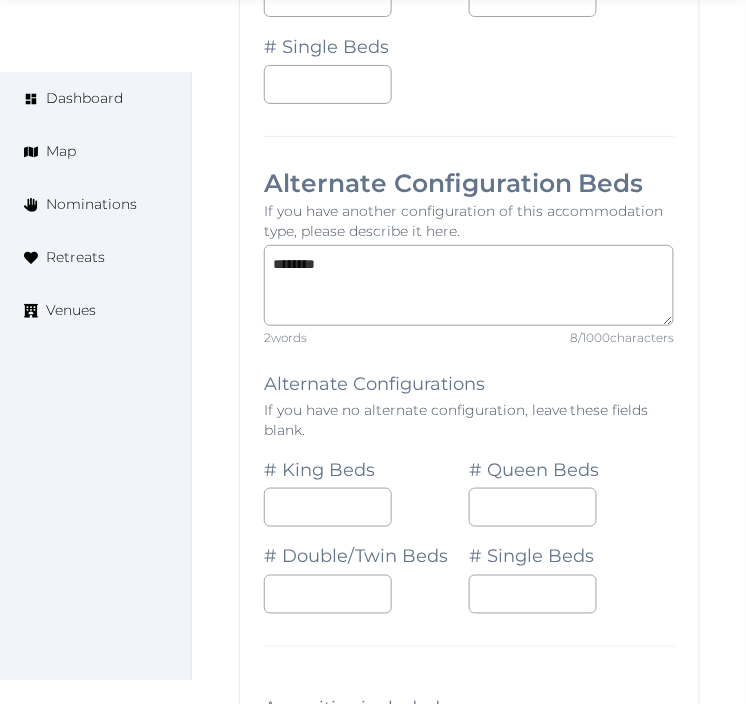 drag, startPoint x: 702, startPoint y: 458, endPoint x: 662, endPoint y: 495, distance: 54.48853 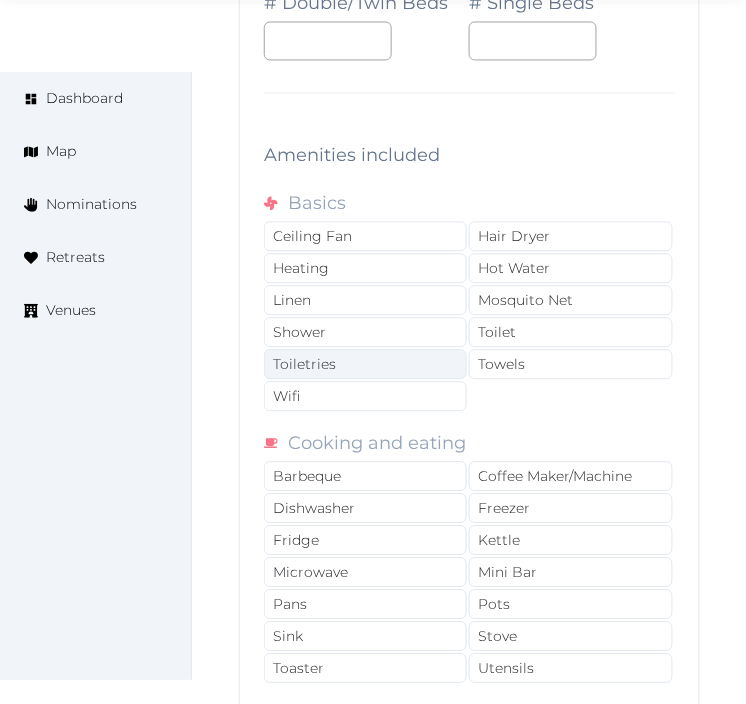 scroll, scrollTop: 20725, scrollLeft: 0, axis: vertical 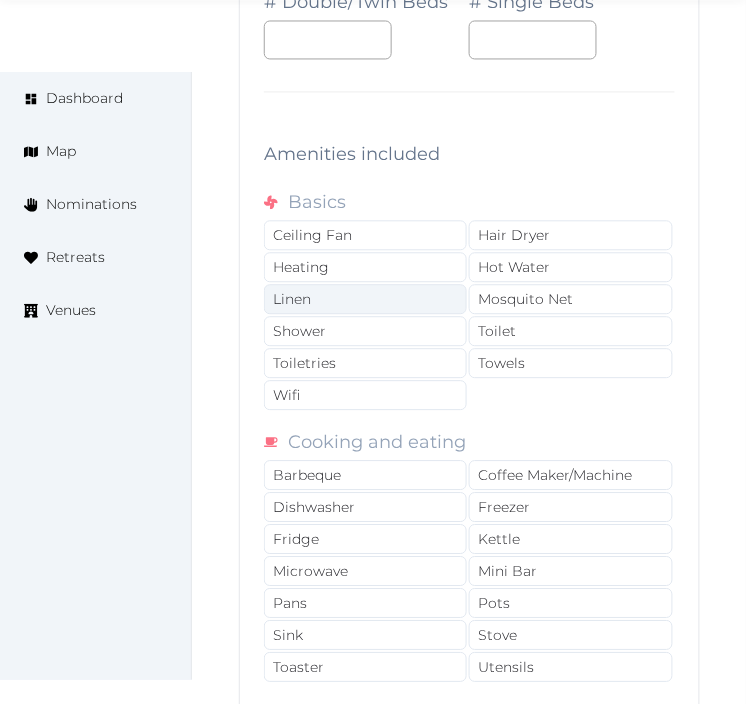click on "Linen" at bounding box center [365, 299] 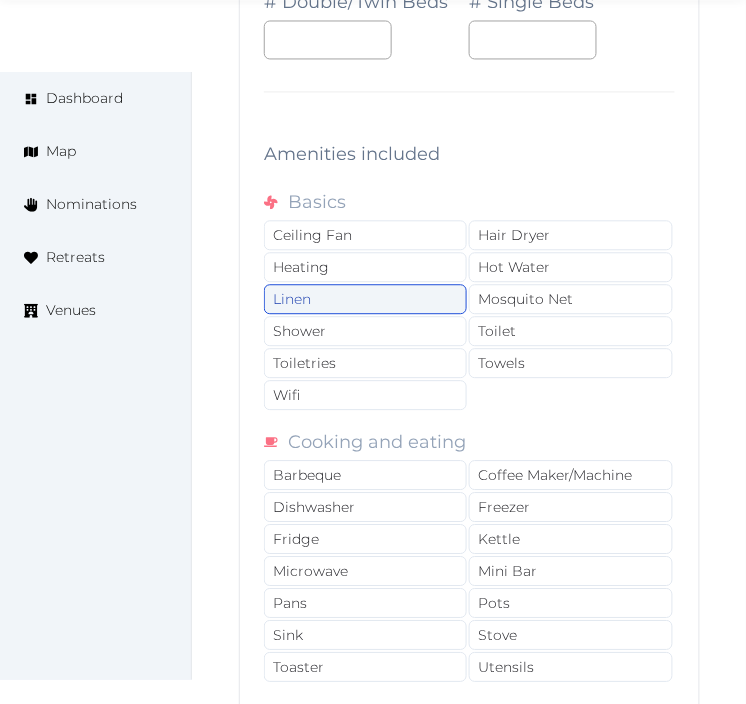 click on "Linen" at bounding box center (365, 299) 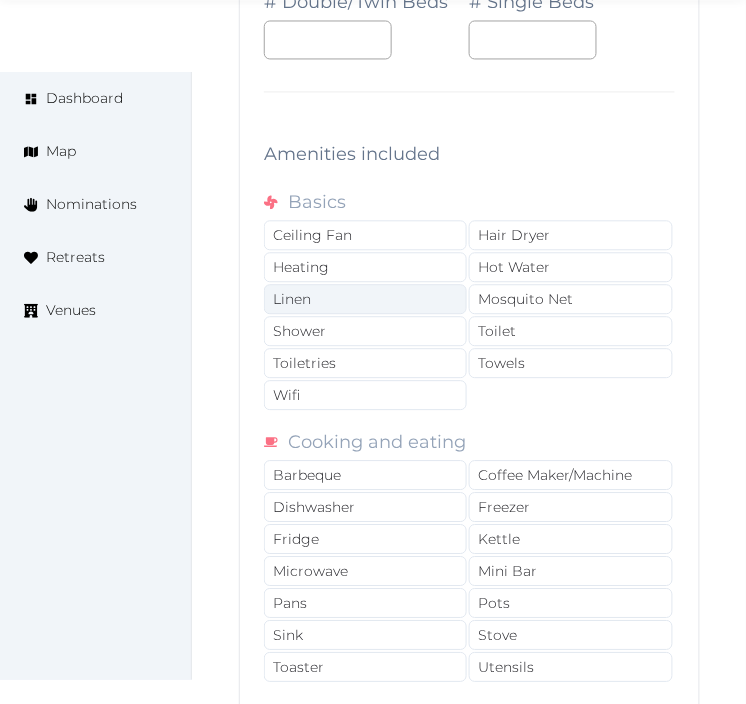 drag, startPoint x: 382, startPoint y: 356, endPoint x: 397, endPoint y: 327, distance: 32.649654 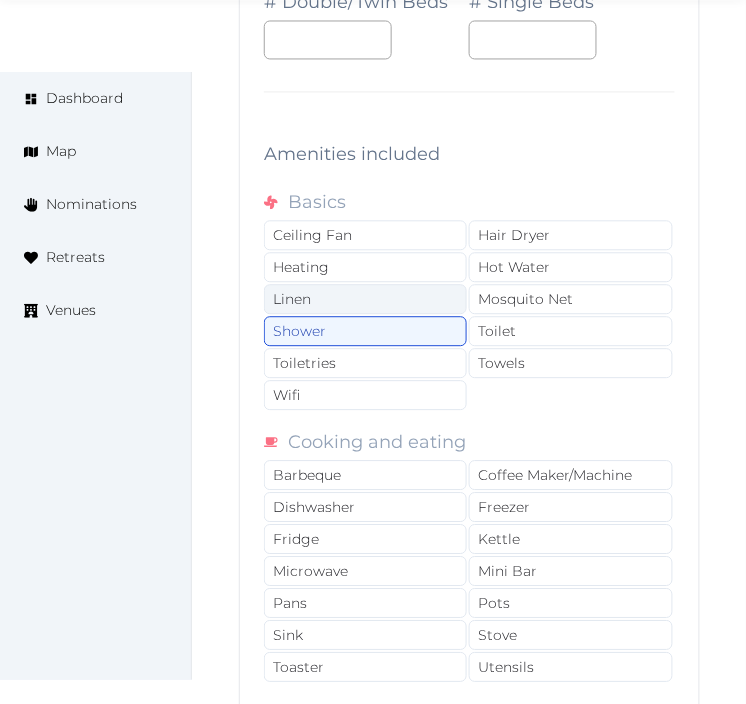 click on "Linen" at bounding box center (365, 299) 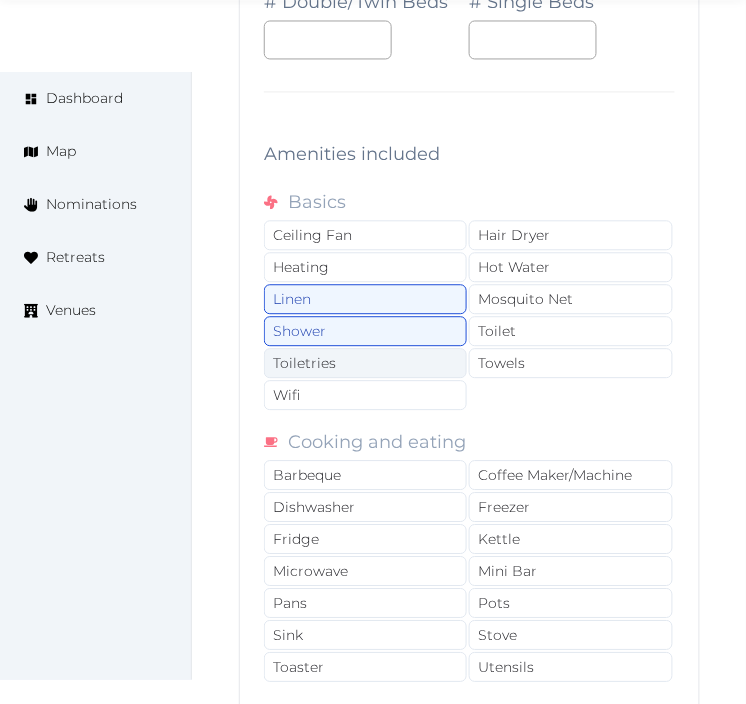 click on "Toiletries" at bounding box center (365, 363) 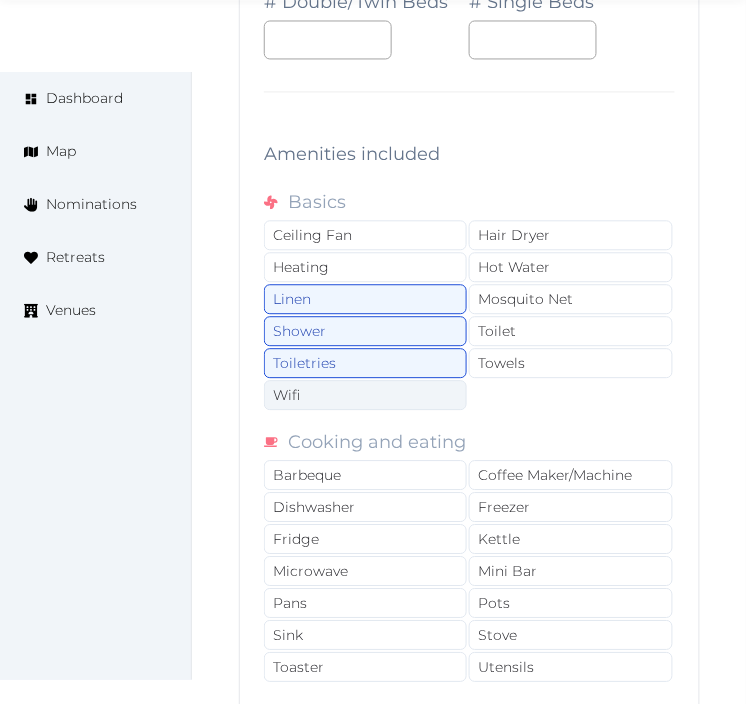 click on "Wifi" at bounding box center [365, 395] 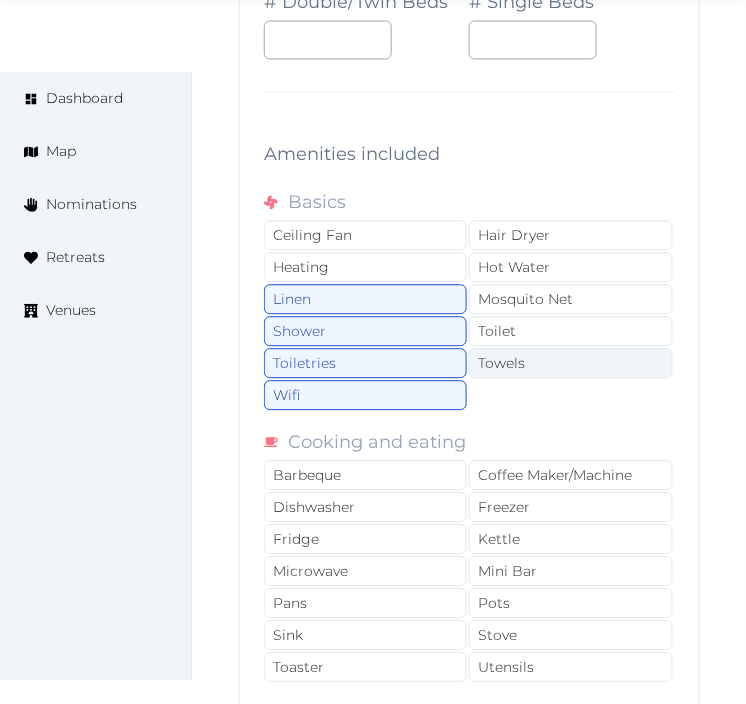click on "Towels" at bounding box center (570, 363) 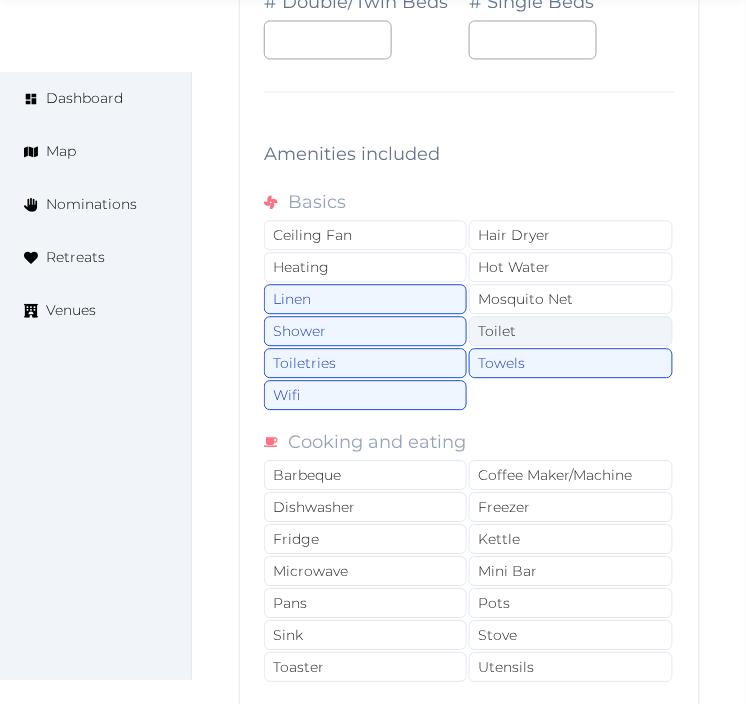 click on "Toilet" at bounding box center (570, 331) 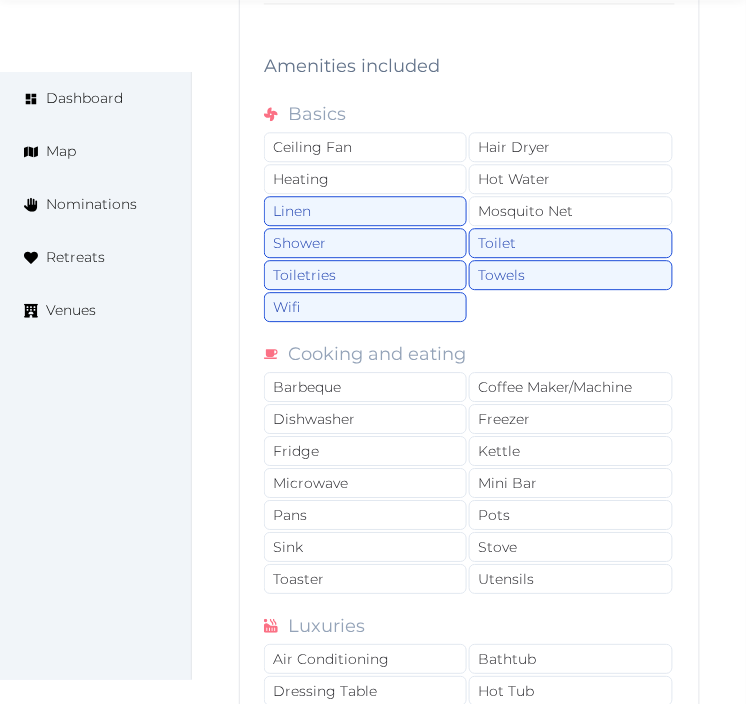 scroll, scrollTop: 20947, scrollLeft: 0, axis: vertical 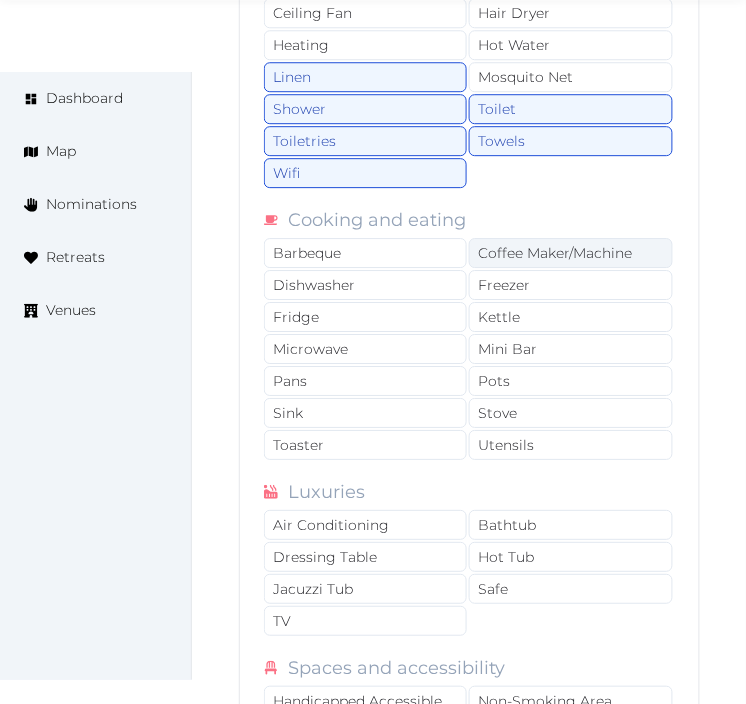 click on "Coffee Maker/Machine" at bounding box center [570, 253] 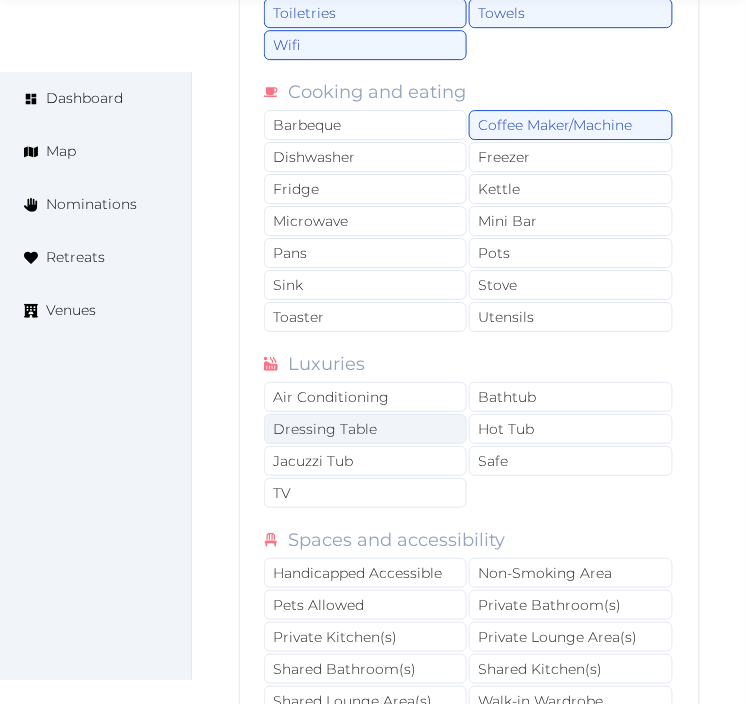 scroll, scrollTop: 21170, scrollLeft: 0, axis: vertical 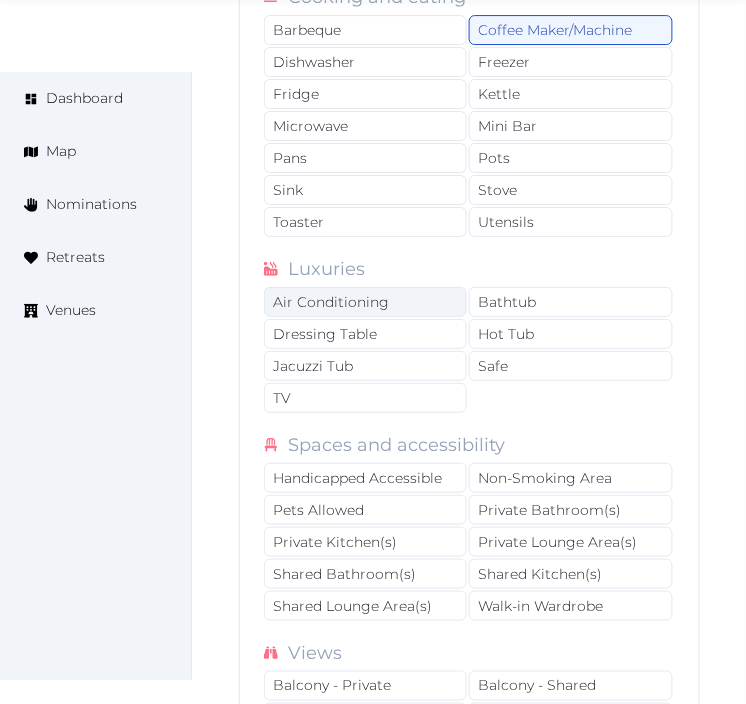click on "Air Conditioning" at bounding box center [365, 302] 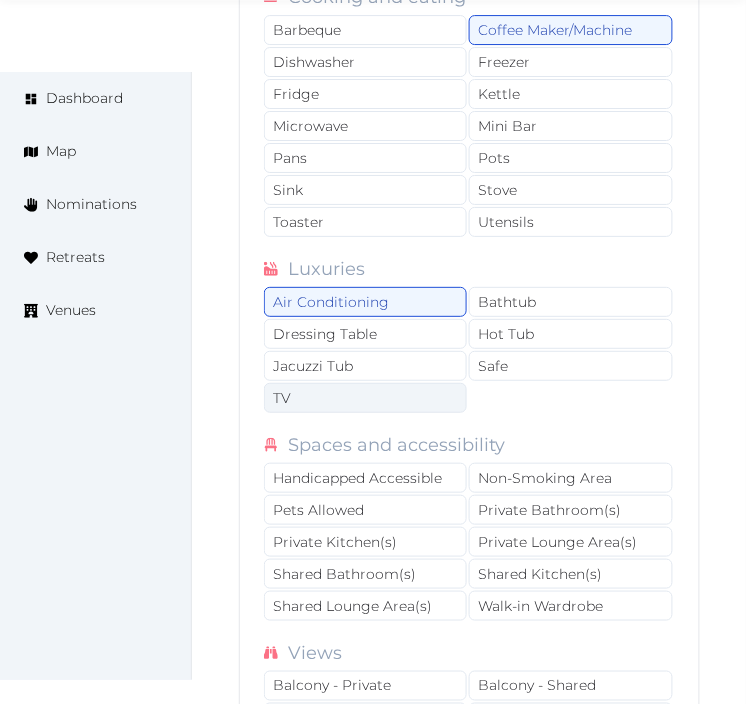 click on "TV" at bounding box center [365, 398] 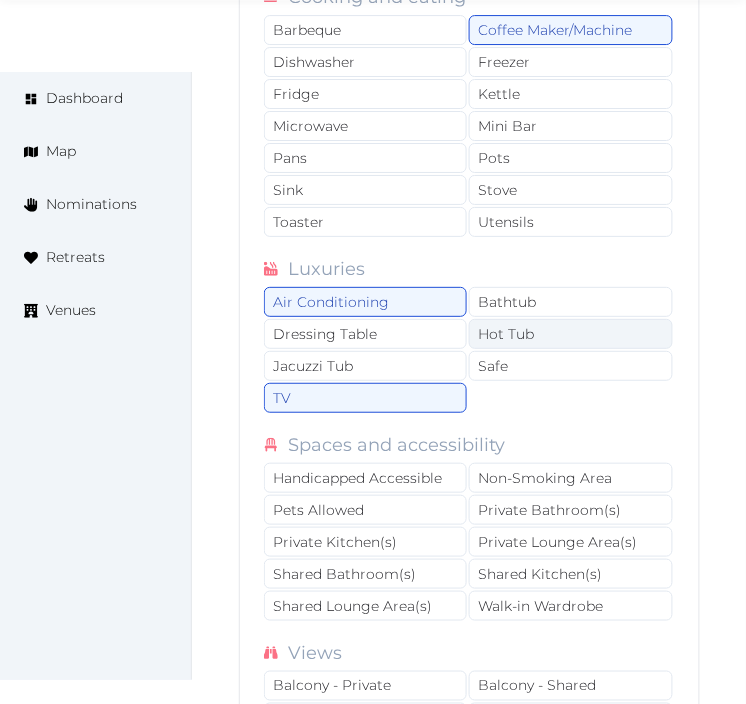 drag, startPoint x: 551, startPoint y: 391, endPoint x: 558, endPoint y: 360, distance: 31.780497 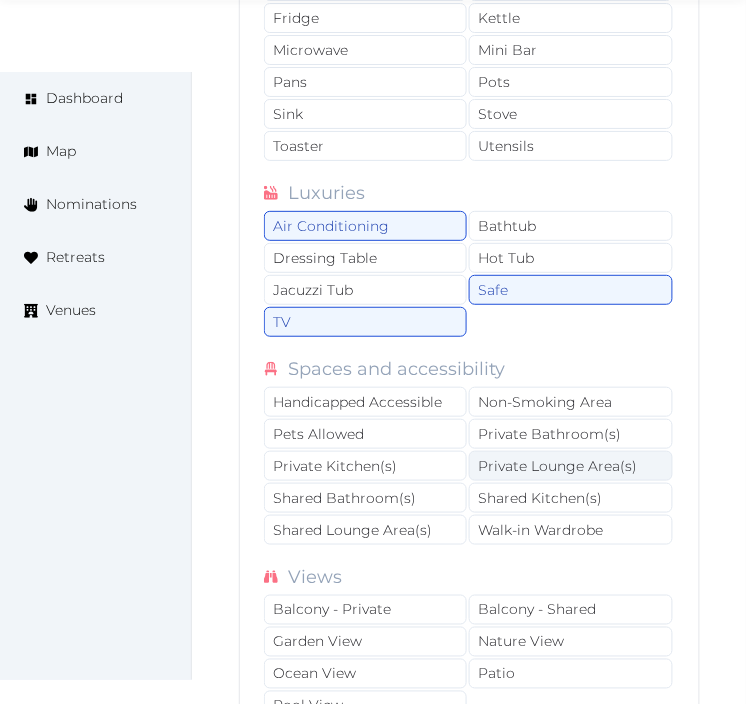 scroll, scrollTop: 21281, scrollLeft: 0, axis: vertical 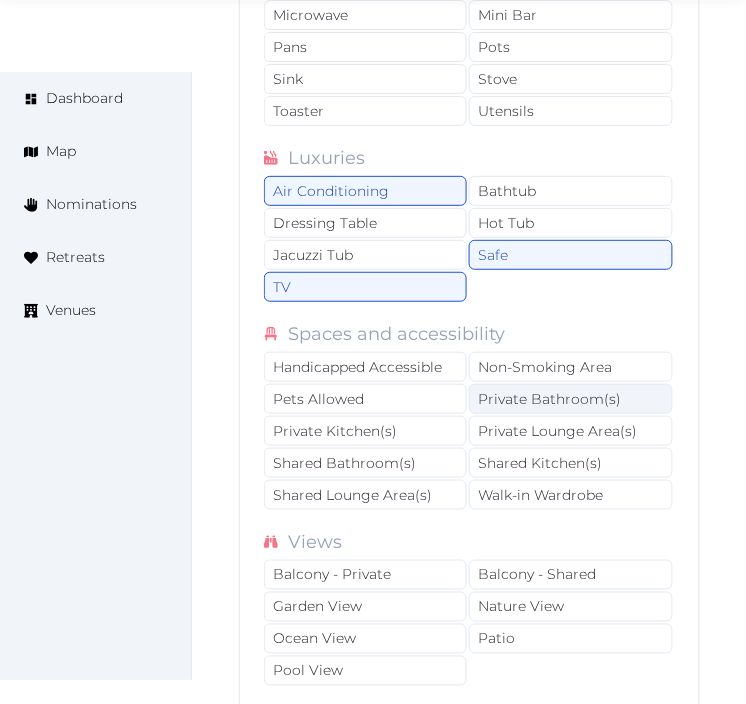click on "Private Bathroom(s)" at bounding box center (570, 399) 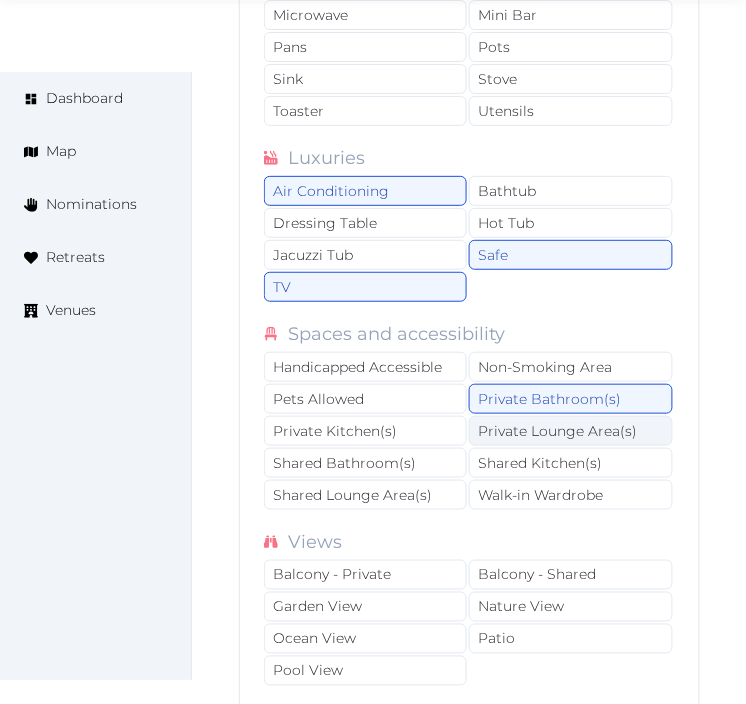 click on "Private Lounge Area(s)" at bounding box center [570, 431] 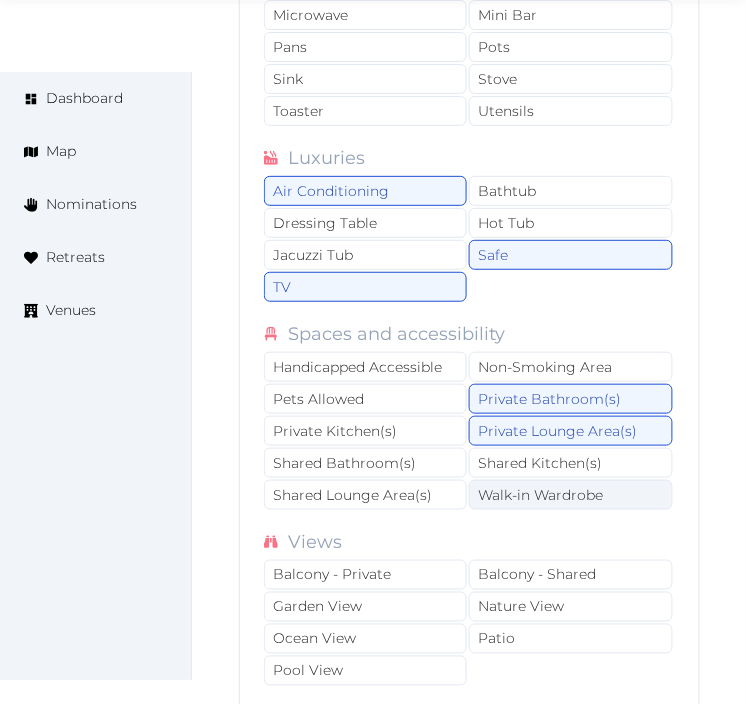scroll, scrollTop: 21503, scrollLeft: 0, axis: vertical 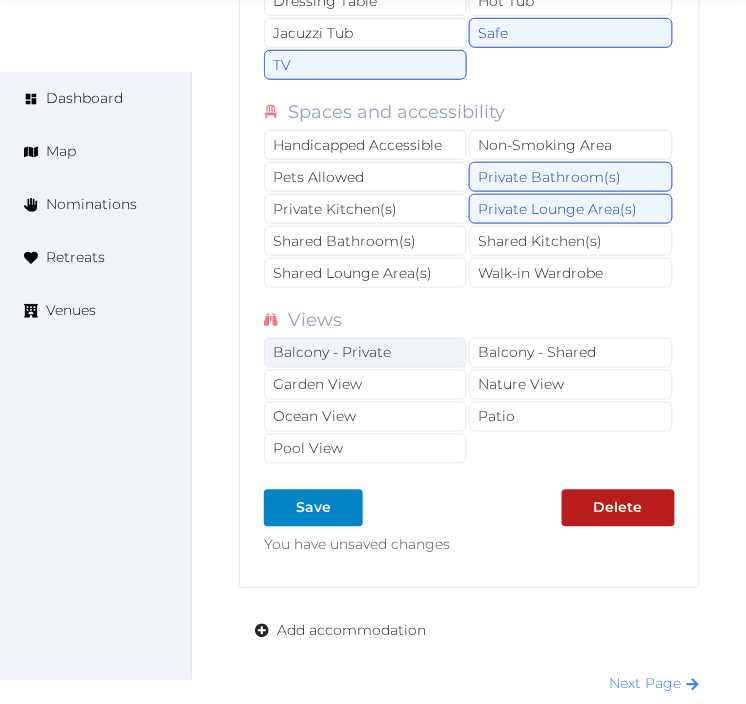 click on "Balcony - Private" at bounding box center [365, 353] 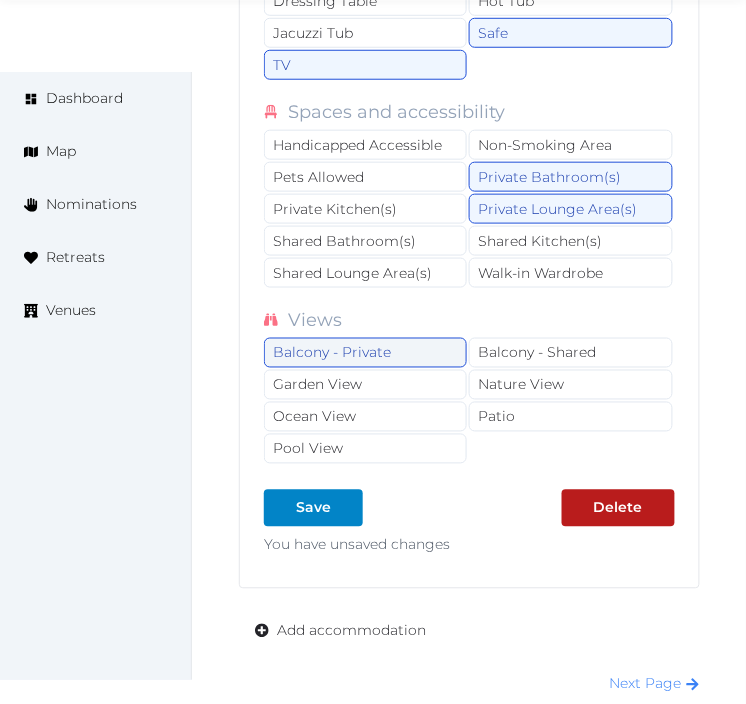 click on "Balcony - Private" at bounding box center (365, 353) 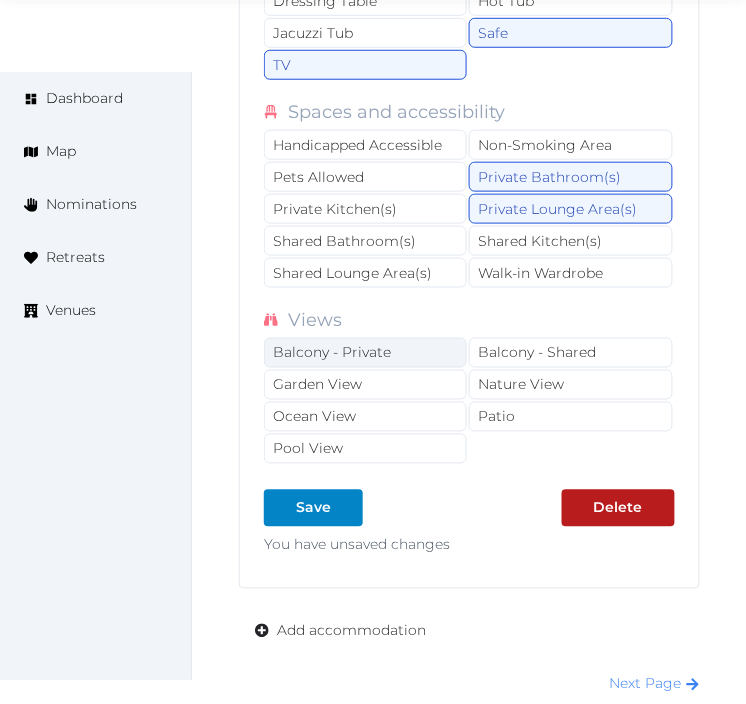 click on "Balcony - Private" at bounding box center (365, 353) 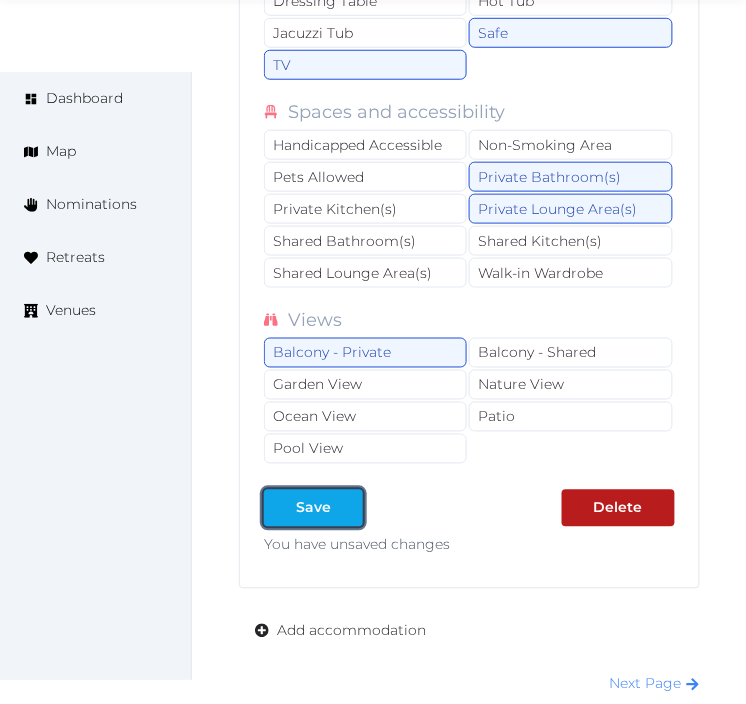 click on "Save" at bounding box center (313, 508) 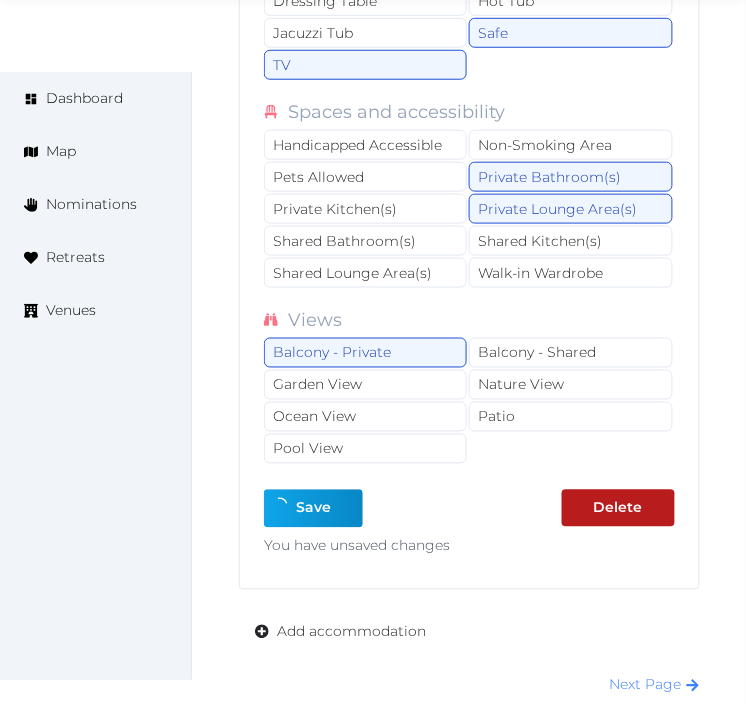 type on "*" 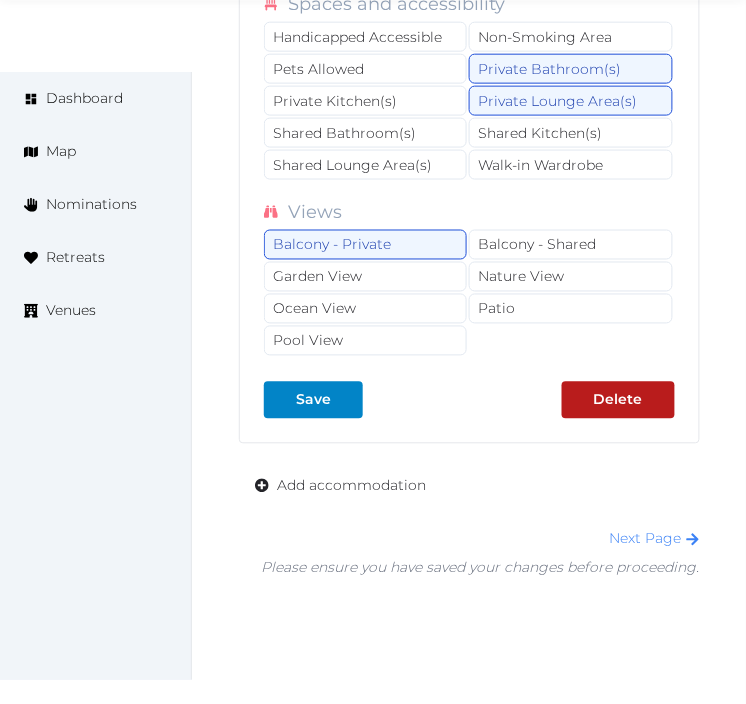 scroll, scrollTop: 21732, scrollLeft: 0, axis: vertical 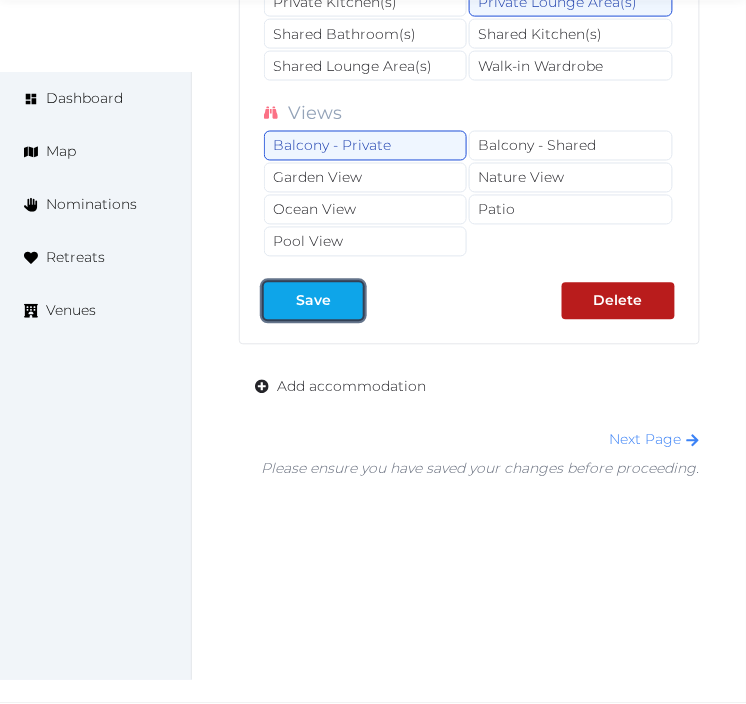 click on "Save" at bounding box center [313, 301] 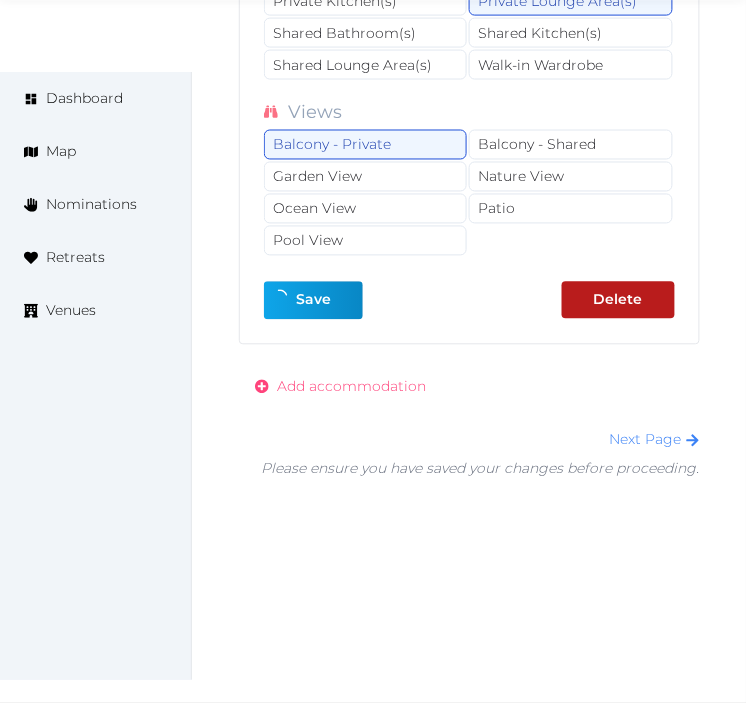click on "Add accommodation" at bounding box center (351, 387) 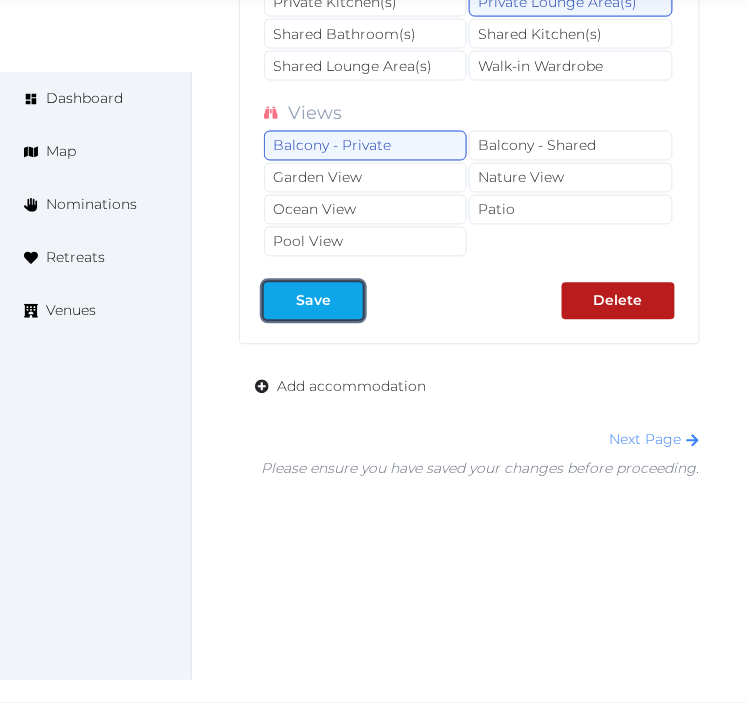 click on "Save" at bounding box center [313, 301] 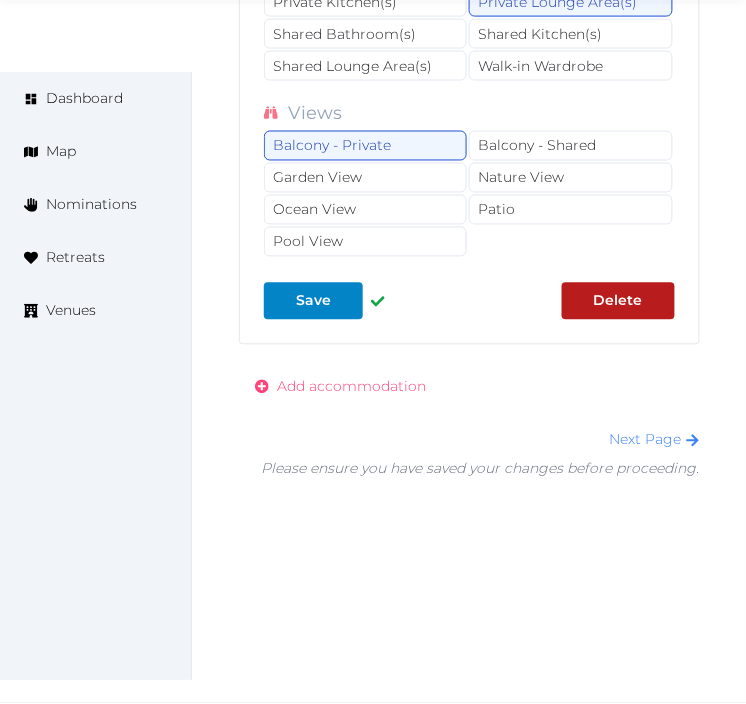 click on "Add accommodation" at bounding box center [351, 387] 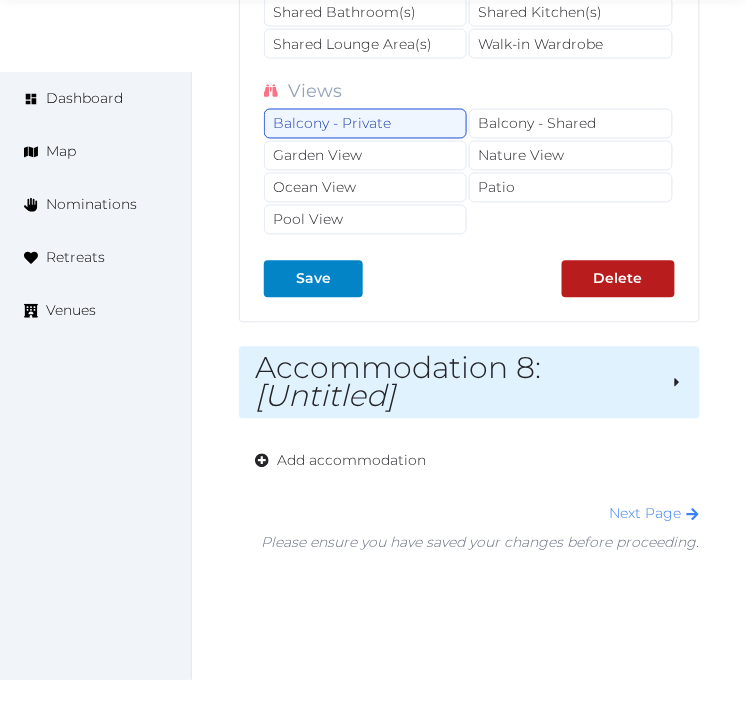 click on "Accommodation 8 :  [Untitled]" at bounding box center (455, 383) 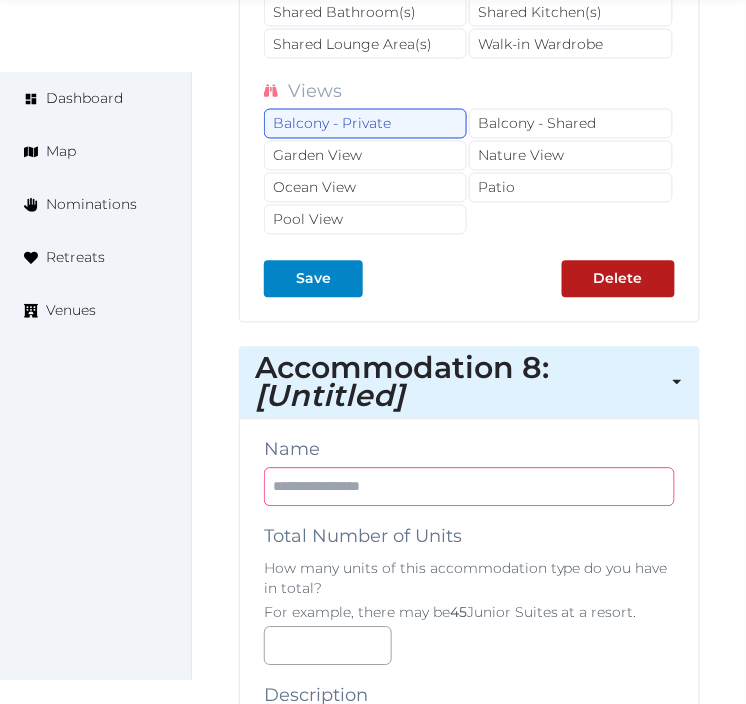 click at bounding box center (469, 487) 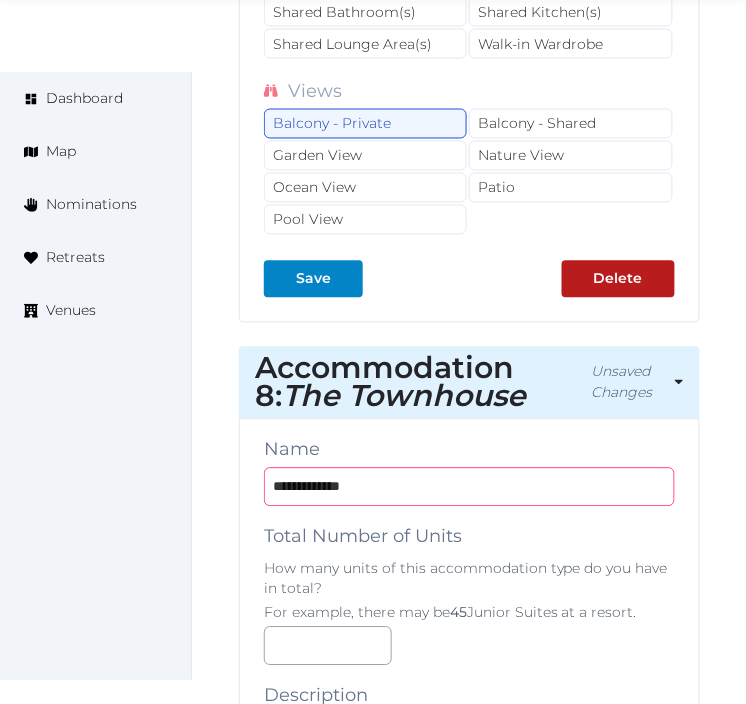 type on "**********" 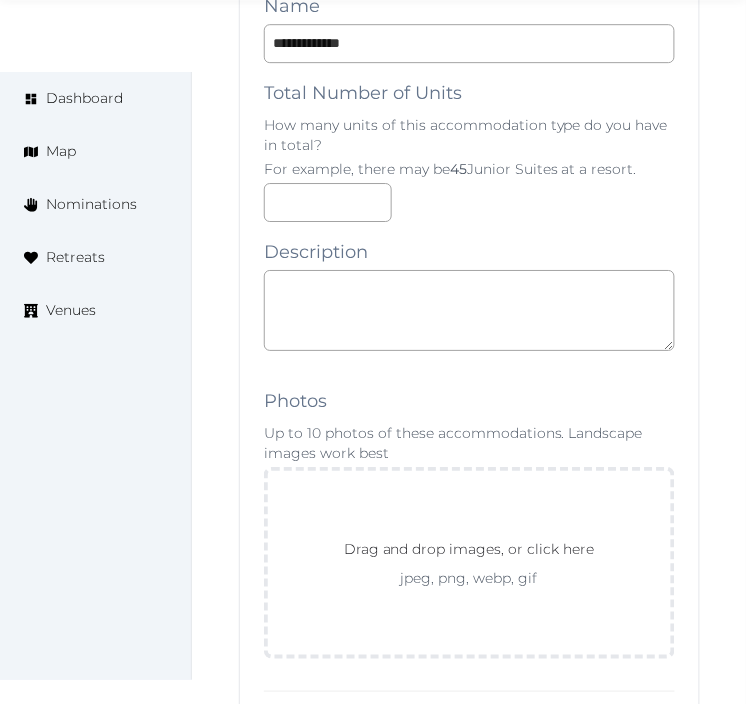 scroll, scrollTop: 22287, scrollLeft: 0, axis: vertical 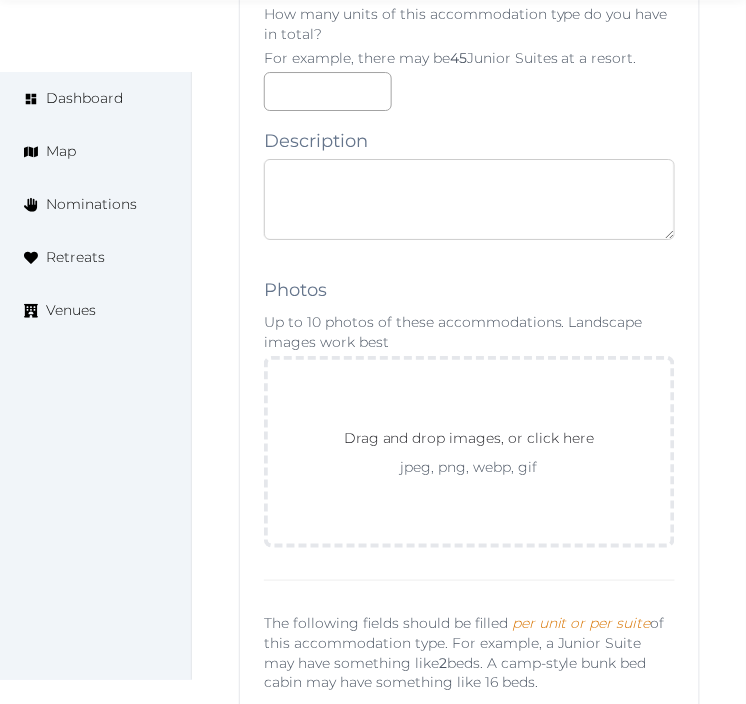 click at bounding box center (469, 199) 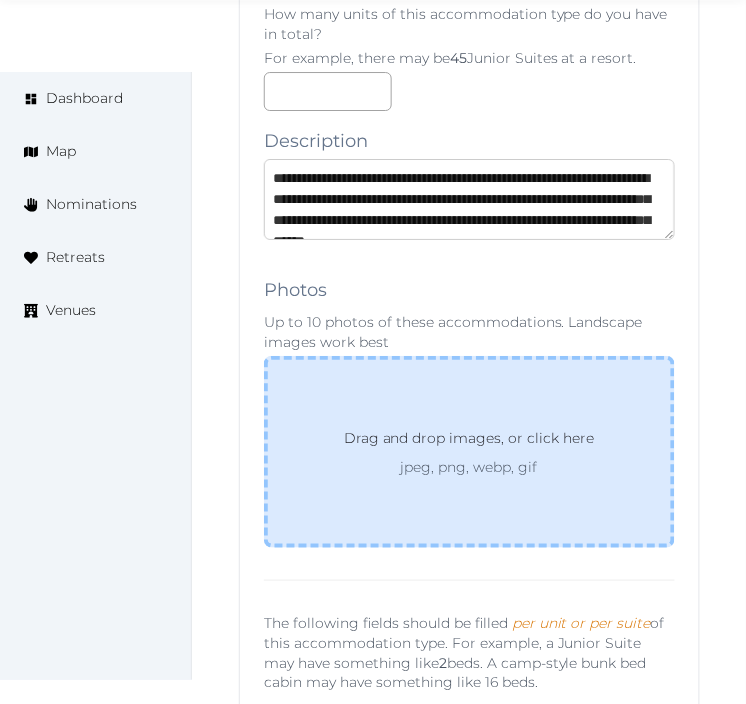 scroll, scrollTop: 73, scrollLeft: 0, axis: vertical 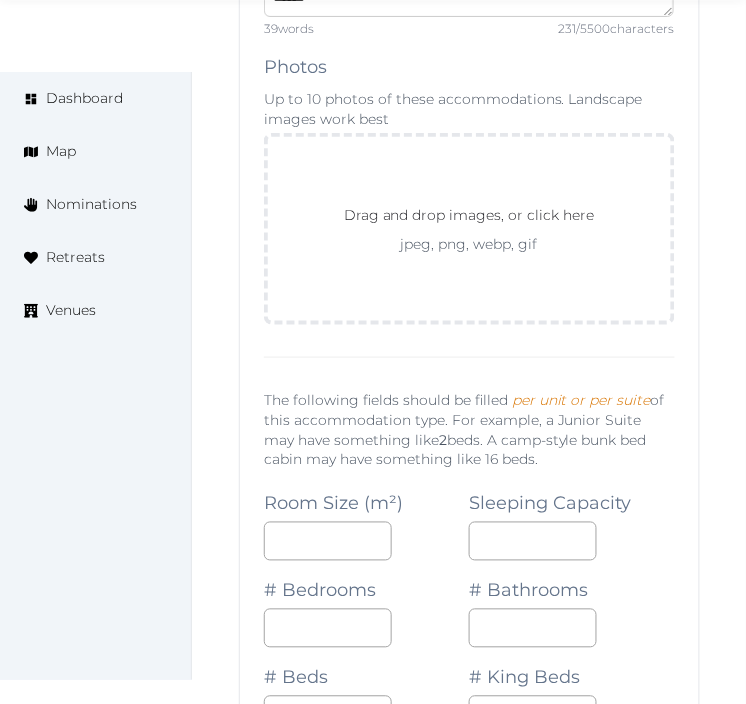 type on "**********" 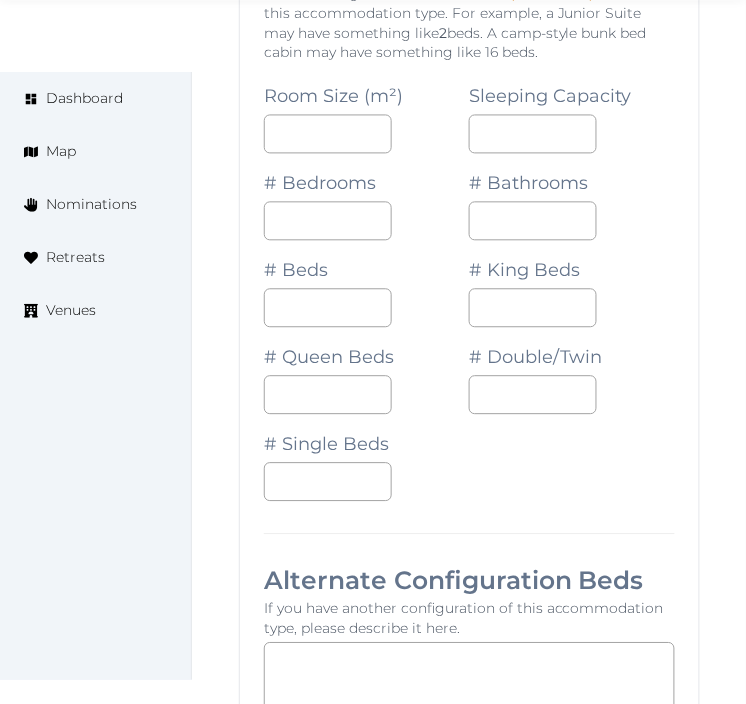 scroll, scrollTop: 22510, scrollLeft: 0, axis: vertical 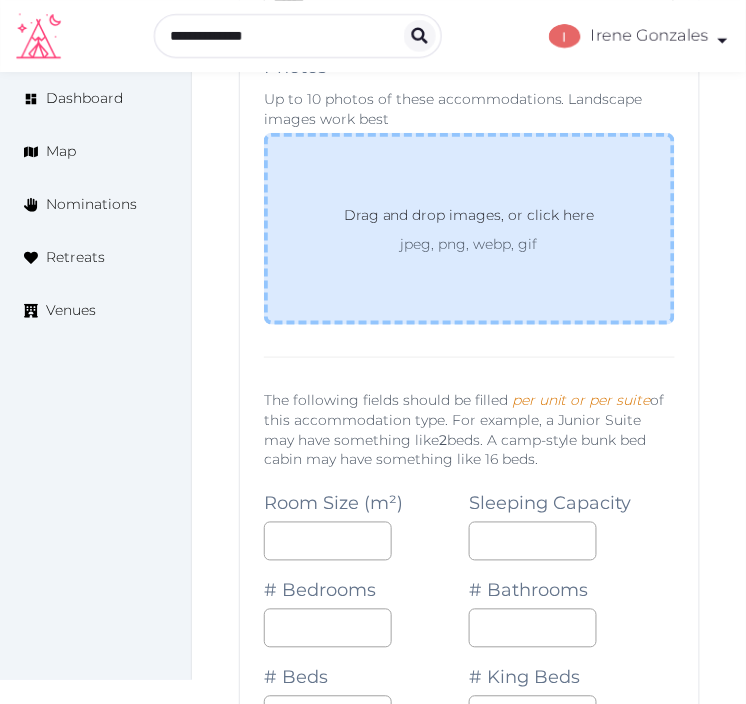 click on "Drag and drop images, or click here" at bounding box center (469, 219) 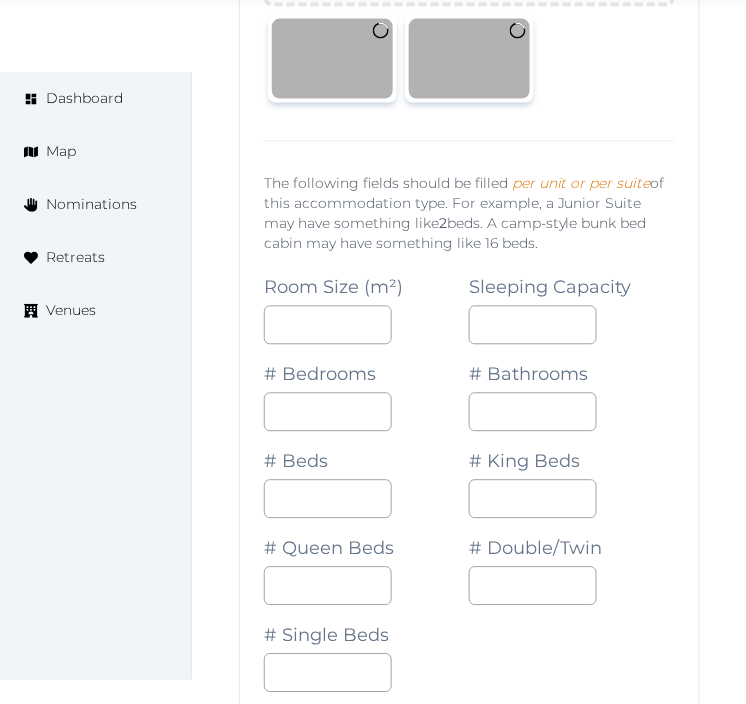 scroll, scrollTop: 22843, scrollLeft: 0, axis: vertical 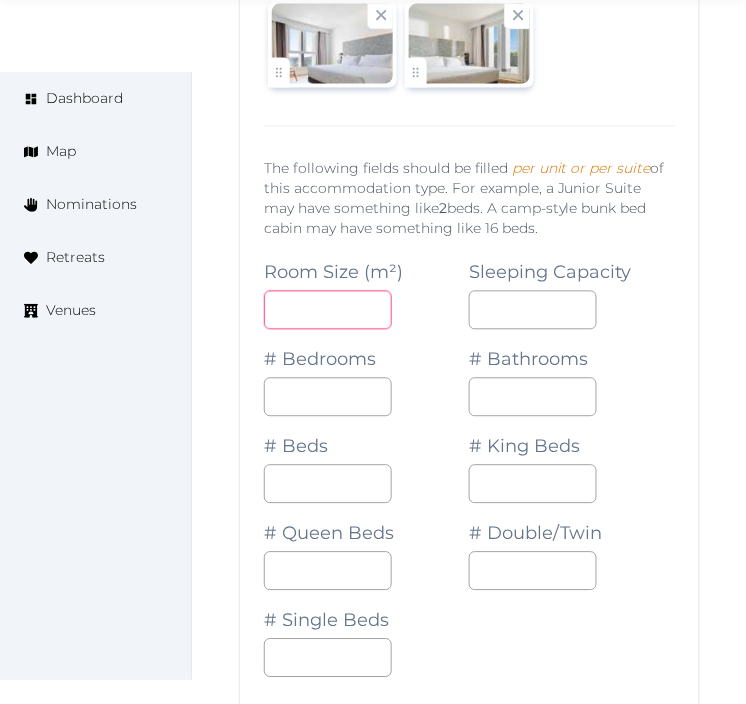 click at bounding box center [328, 310] 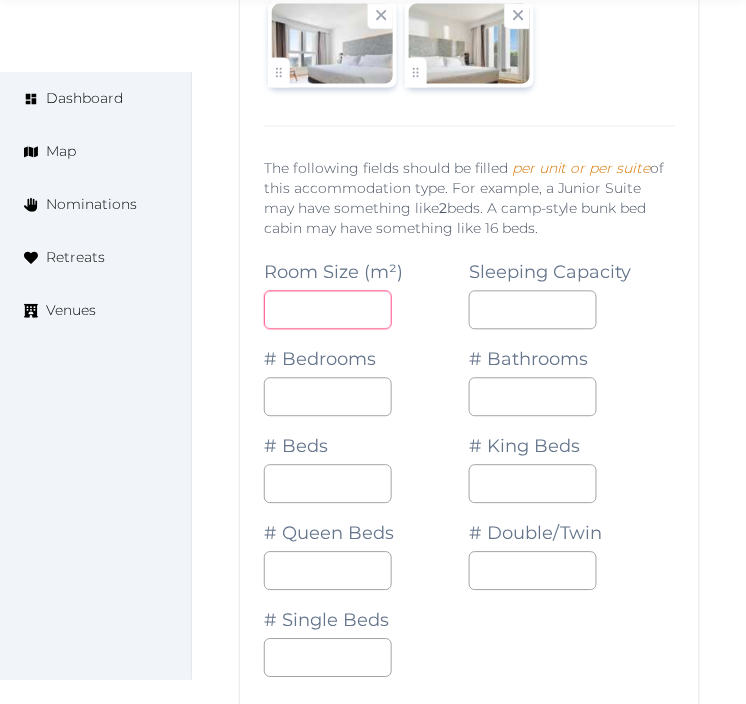 type on "**" 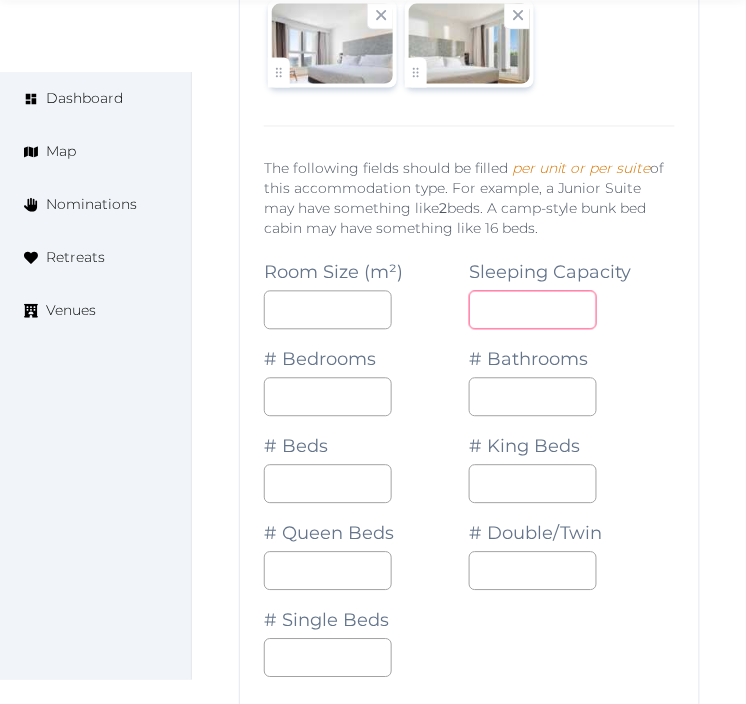click at bounding box center [533, 310] 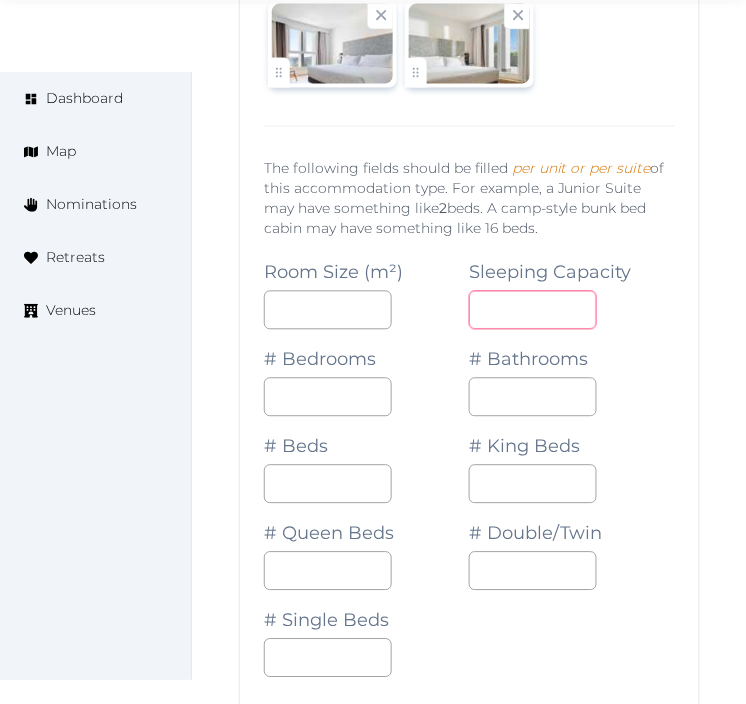 type on "*" 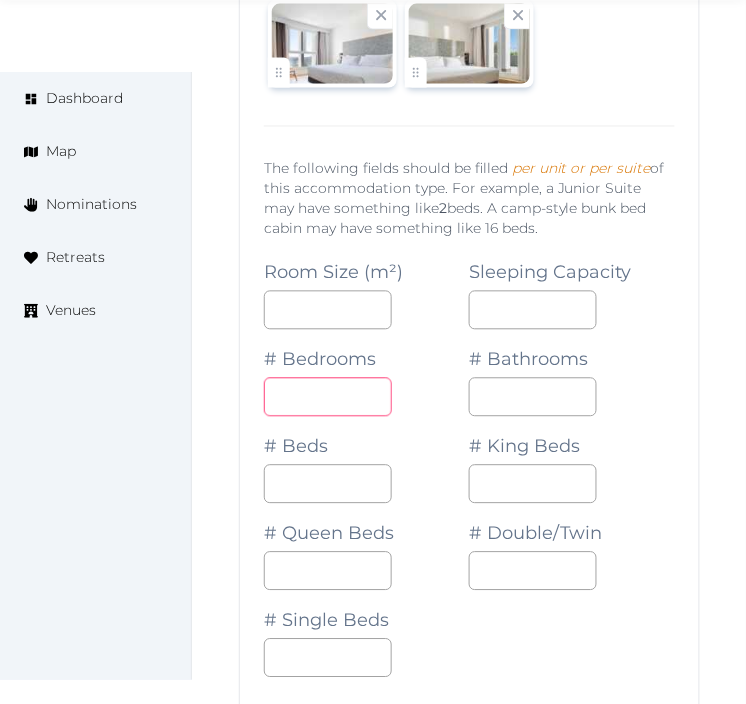 click on "*" at bounding box center [328, 397] 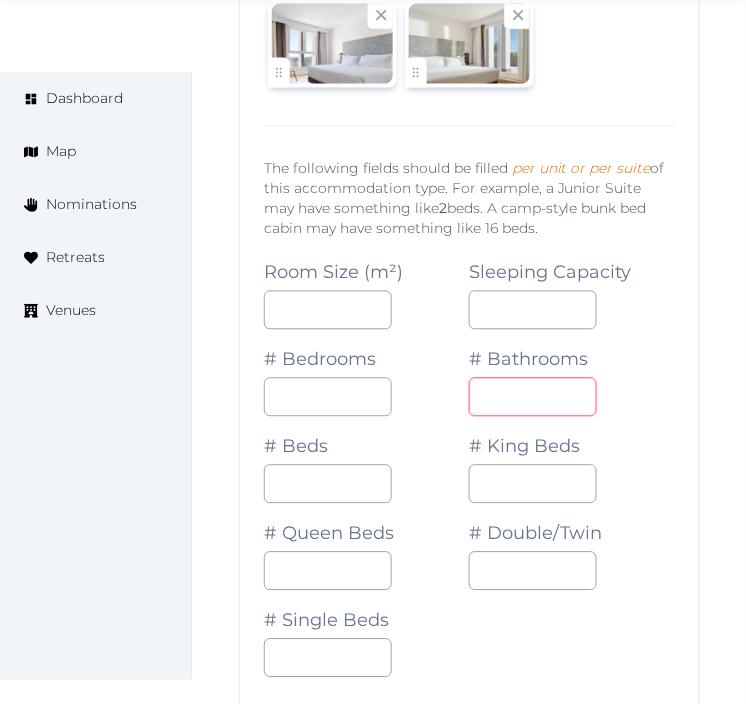 click on "*" at bounding box center (533, 397) 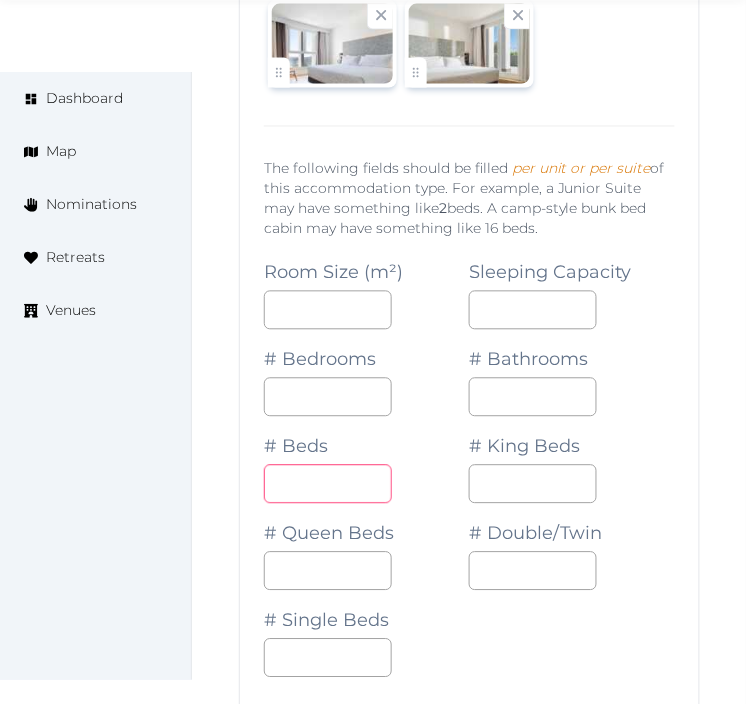 click on "*" at bounding box center [328, 484] 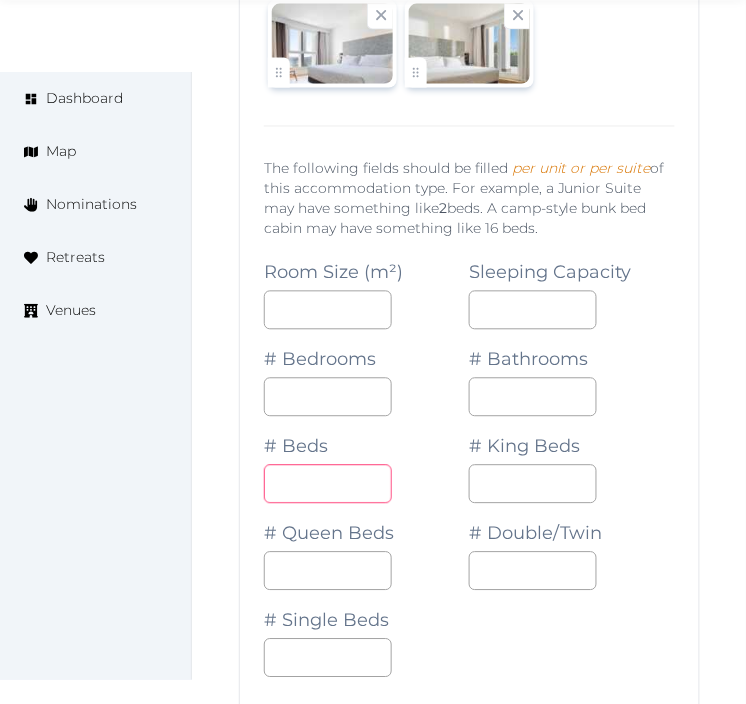 type on "*" 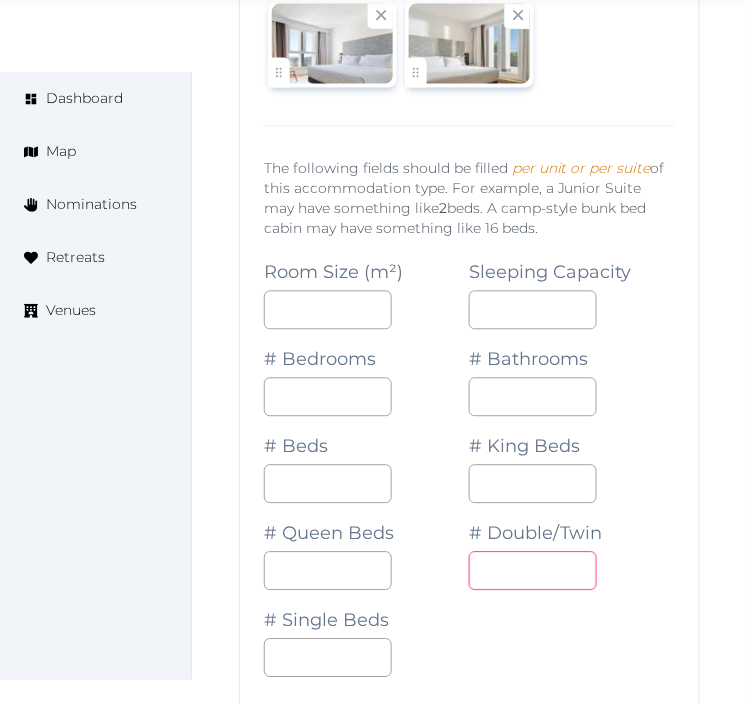 click at bounding box center (533, 571) 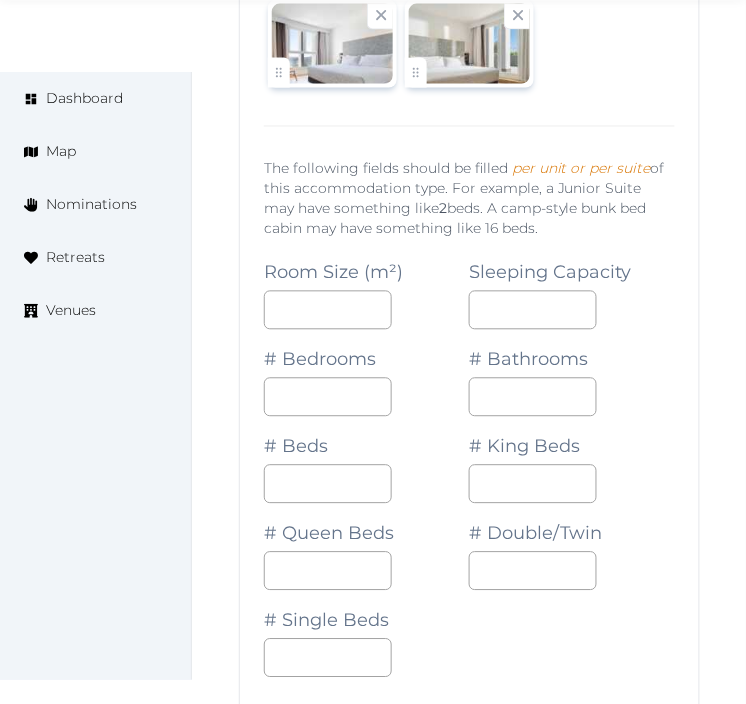 click on "Room Size (m²) ** Sleeping Capacity * # Bedrooms * # Bathrooms * # Beds * # King Beds # Queen Beds # Double/Twin * # Single Beds" at bounding box center (469, 460) 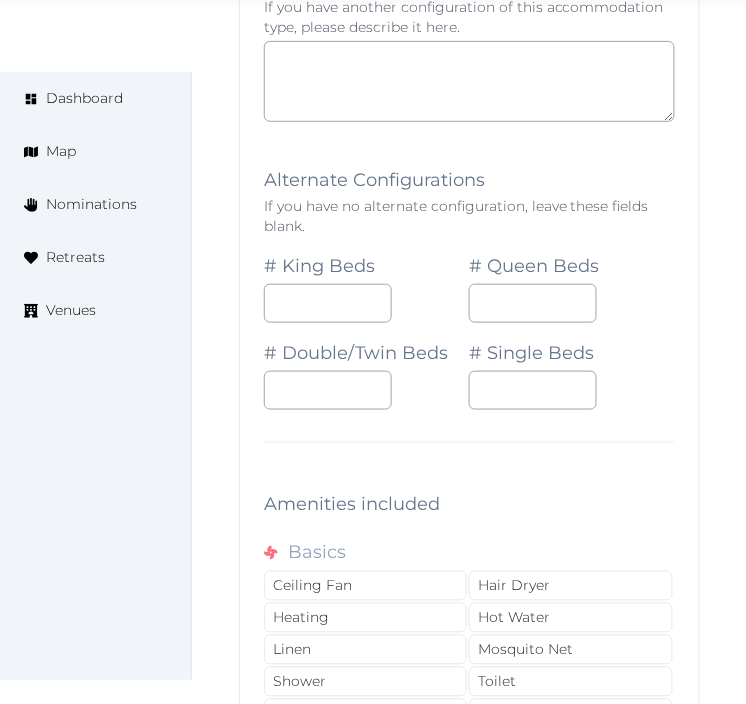 scroll, scrollTop: 24065, scrollLeft: 0, axis: vertical 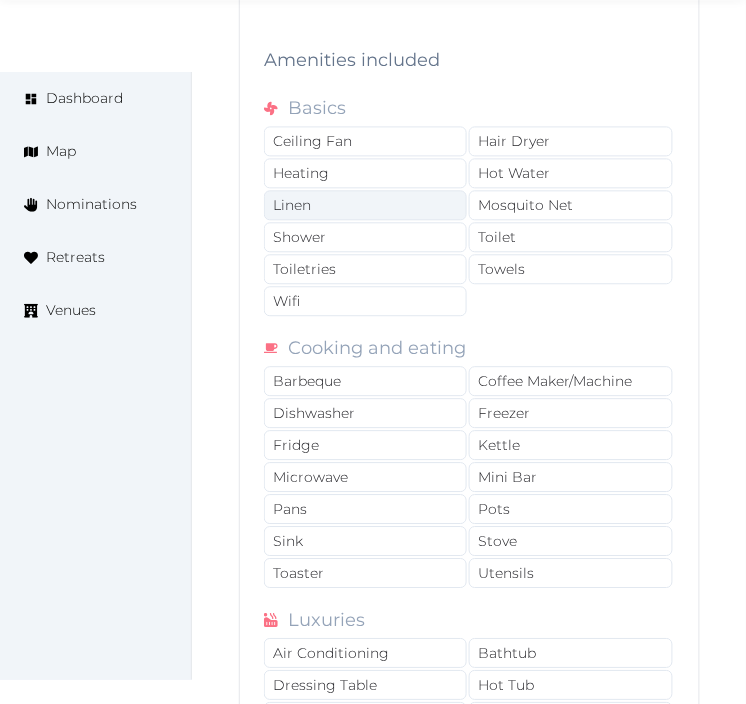 drag, startPoint x: 307, startPoint y: 224, endPoint x: 312, endPoint y: 234, distance: 11.18034 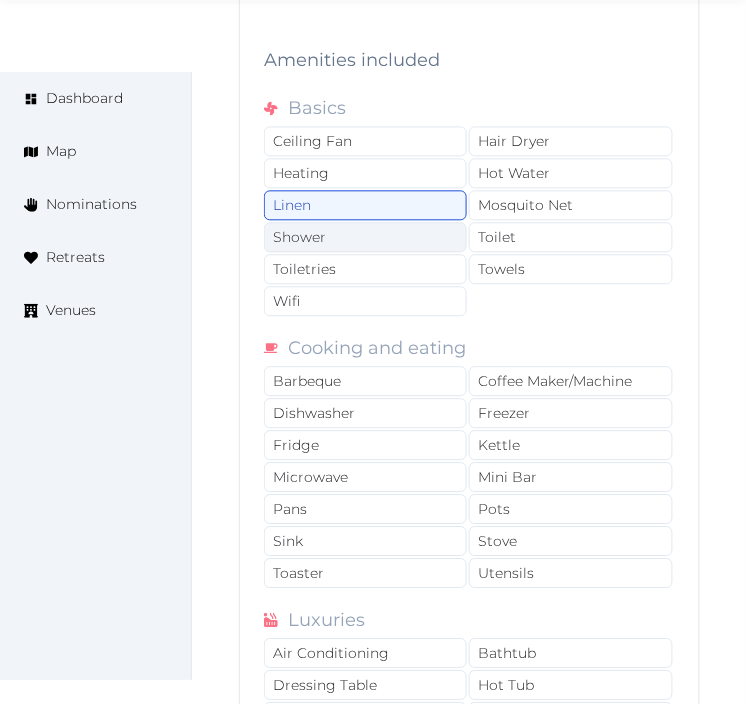 click on "Shower" at bounding box center [365, 238] 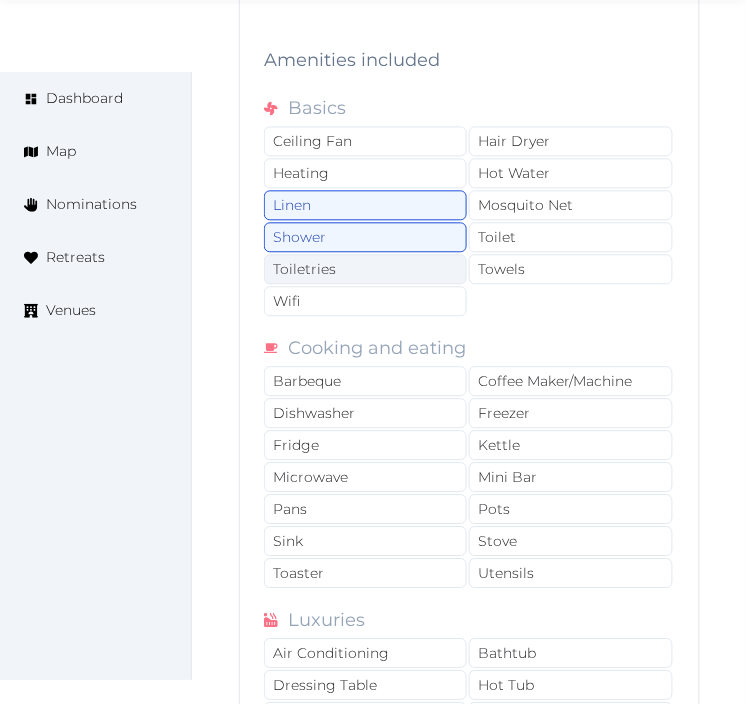 drag, startPoint x: 352, startPoint y: 284, endPoint x: 355, endPoint y: 295, distance: 11.401754 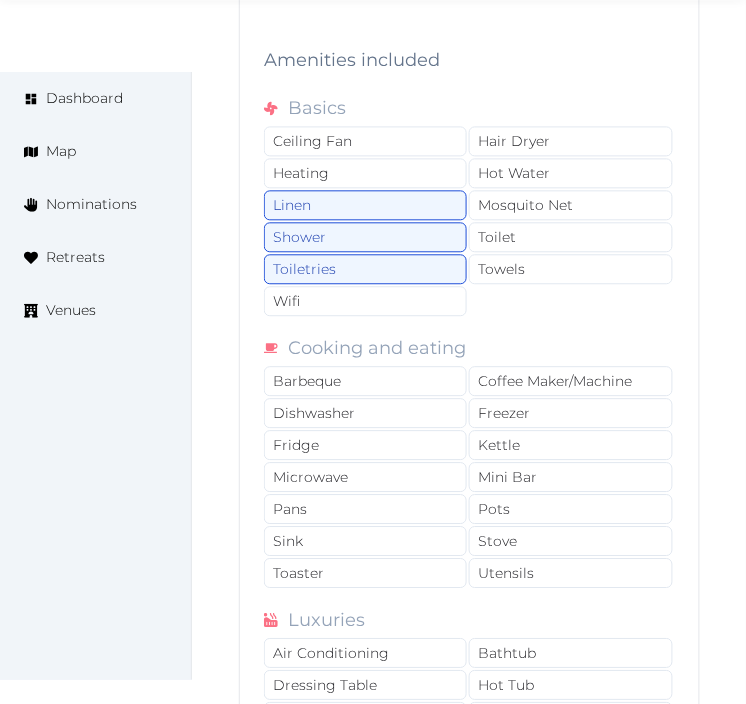 drag, startPoint x: 385, startPoint y: 324, endPoint x: 576, endPoint y: 315, distance: 191.21193 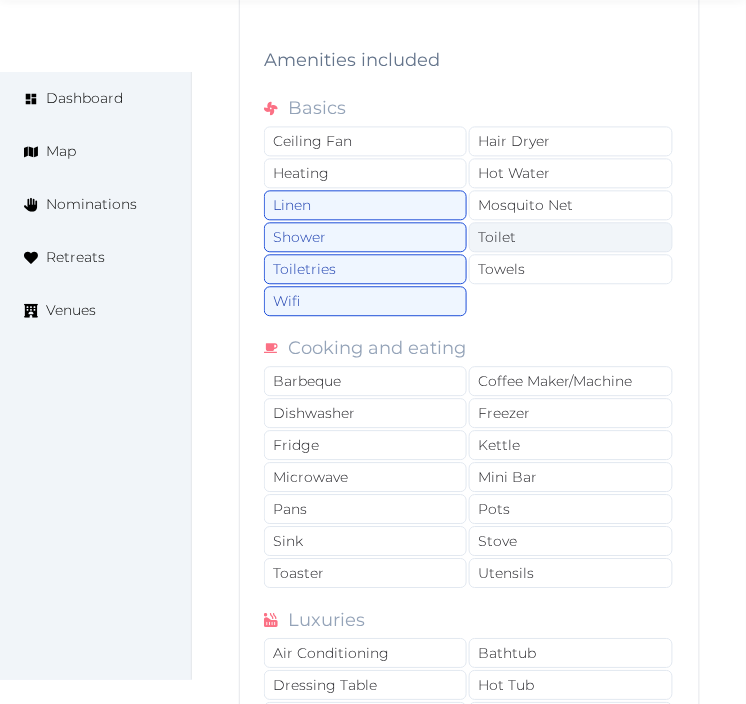 drag, startPoint x: 576, startPoint y: 315, endPoint x: 548, endPoint y: 271, distance: 52.153618 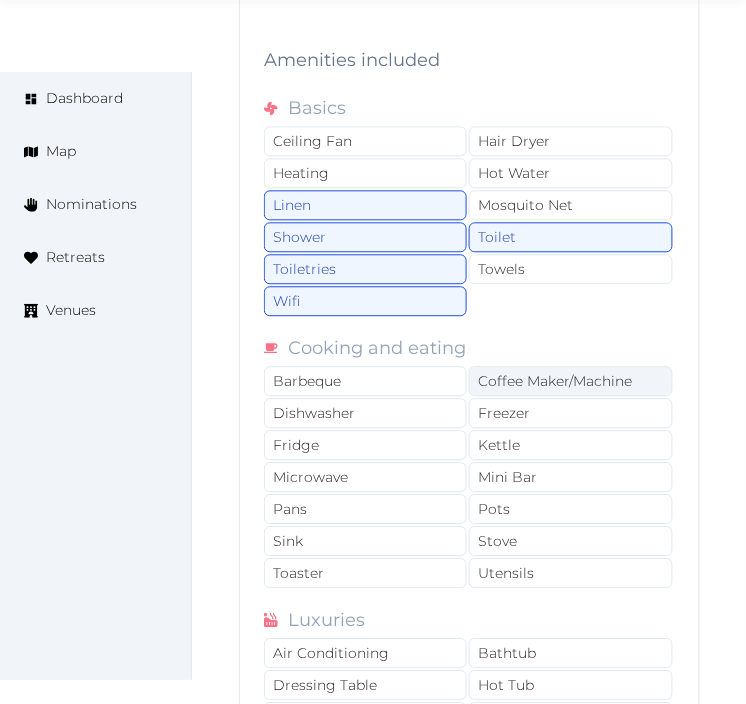 click on "Coffee Maker/Machine" at bounding box center [570, 382] 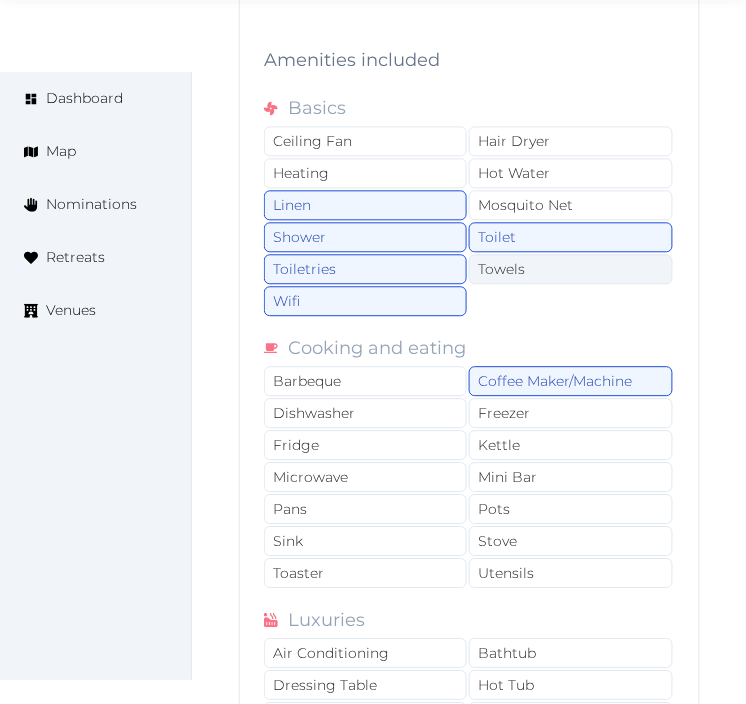 click on "Towels" at bounding box center [570, 270] 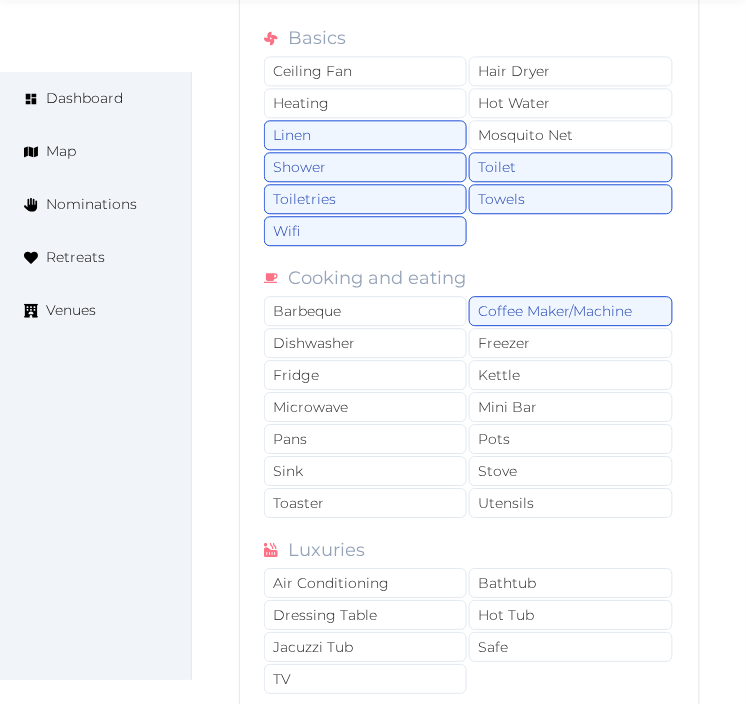 scroll, scrollTop: 24398, scrollLeft: 0, axis: vertical 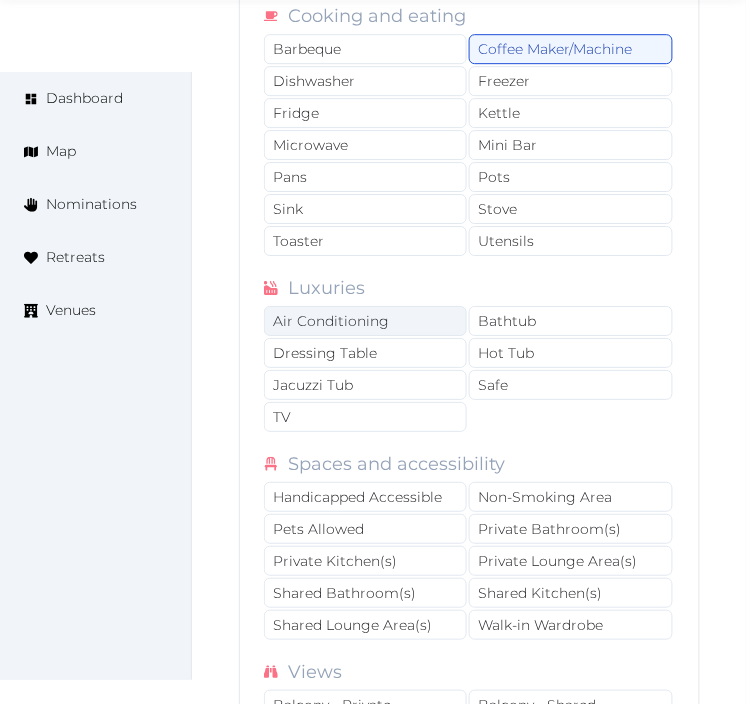 click on "Air Conditioning" at bounding box center [365, 321] 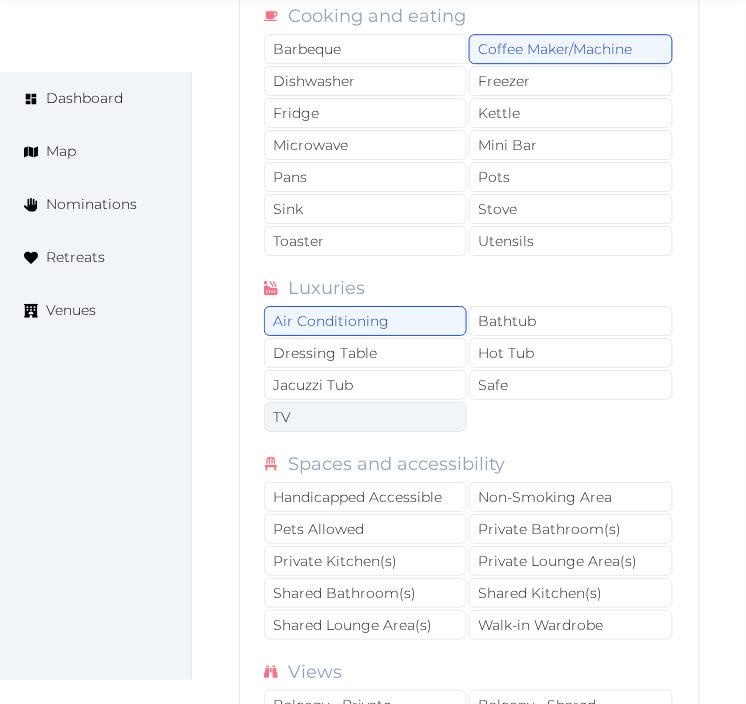 click on "TV" at bounding box center (365, 417) 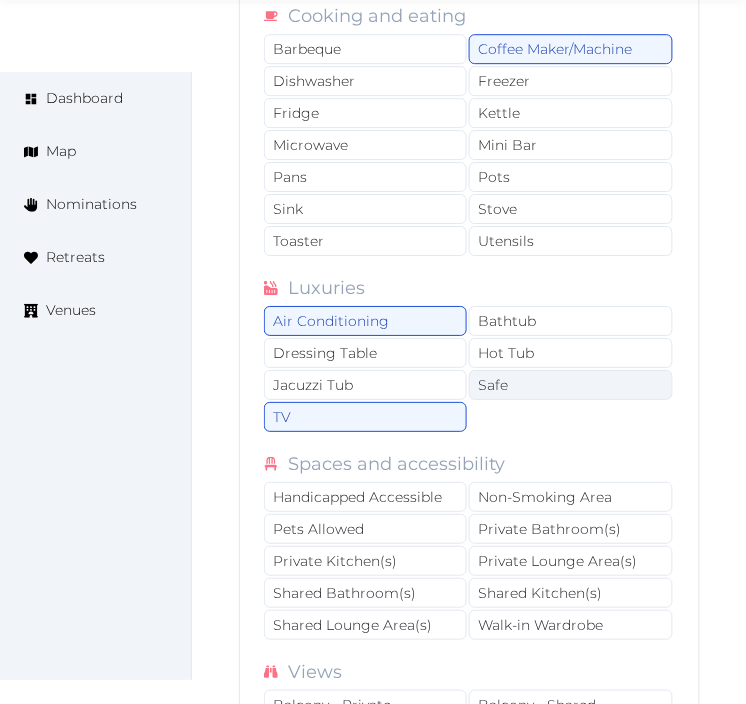 click on "Safe" at bounding box center [570, 385] 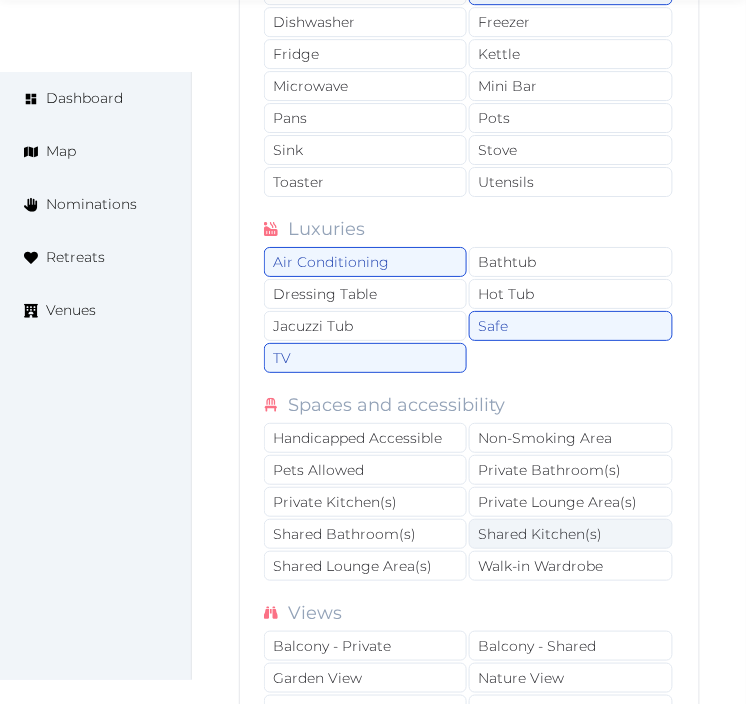 scroll, scrollTop: 24510, scrollLeft: 0, axis: vertical 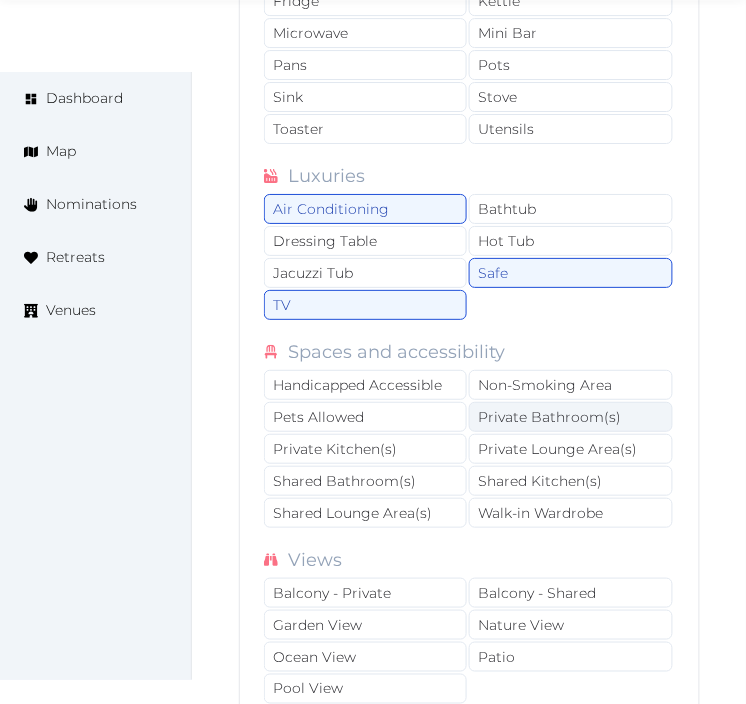 click on "Private Bathroom(s)" at bounding box center [570, 417] 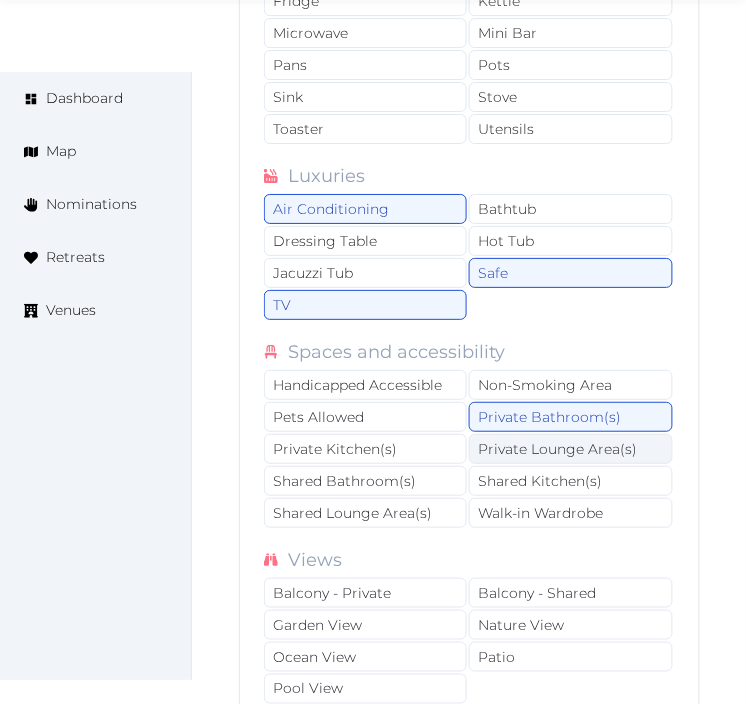 click on "Private Lounge Area(s)" at bounding box center [570, 449] 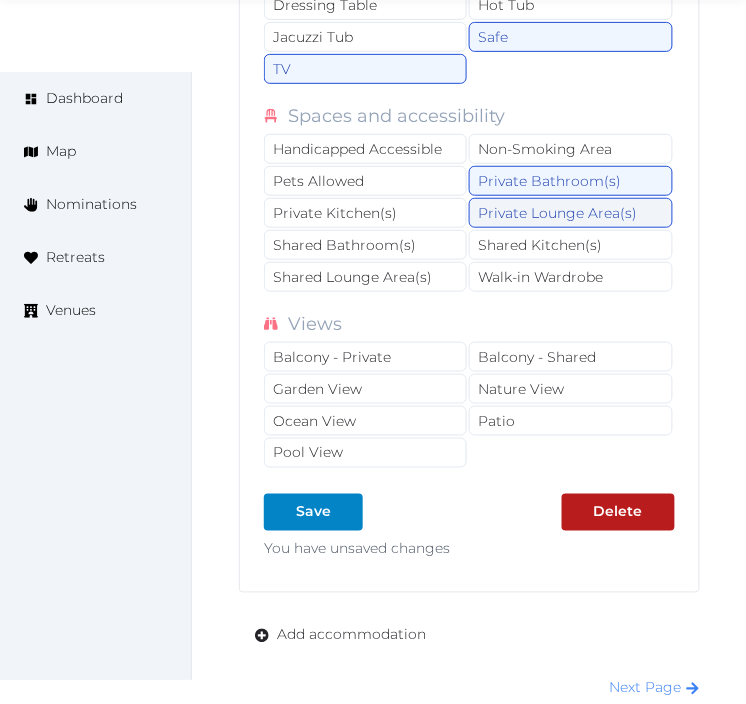 scroll, scrollTop: 24843, scrollLeft: 0, axis: vertical 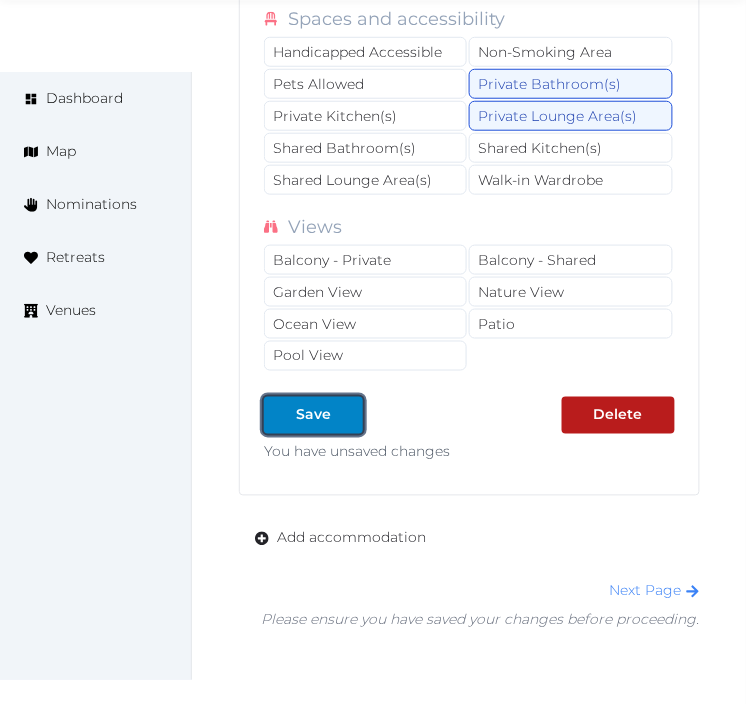 click on "Save" at bounding box center (313, 415) 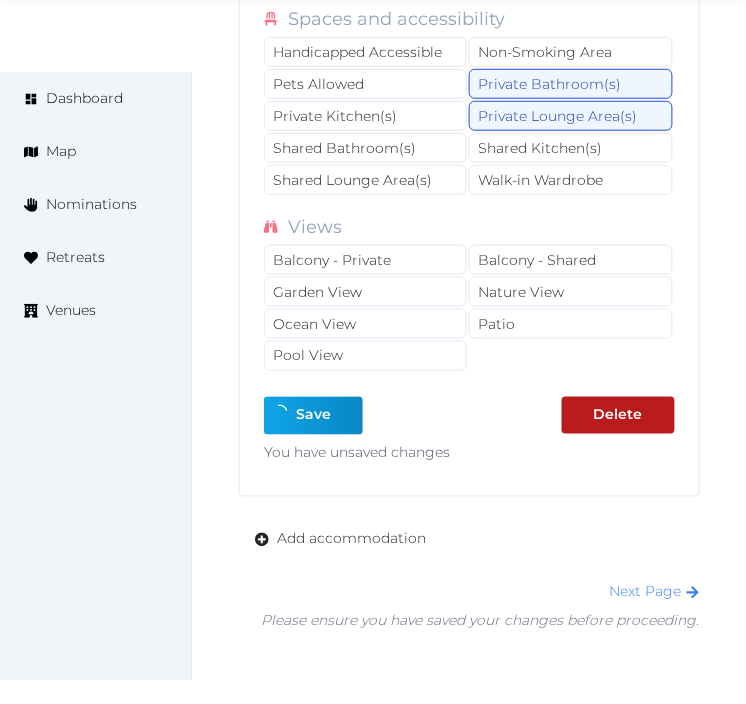 type on "*" 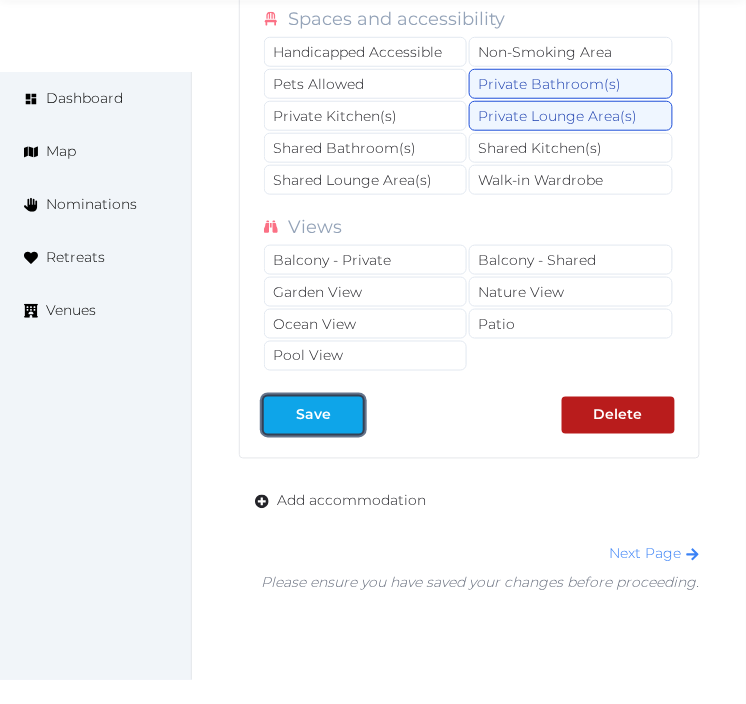 click on "Save" at bounding box center [313, 415] 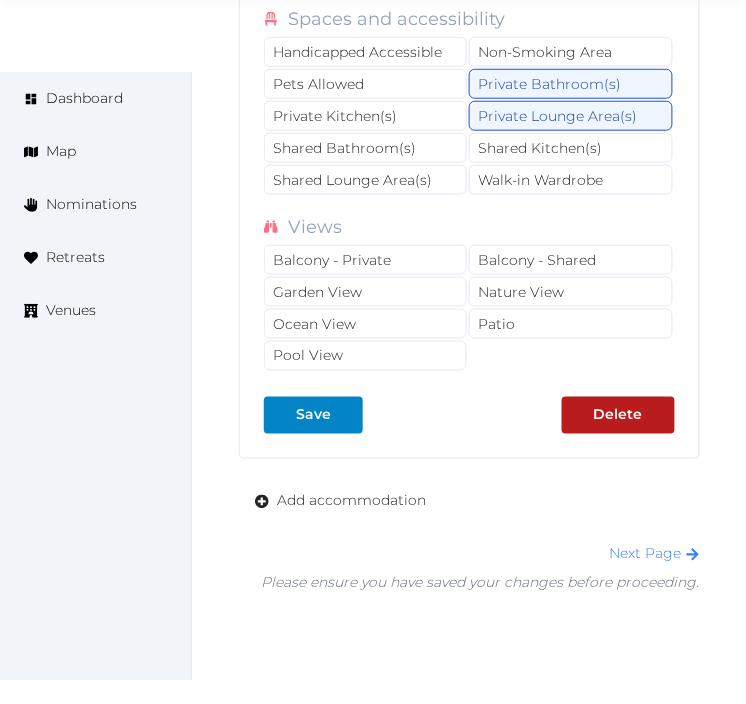 click on "Views" at bounding box center (469, 227) 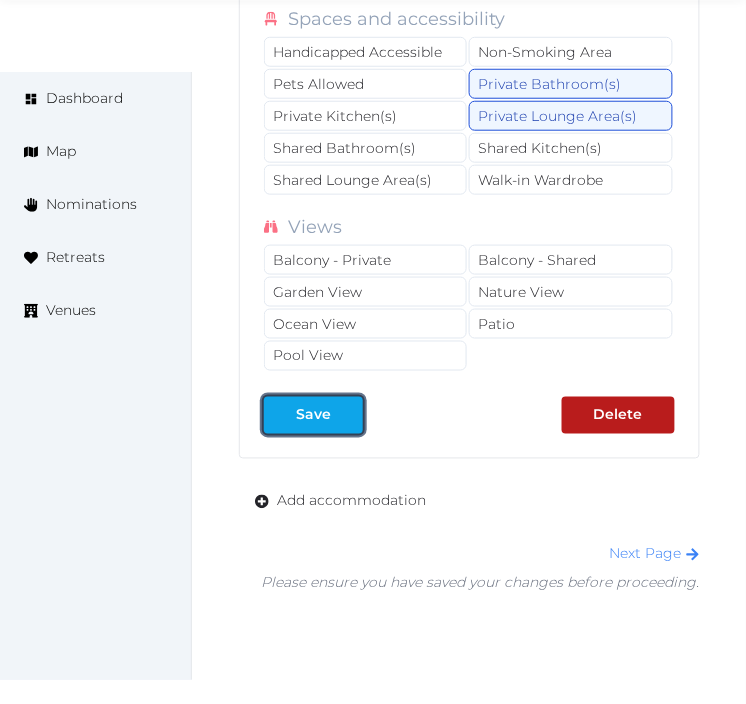 click at bounding box center (347, 415) 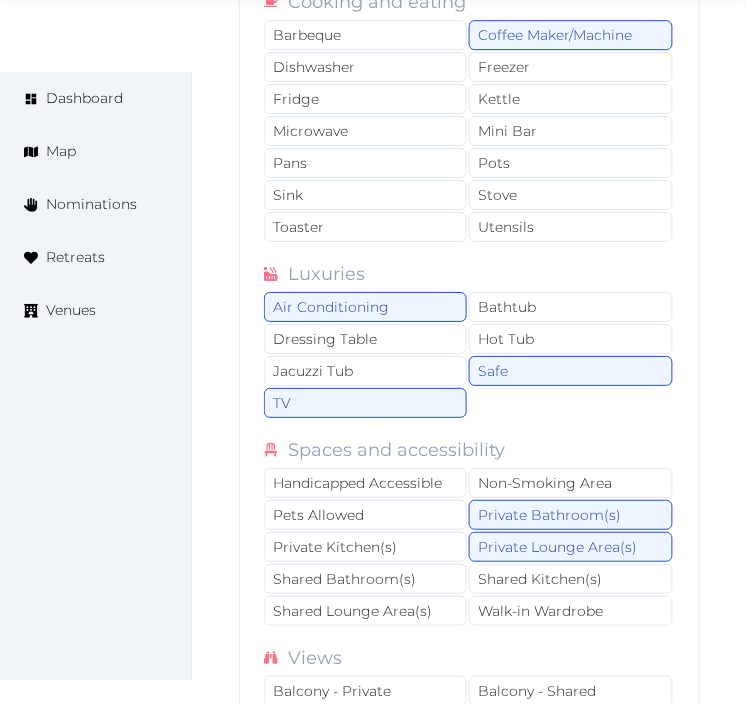 scroll, scrollTop: 24398, scrollLeft: 0, axis: vertical 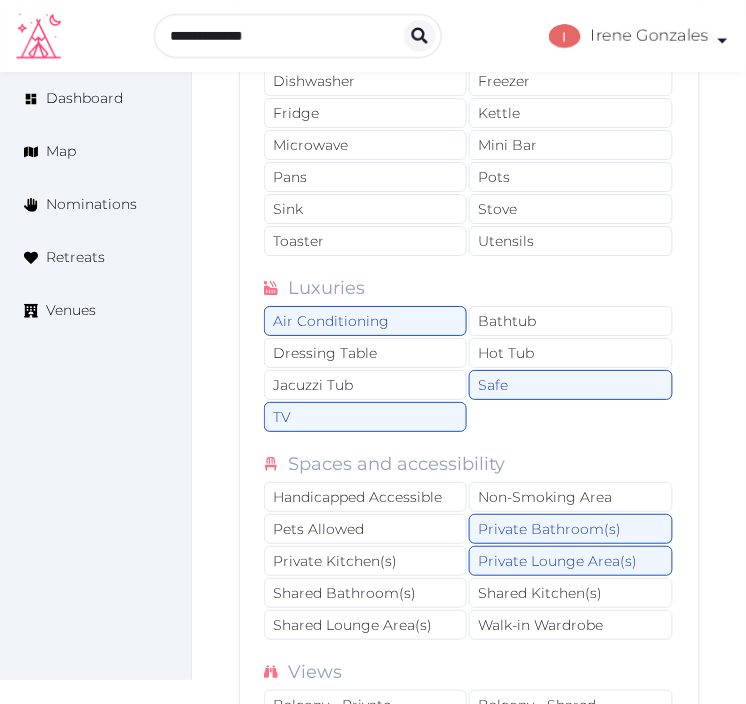 drag, startPoint x: 727, startPoint y: 272, endPoint x: 703, endPoint y: 277, distance: 24.5153 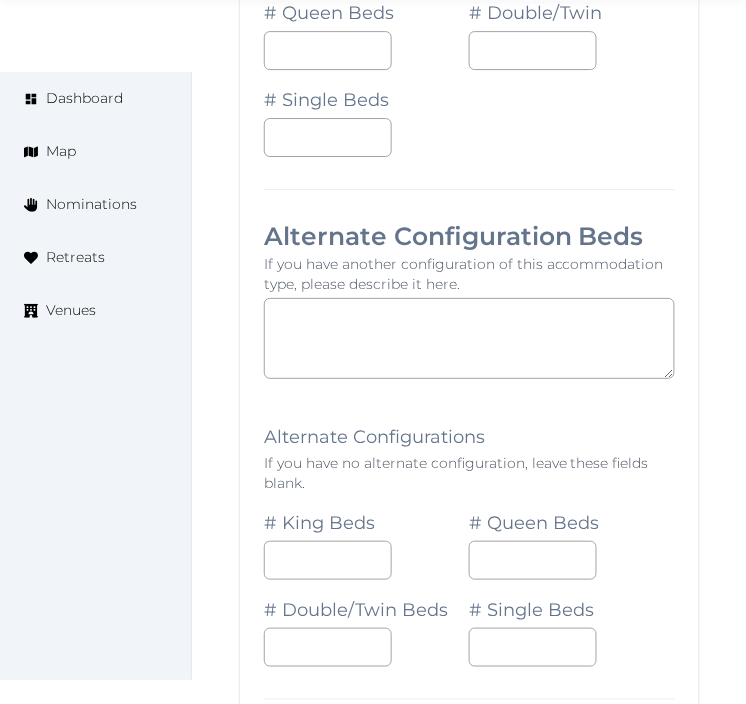 scroll, scrollTop: 23510, scrollLeft: 0, axis: vertical 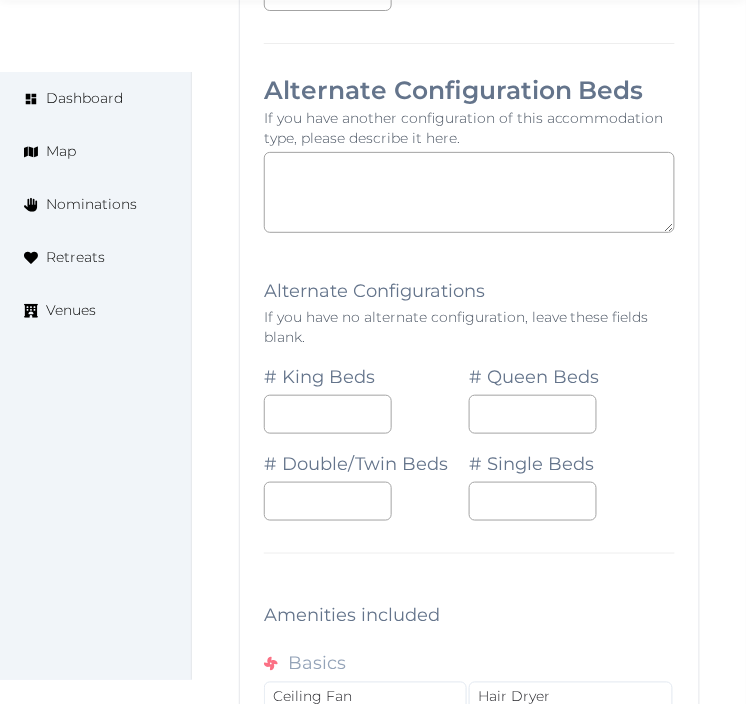 drag, startPoint x: 721, startPoint y: 280, endPoint x: 753, endPoint y: 80, distance: 202.54382 